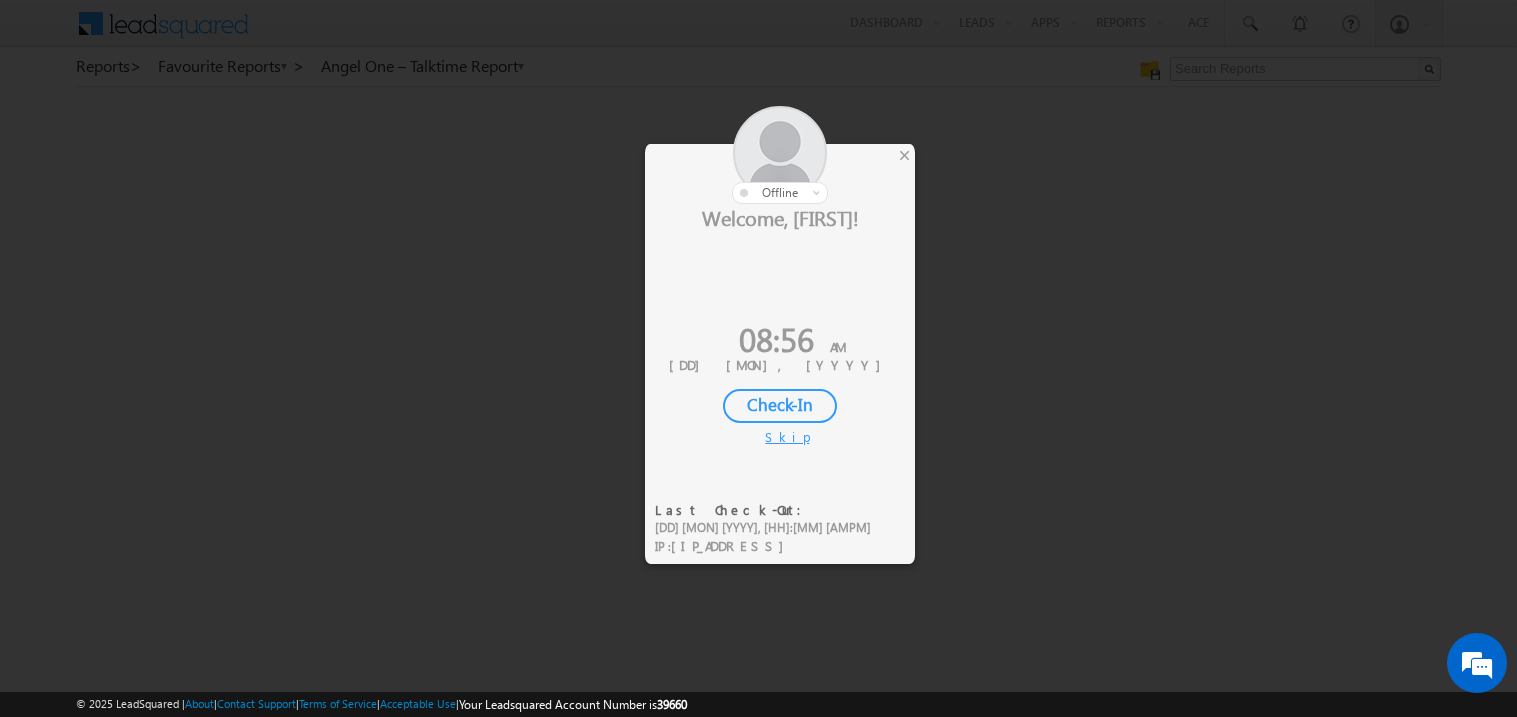 scroll, scrollTop: 0, scrollLeft: 0, axis: both 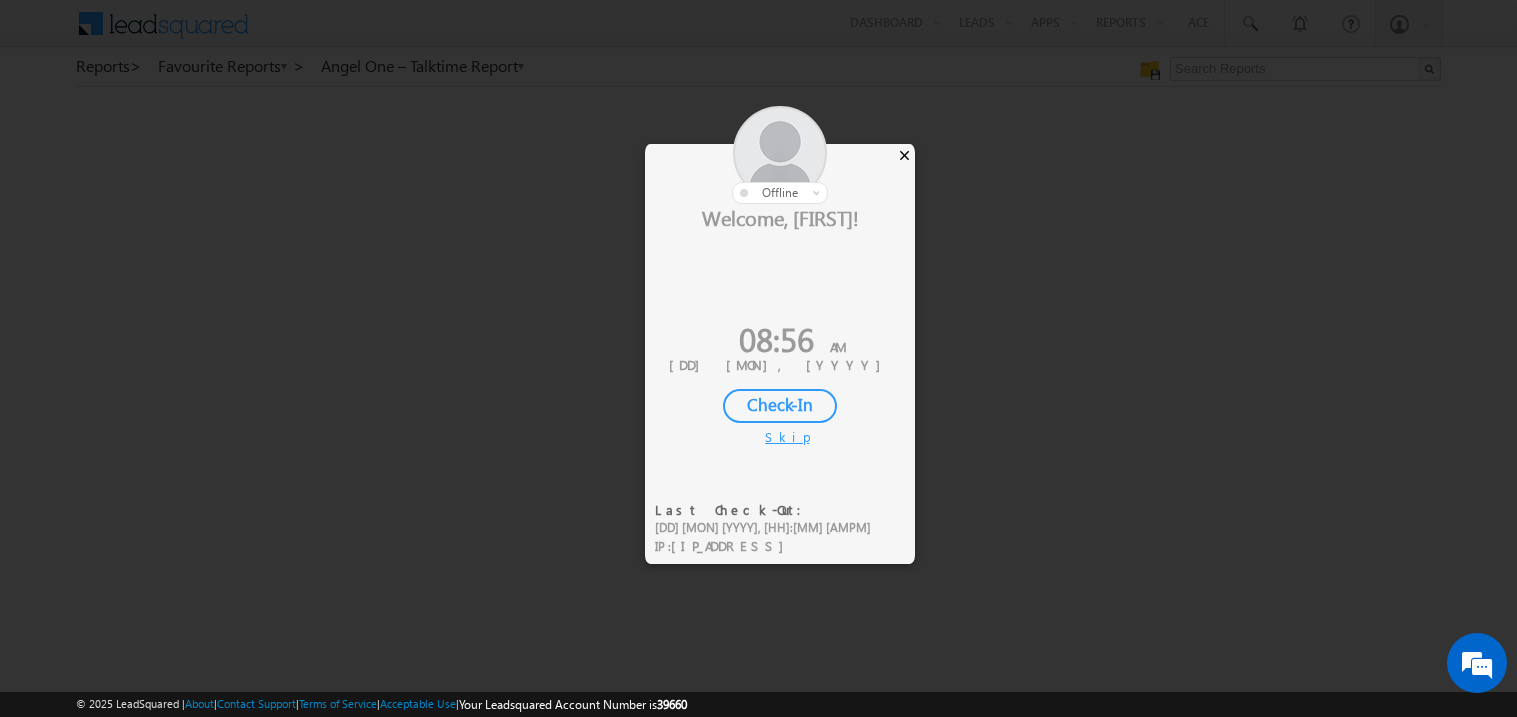 click on "×" at bounding box center [904, 155] 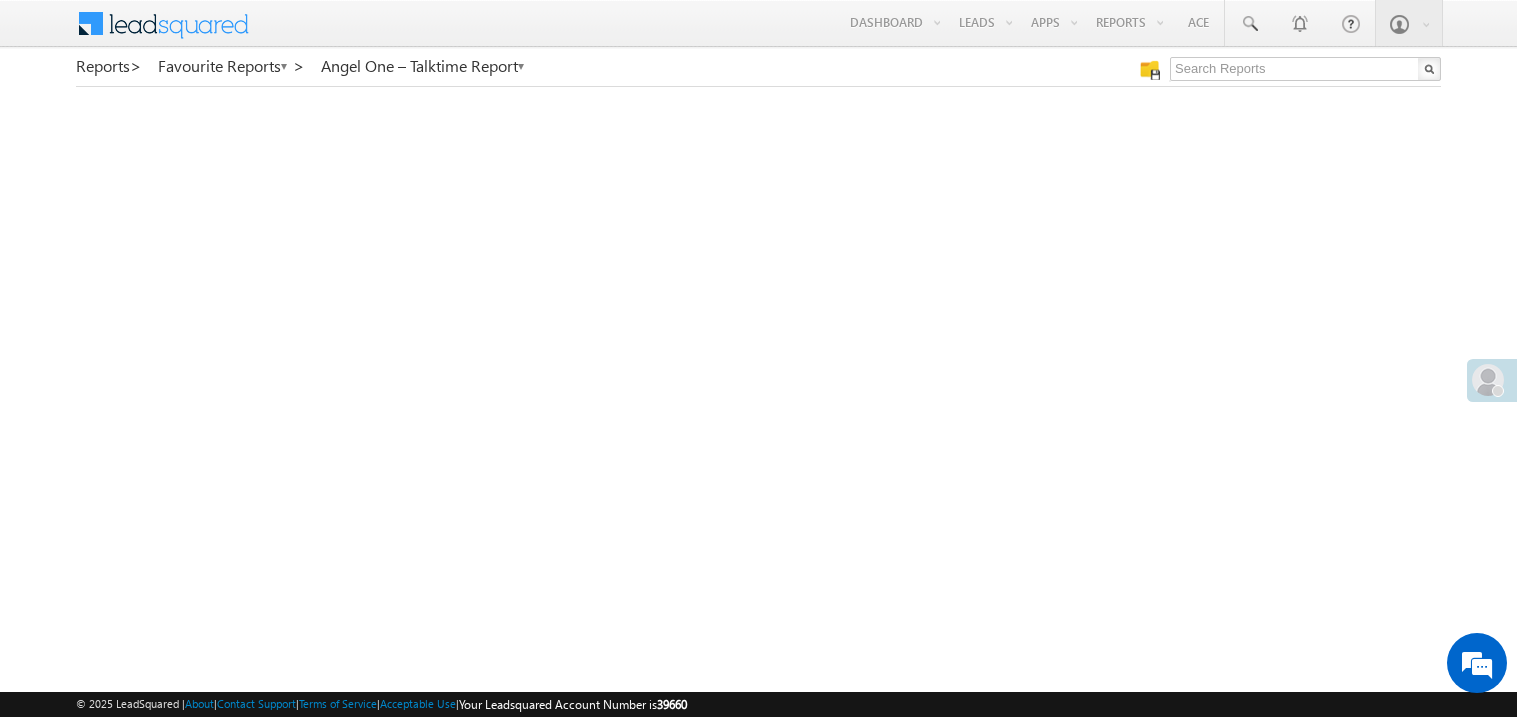 scroll, scrollTop: 0, scrollLeft: 0, axis: both 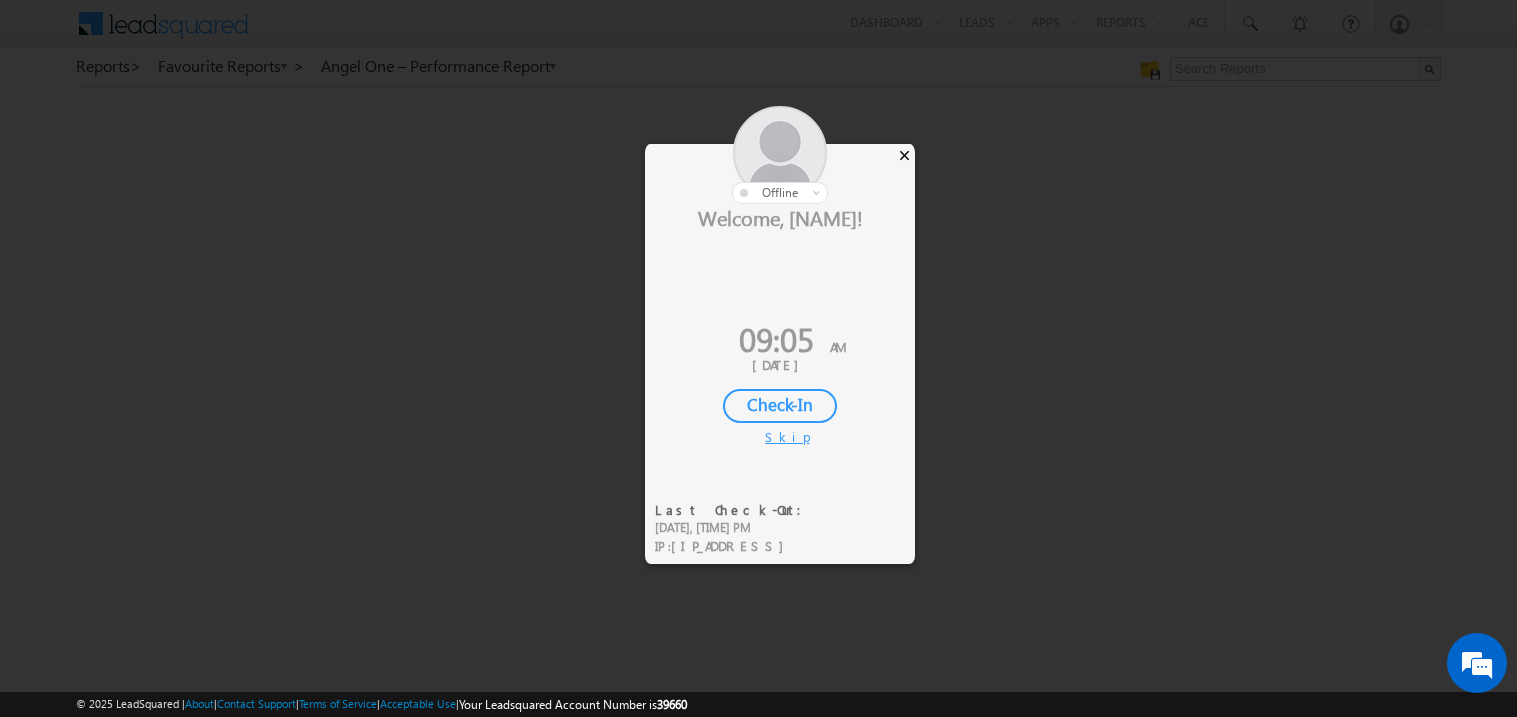 click on "×" at bounding box center (904, 155) 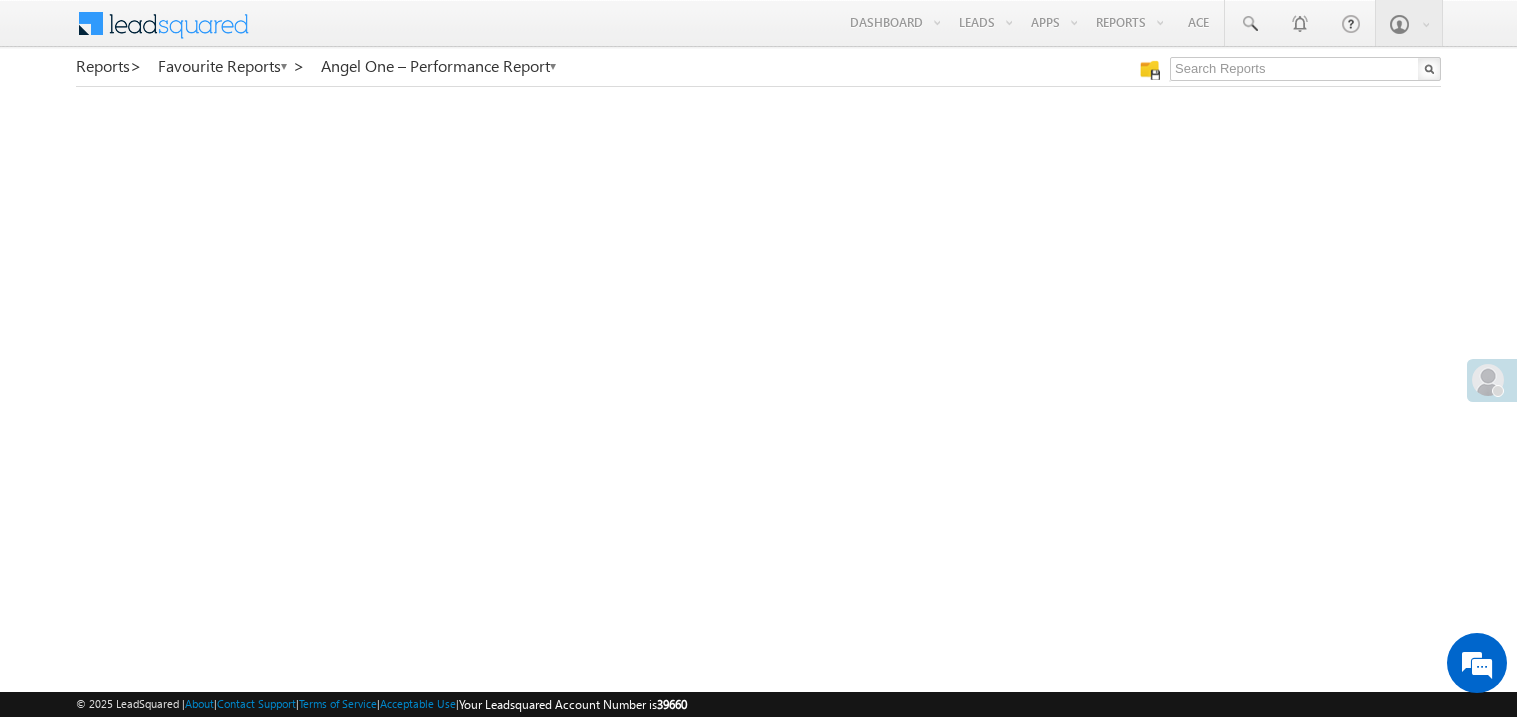 scroll, scrollTop: 0, scrollLeft: 0, axis: both 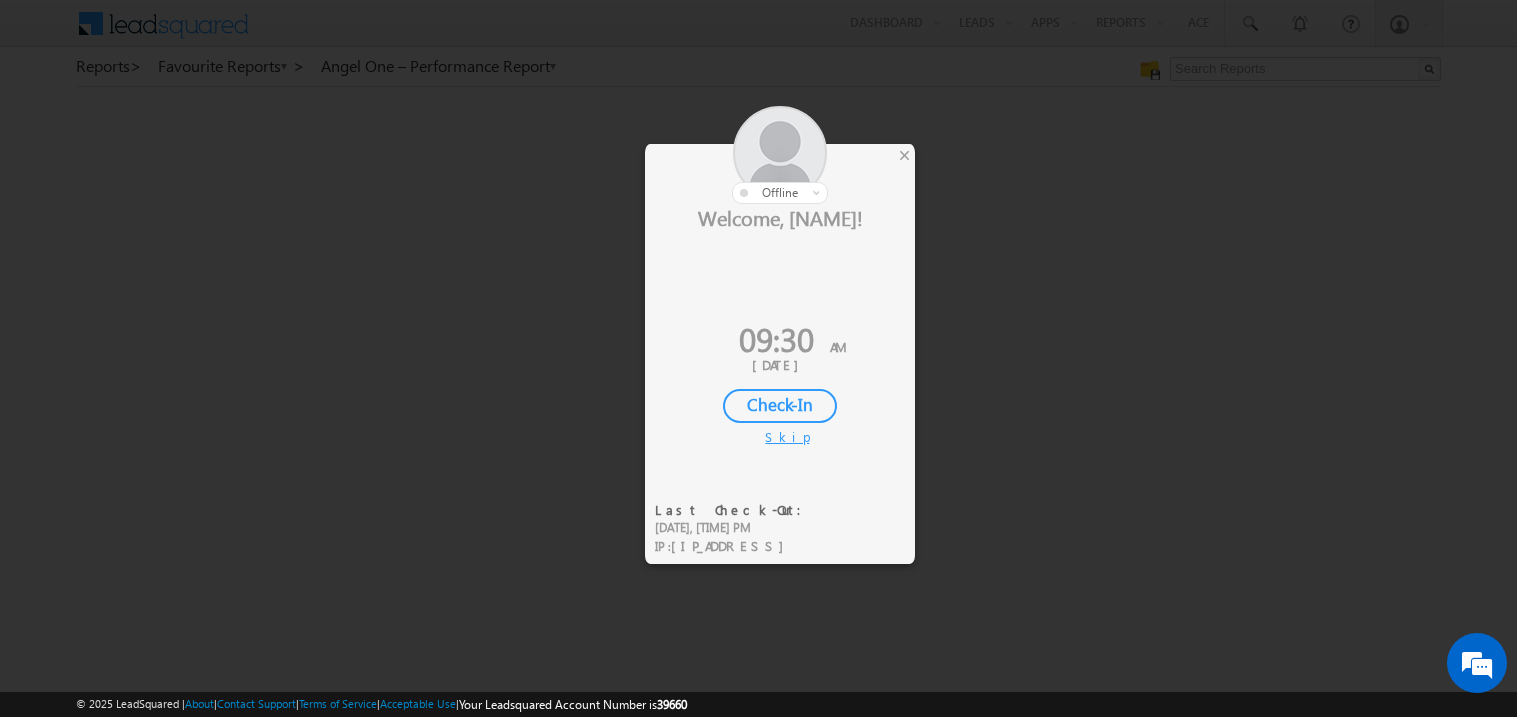 click on "Check-In" at bounding box center (780, 406) 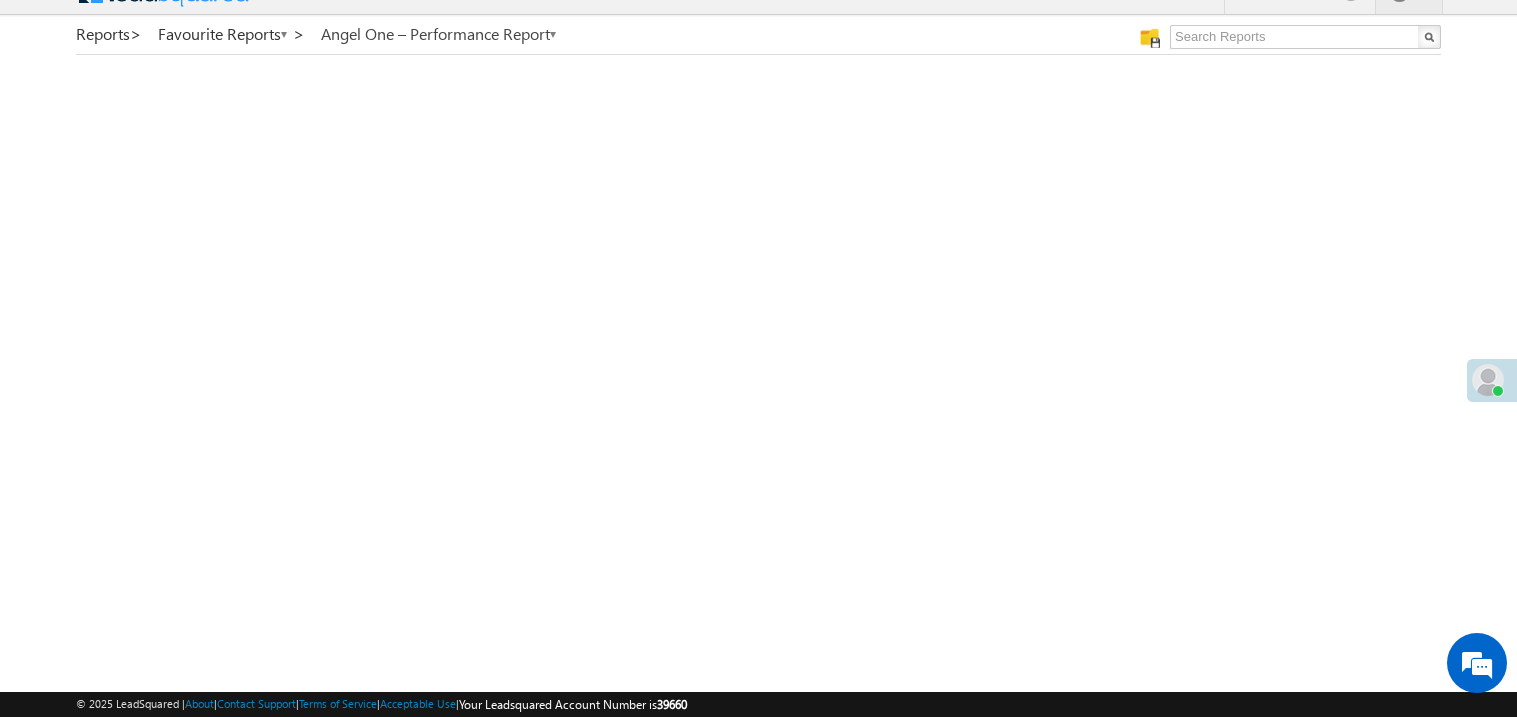 scroll, scrollTop: 0, scrollLeft: 0, axis: both 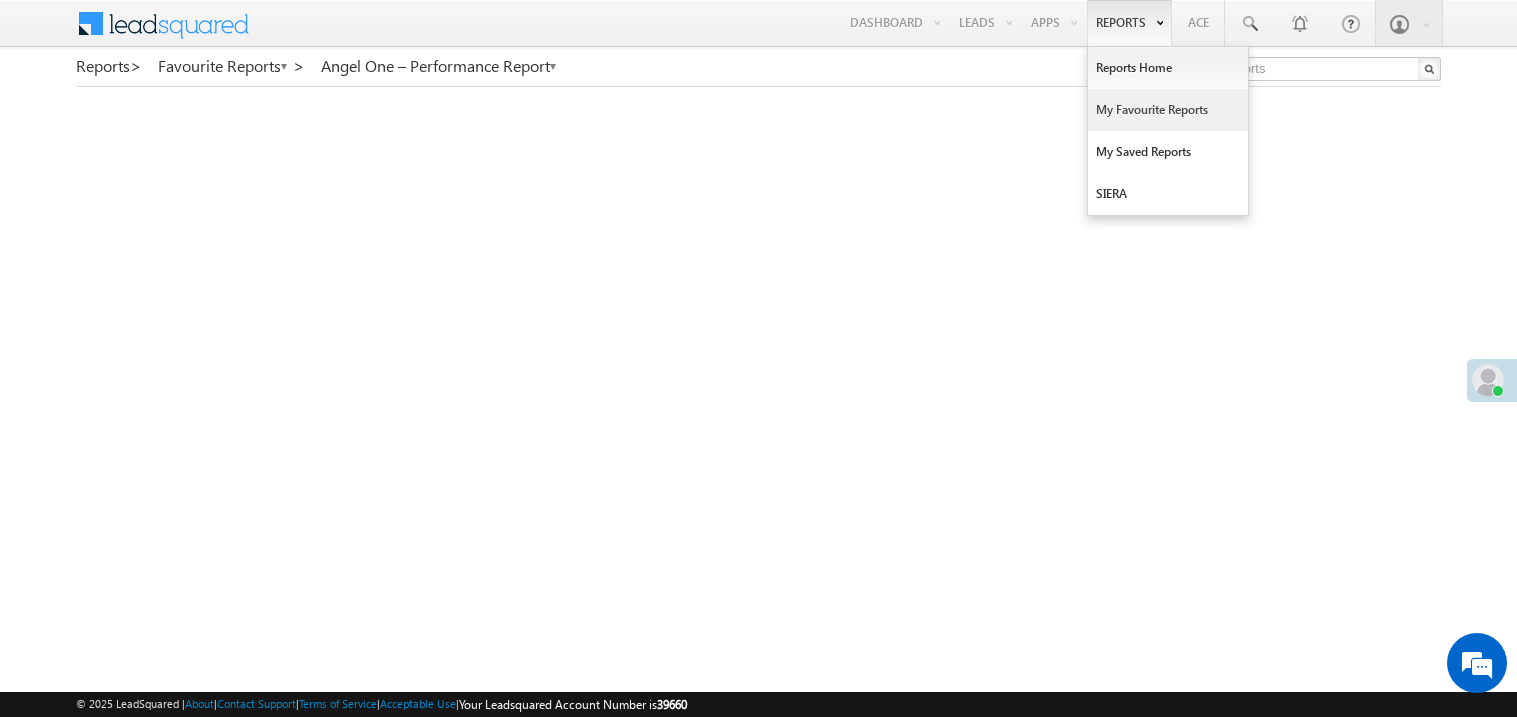 click on "My Favourite Reports" at bounding box center (1168, 110) 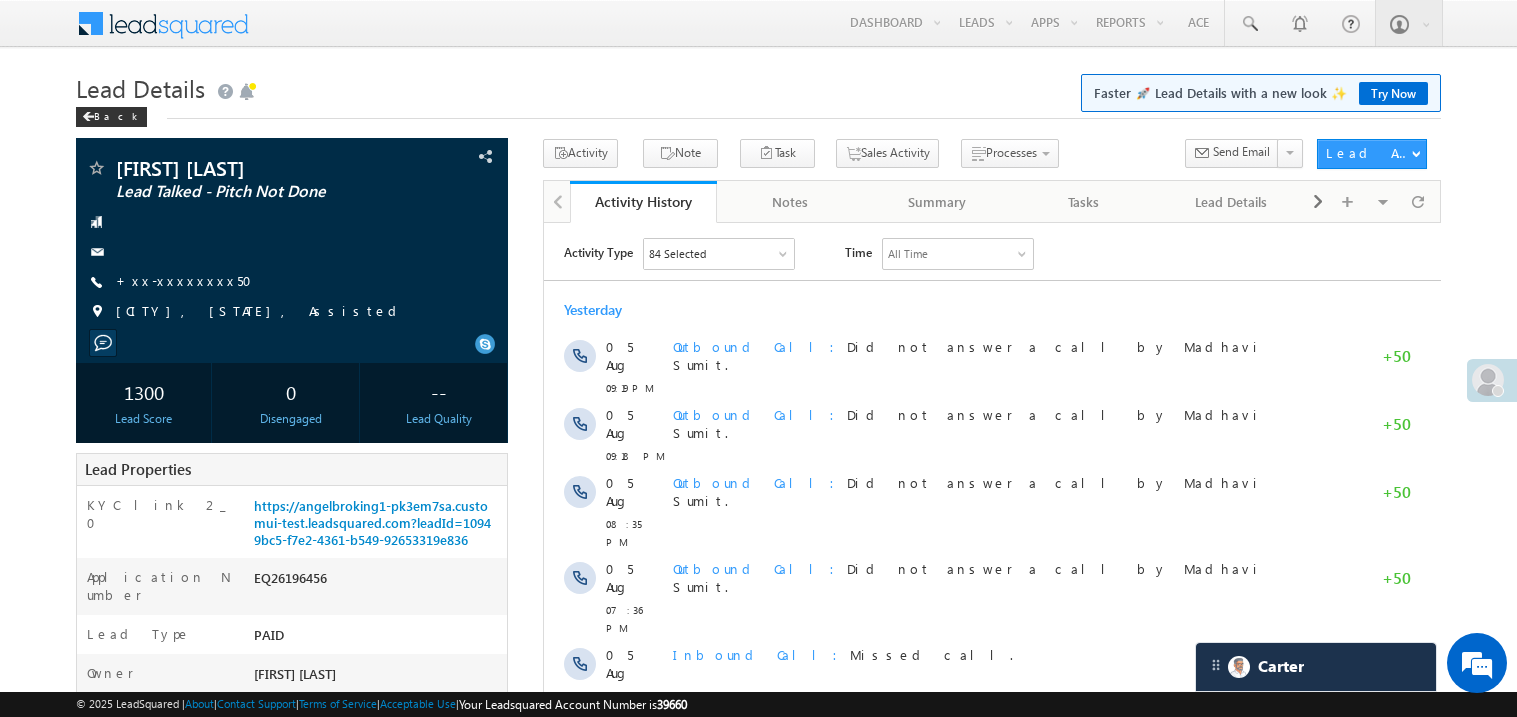 scroll, scrollTop: 0, scrollLeft: 0, axis: both 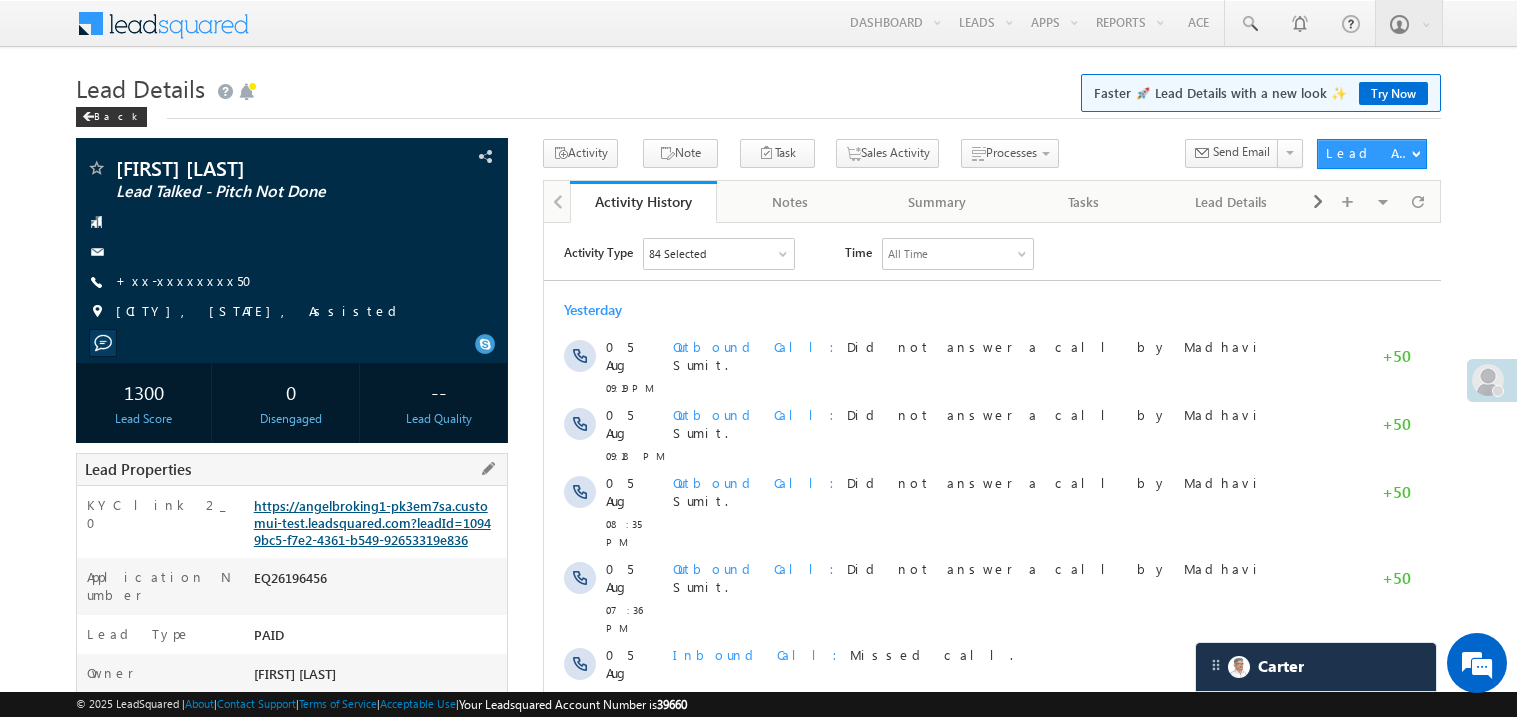 click on "https://angelbroking1-pk3em7sa.customui-test.leadsquared.com?leadId=10949bc5-f7e2-4361-b549-92653319e836" at bounding box center (372, 522) 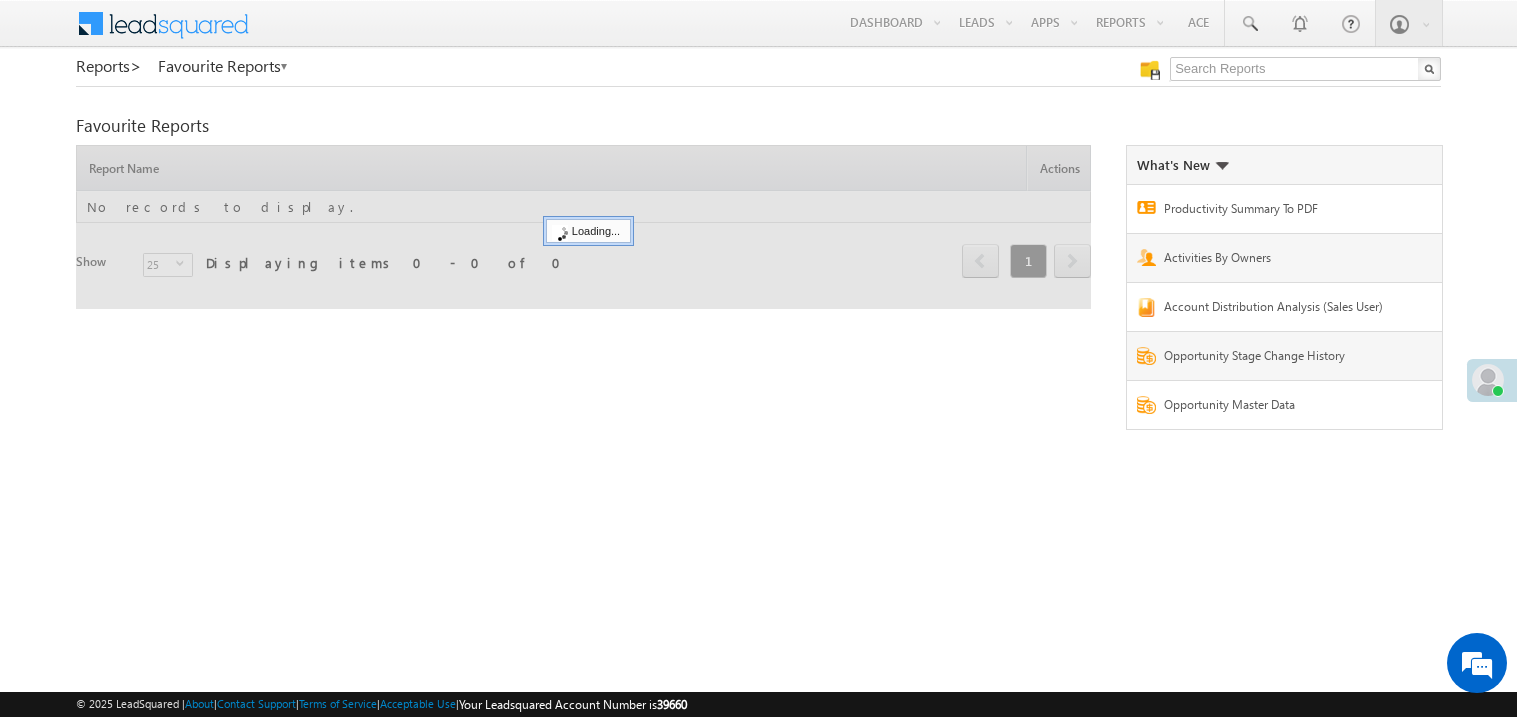 scroll, scrollTop: 0, scrollLeft: 0, axis: both 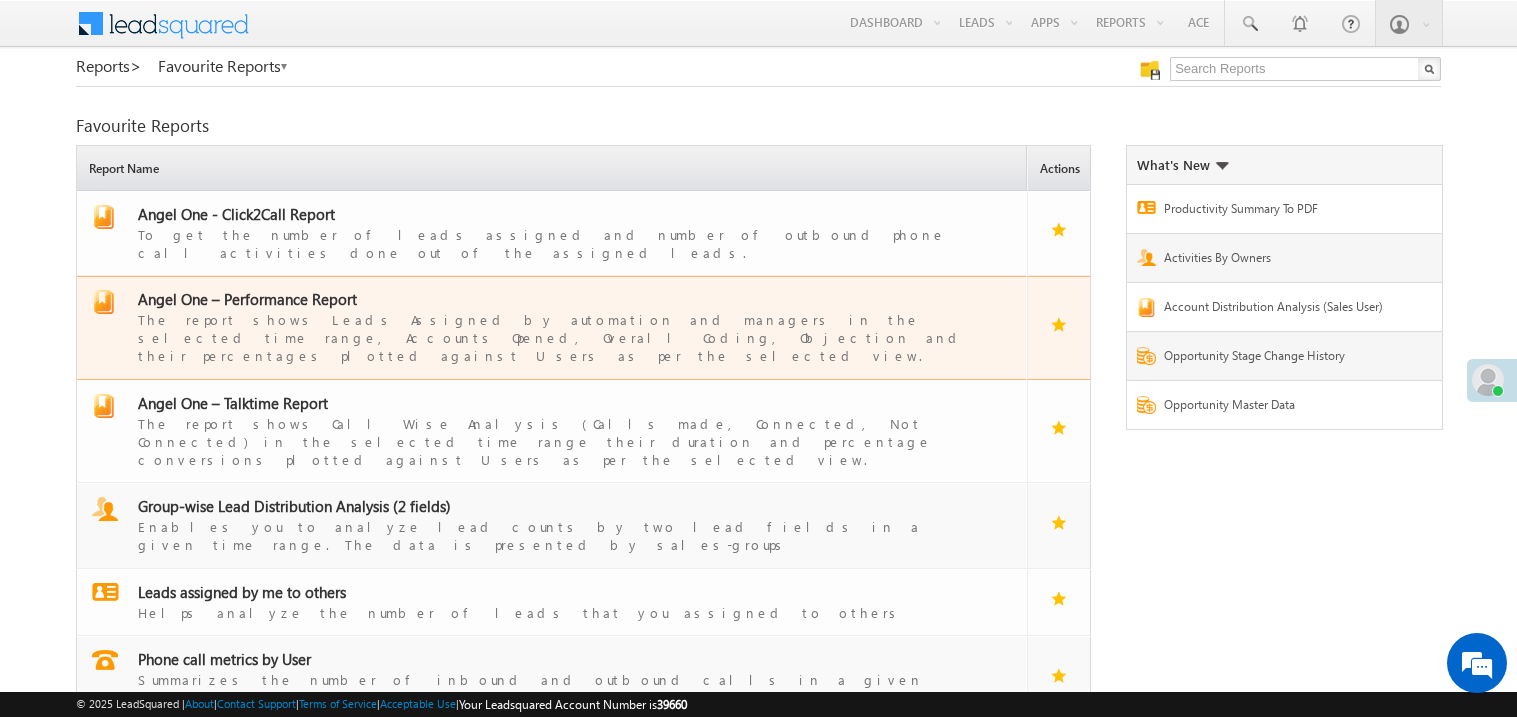 click on "Angel One – Performance Report" at bounding box center [247, 299] 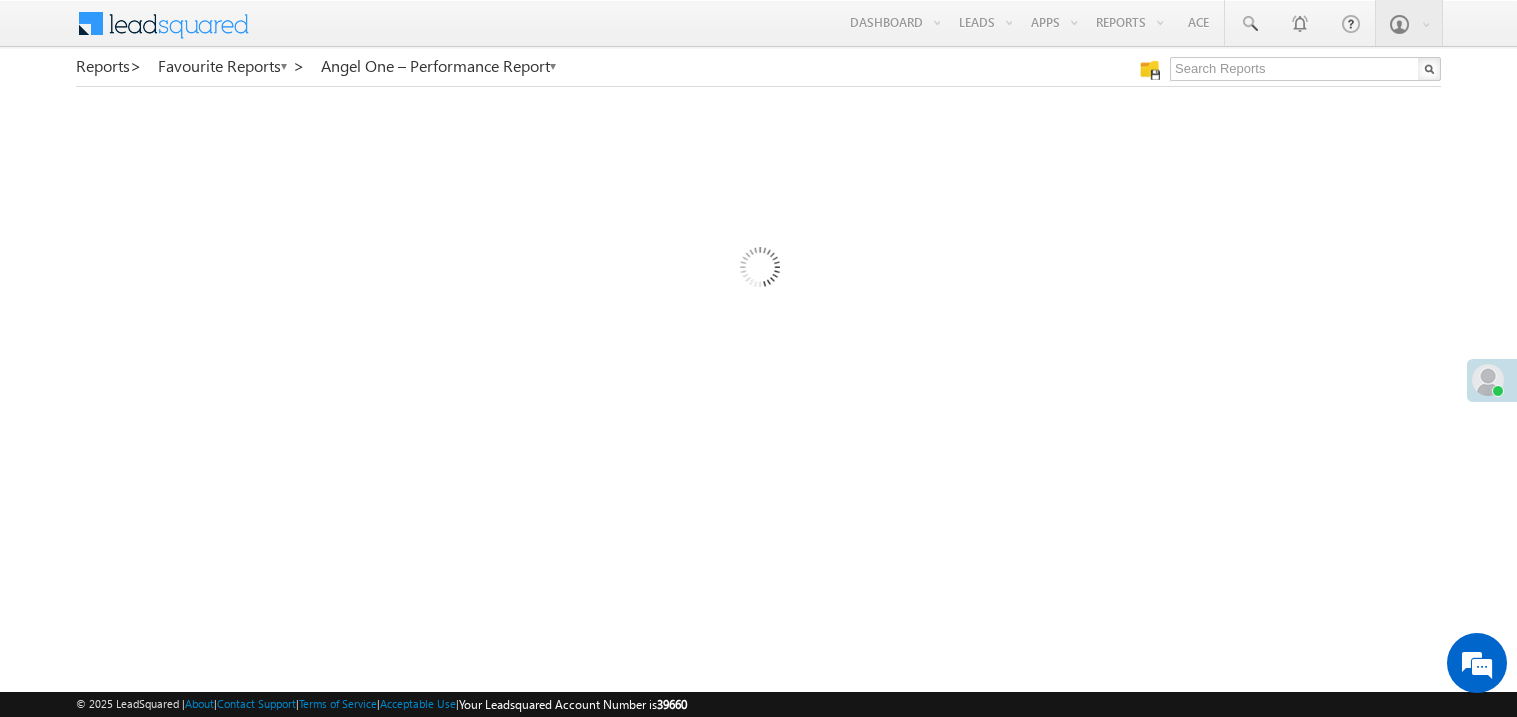 scroll, scrollTop: 0, scrollLeft: 0, axis: both 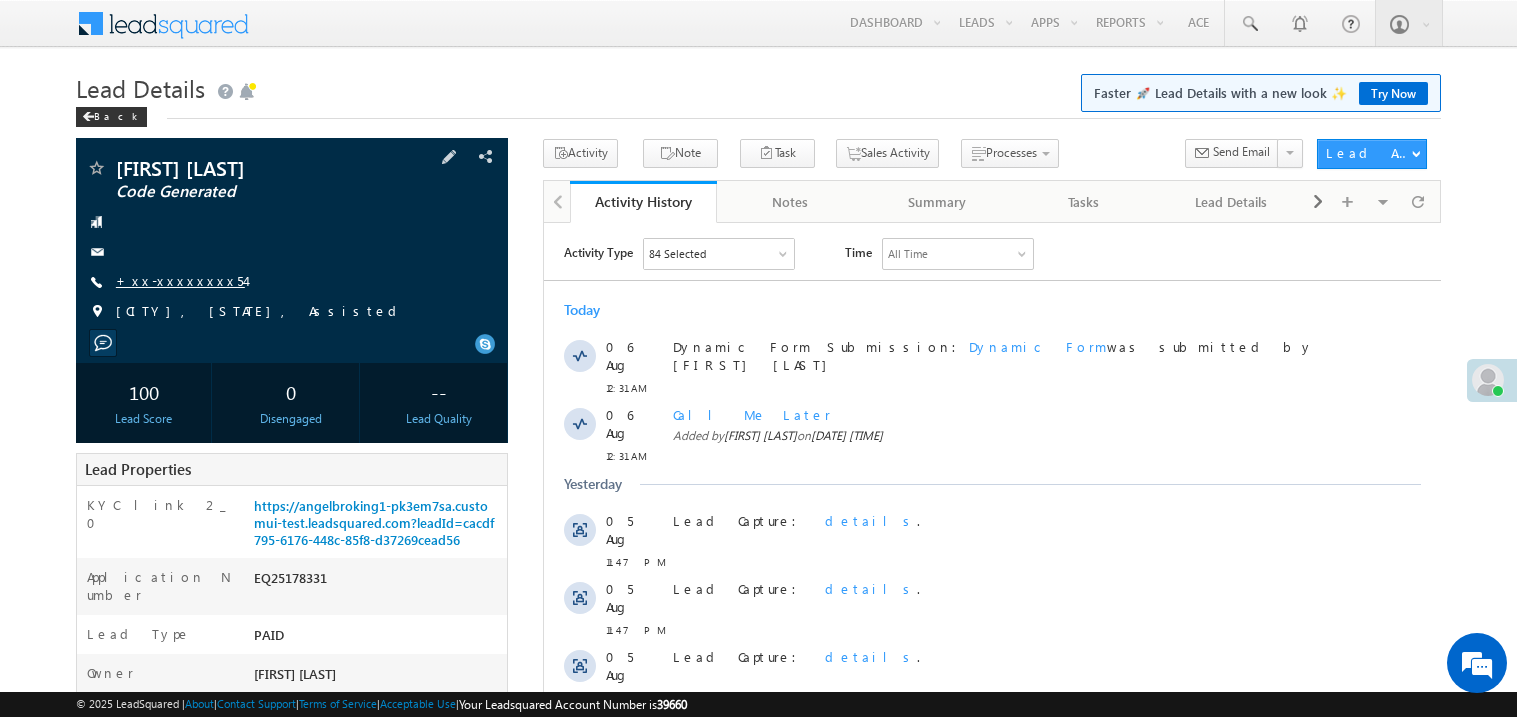 click on "+xx-xxxxxxxx54" at bounding box center (180, 280) 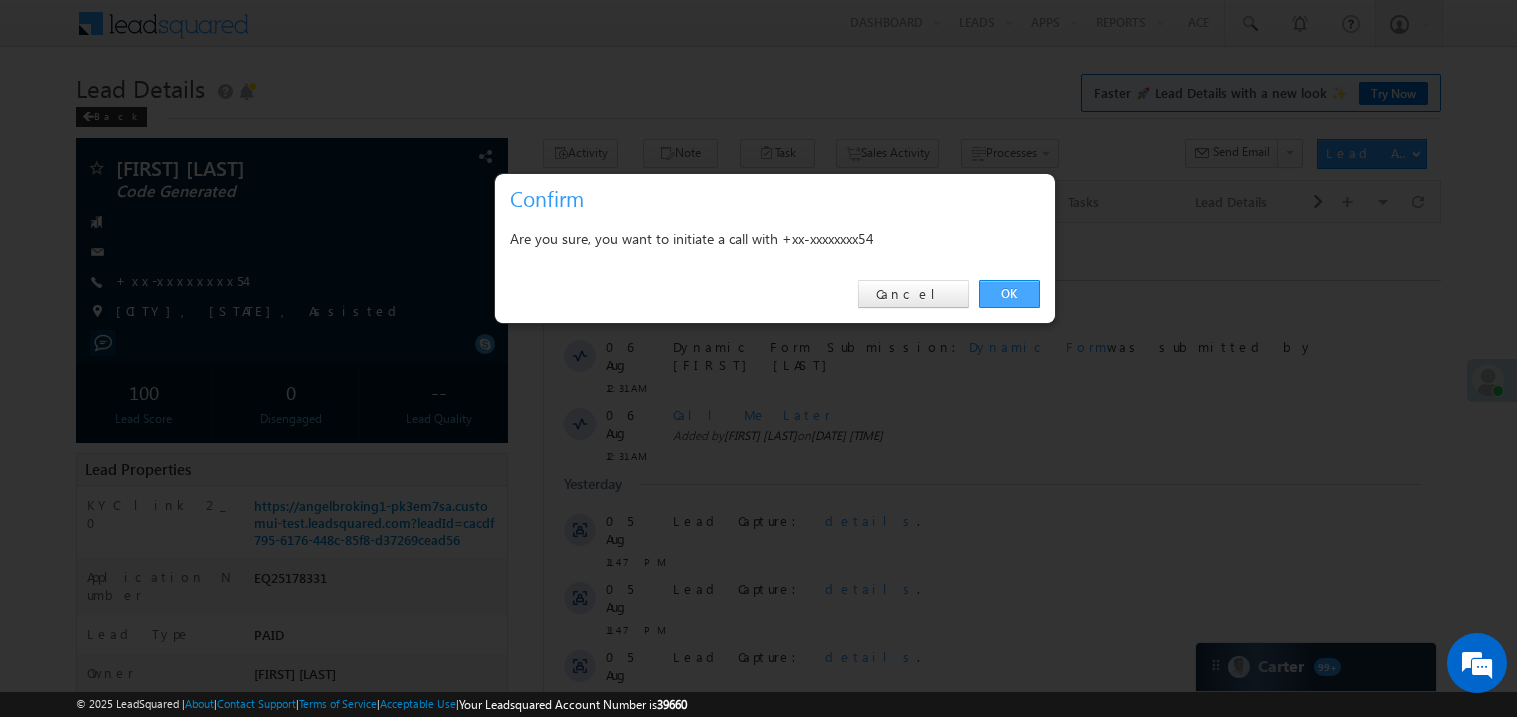 click on "OK" at bounding box center [1009, 294] 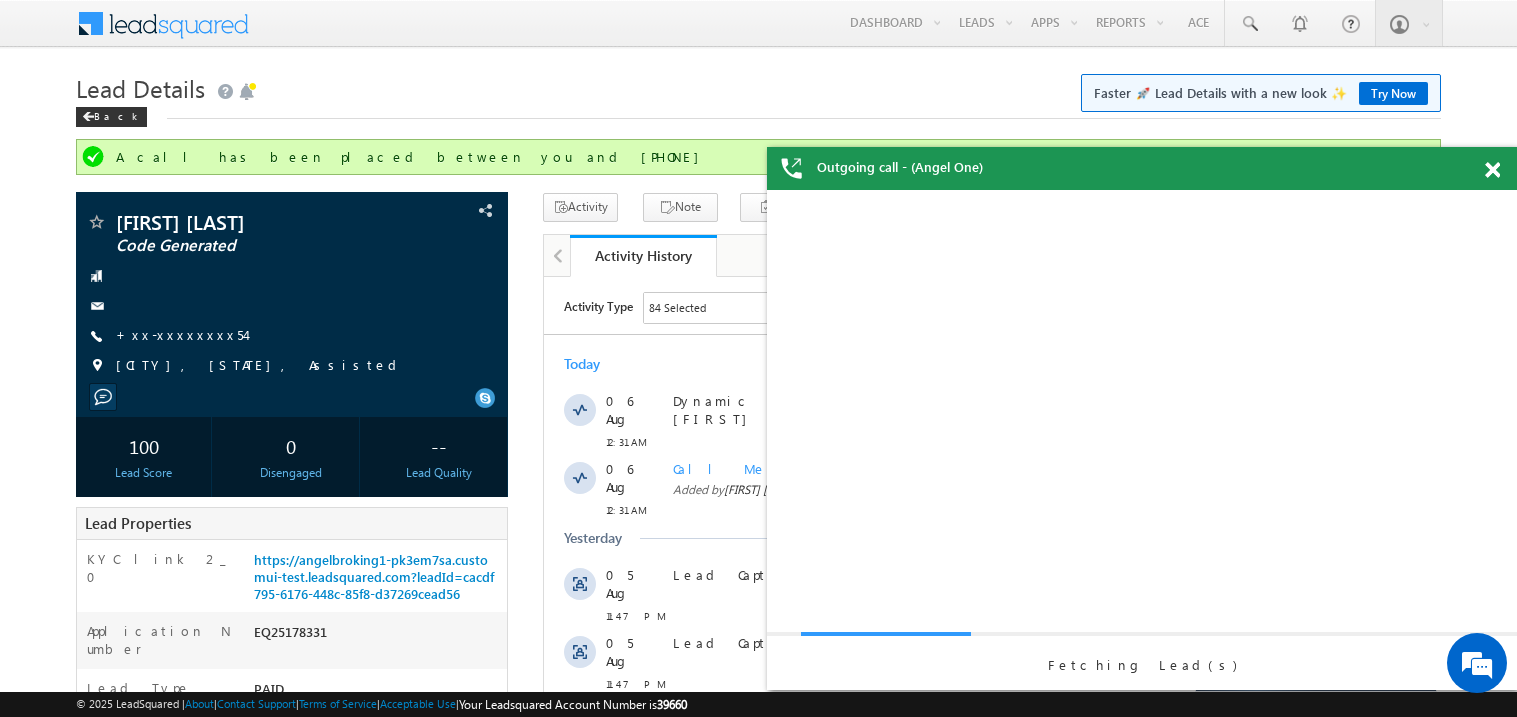 scroll, scrollTop: 0, scrollLeft: 0, axis: both 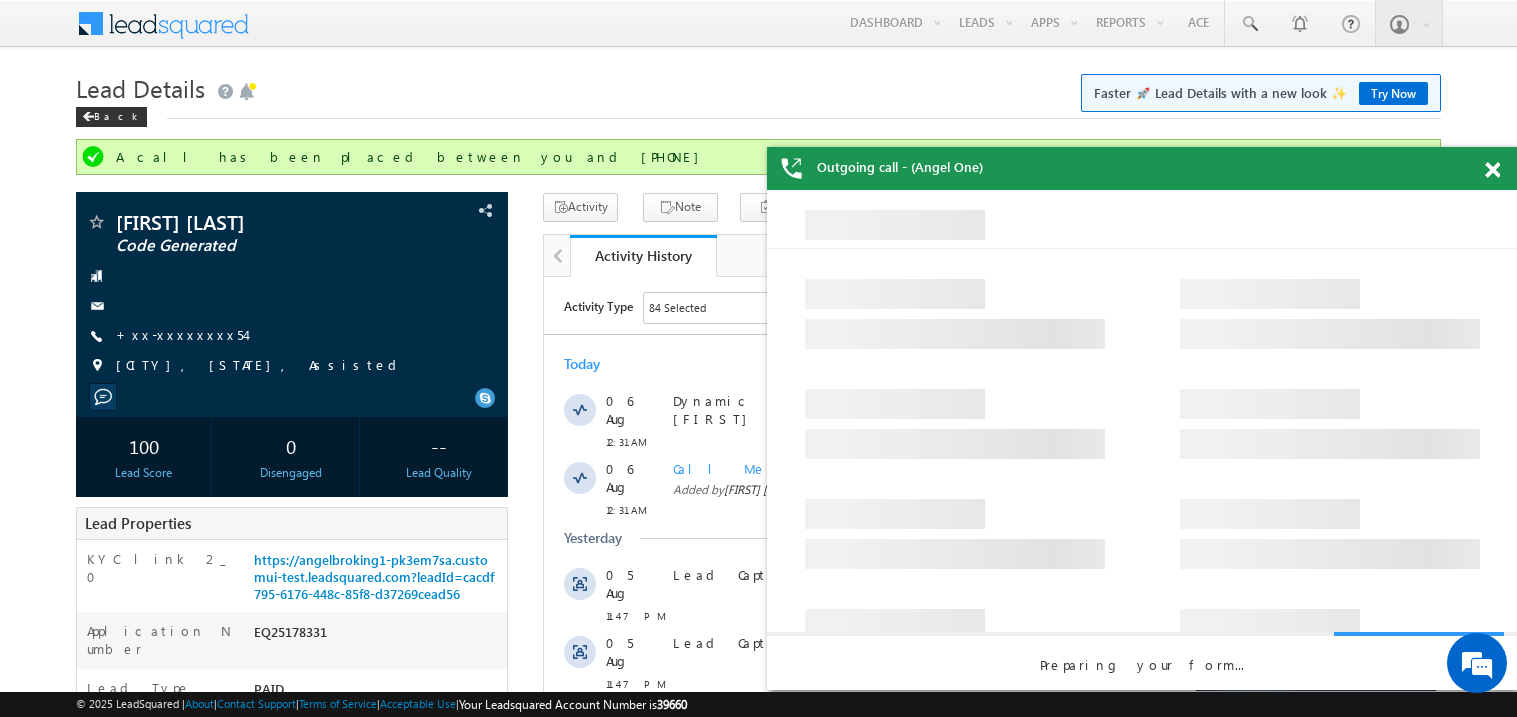 click at bounding box center [1492, 170] 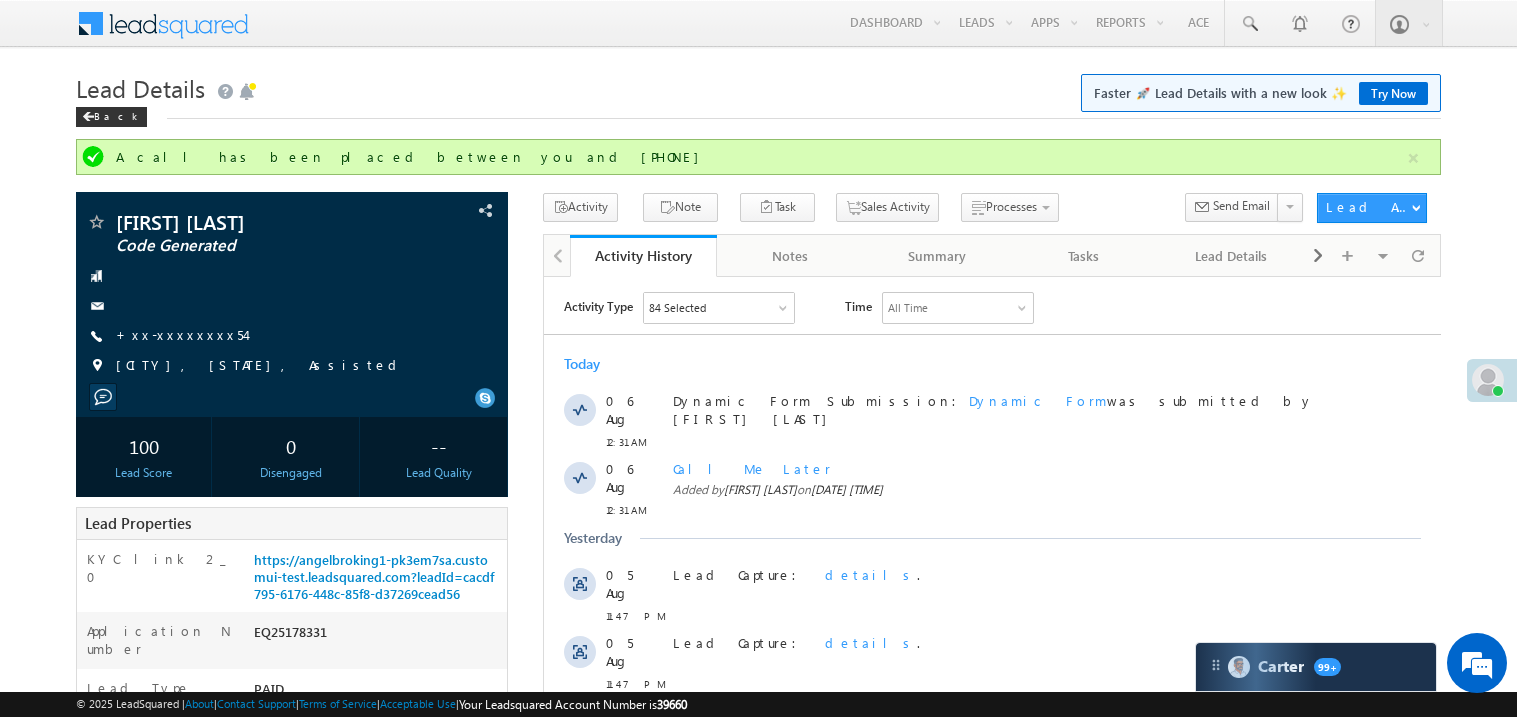 scroll, scrollTop: 0, scrollLeft: 0, axis: both 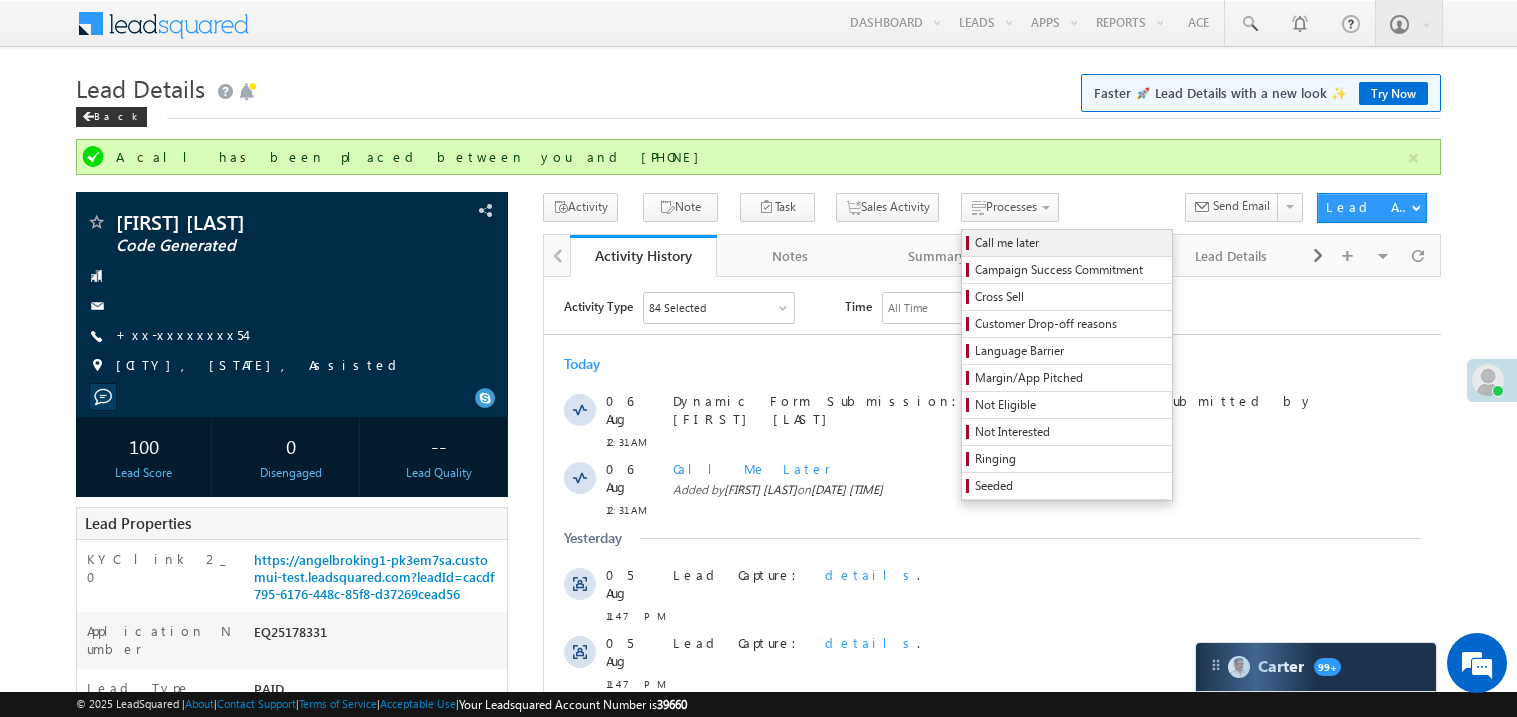 click on "Call me later" at bounding box center [1070, 243] 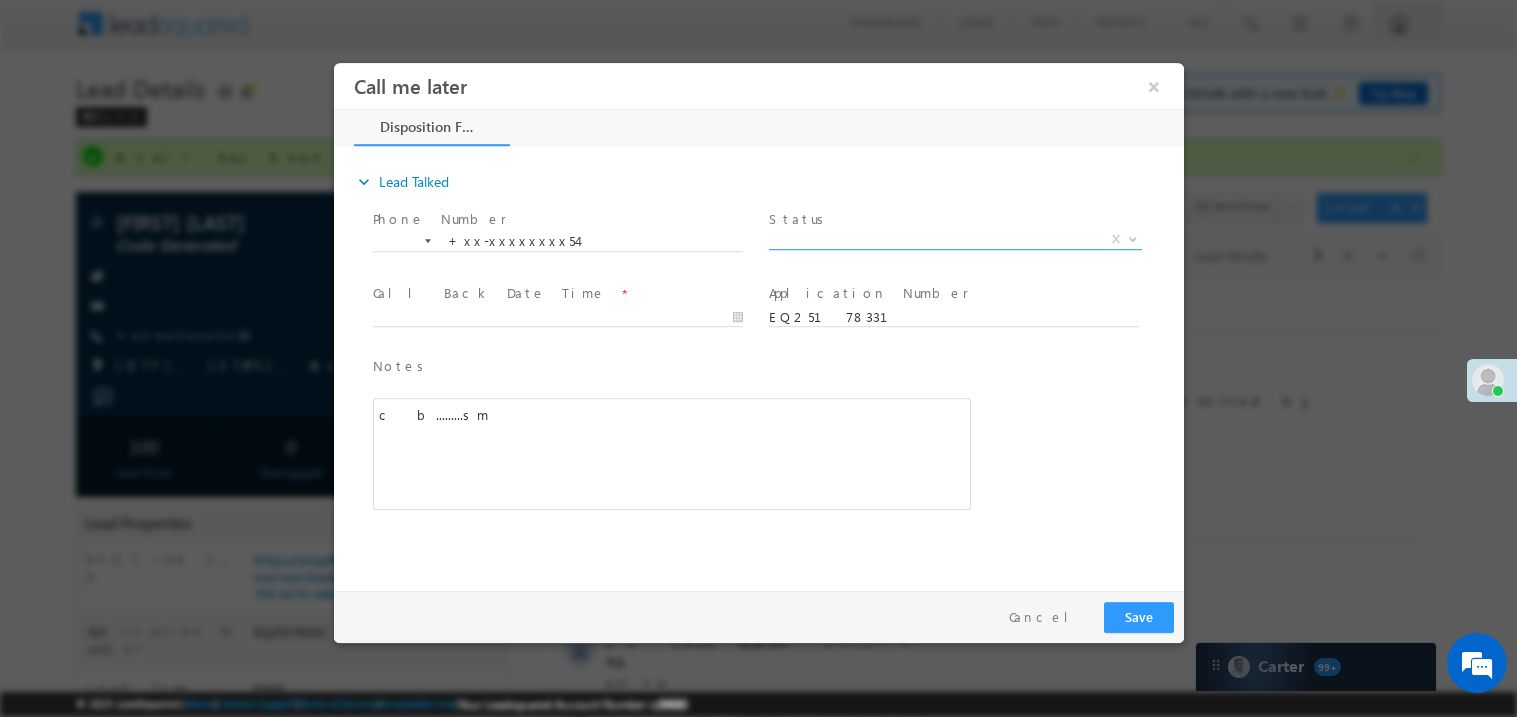 scroll, scrollTop: 0, scrollLeft: 0, axis: both 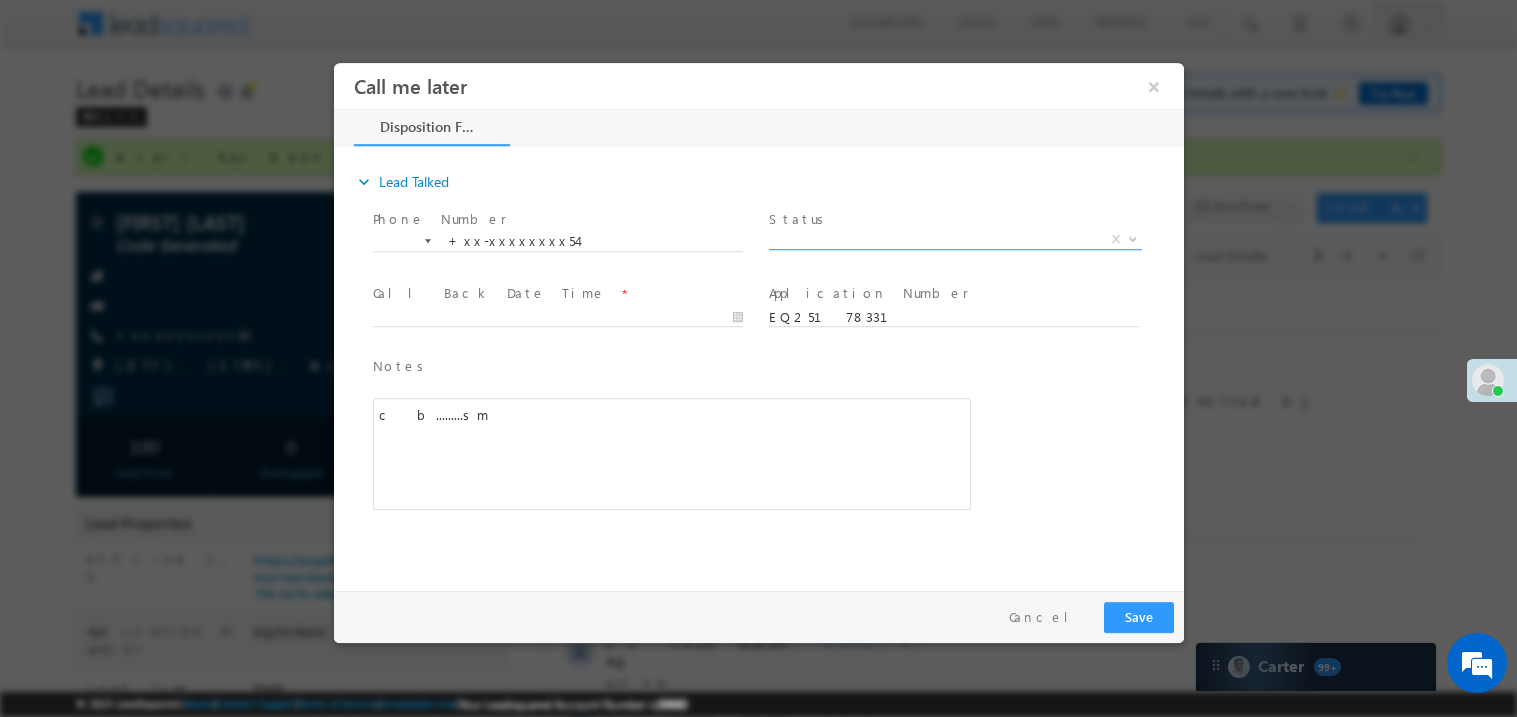 click on "X" at bounding box center (954, 239) 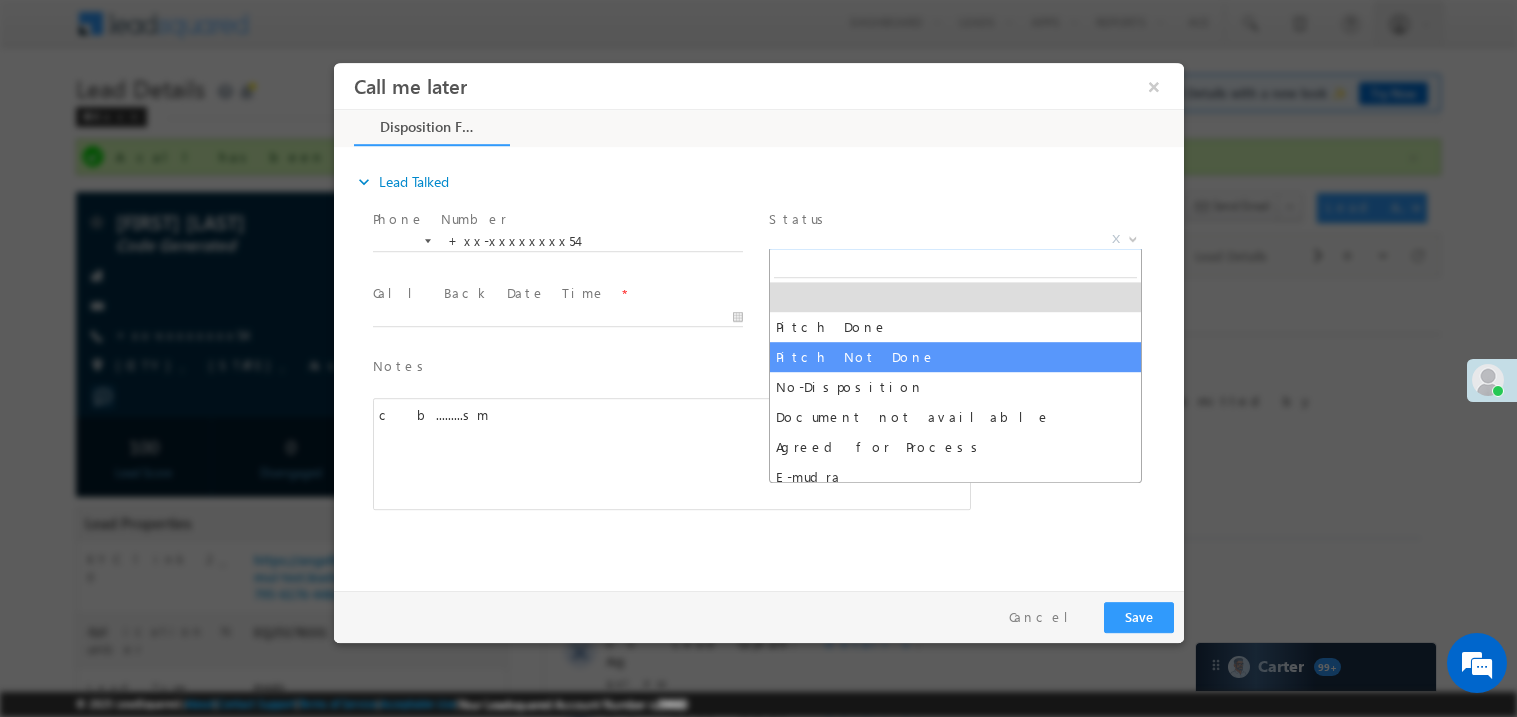 select on "Pitch Not Done" 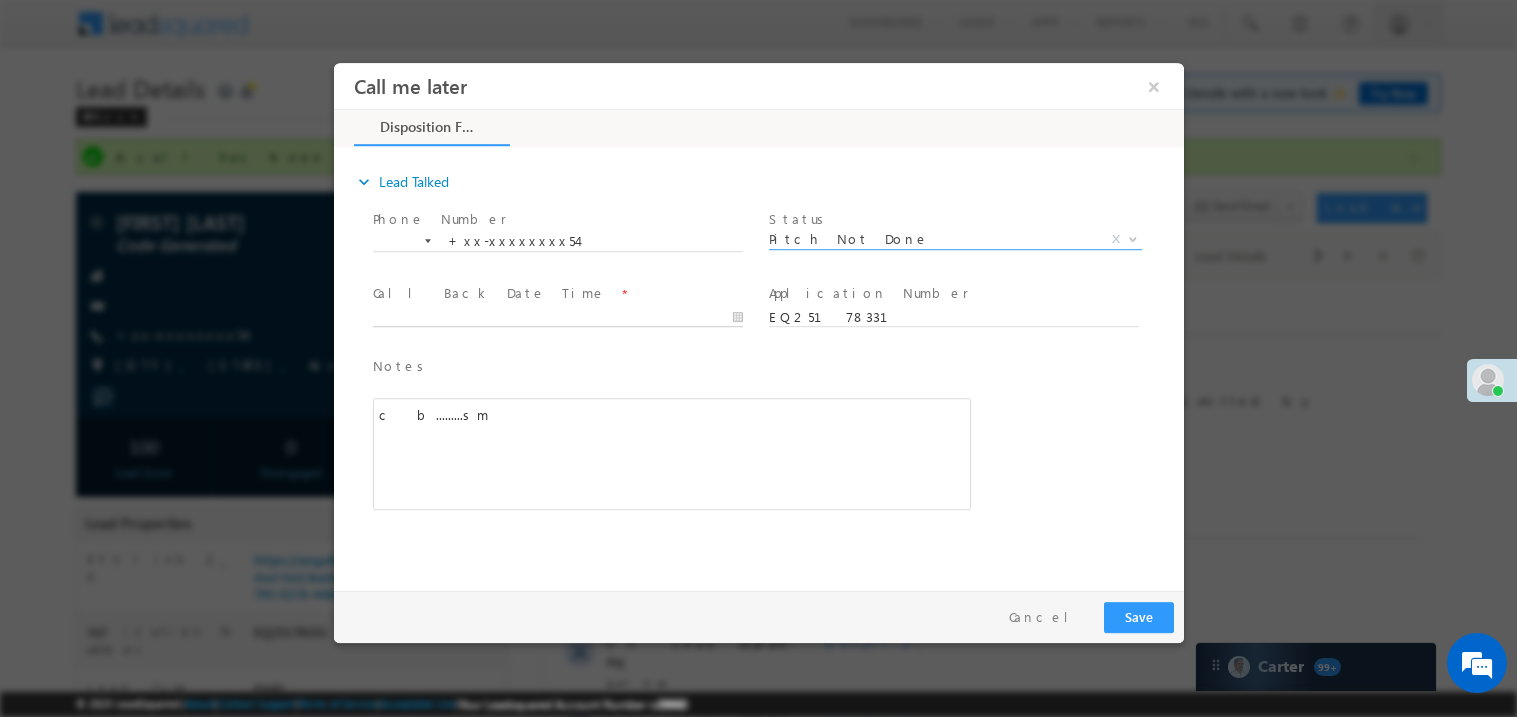 click on "Call me later
×" at bounding box center [758, 321] 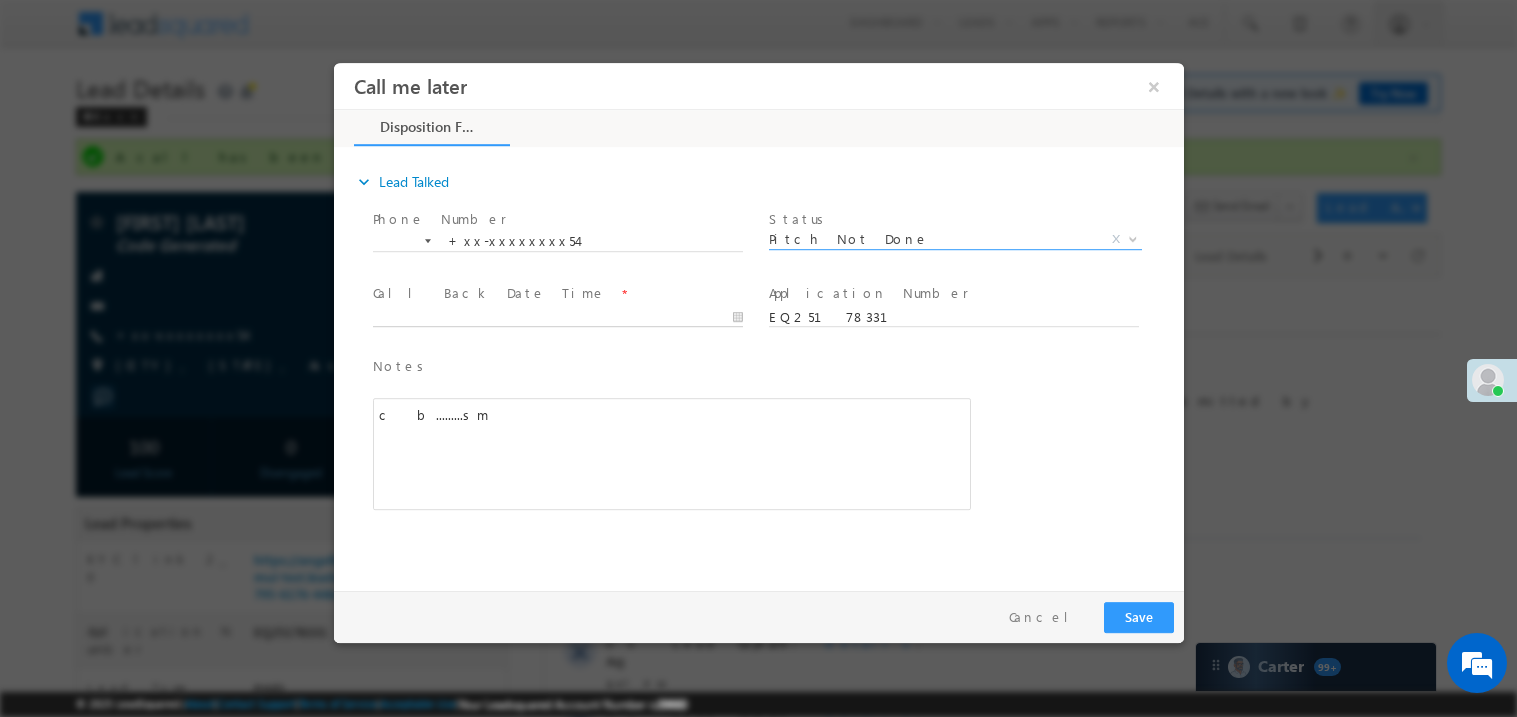 type on "08/06/25 10:34 AM" 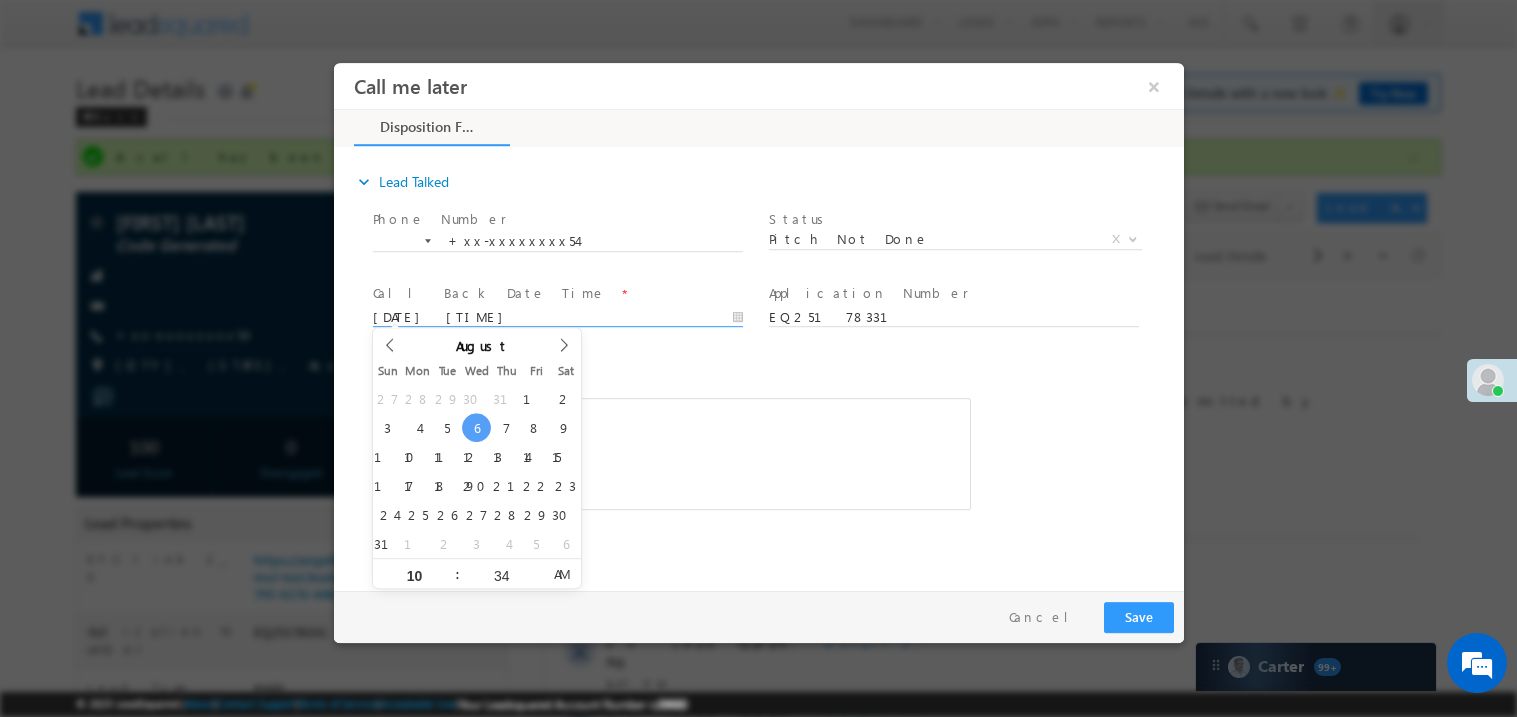 click on "c  b.........sm" at bounding box center [671, 453] 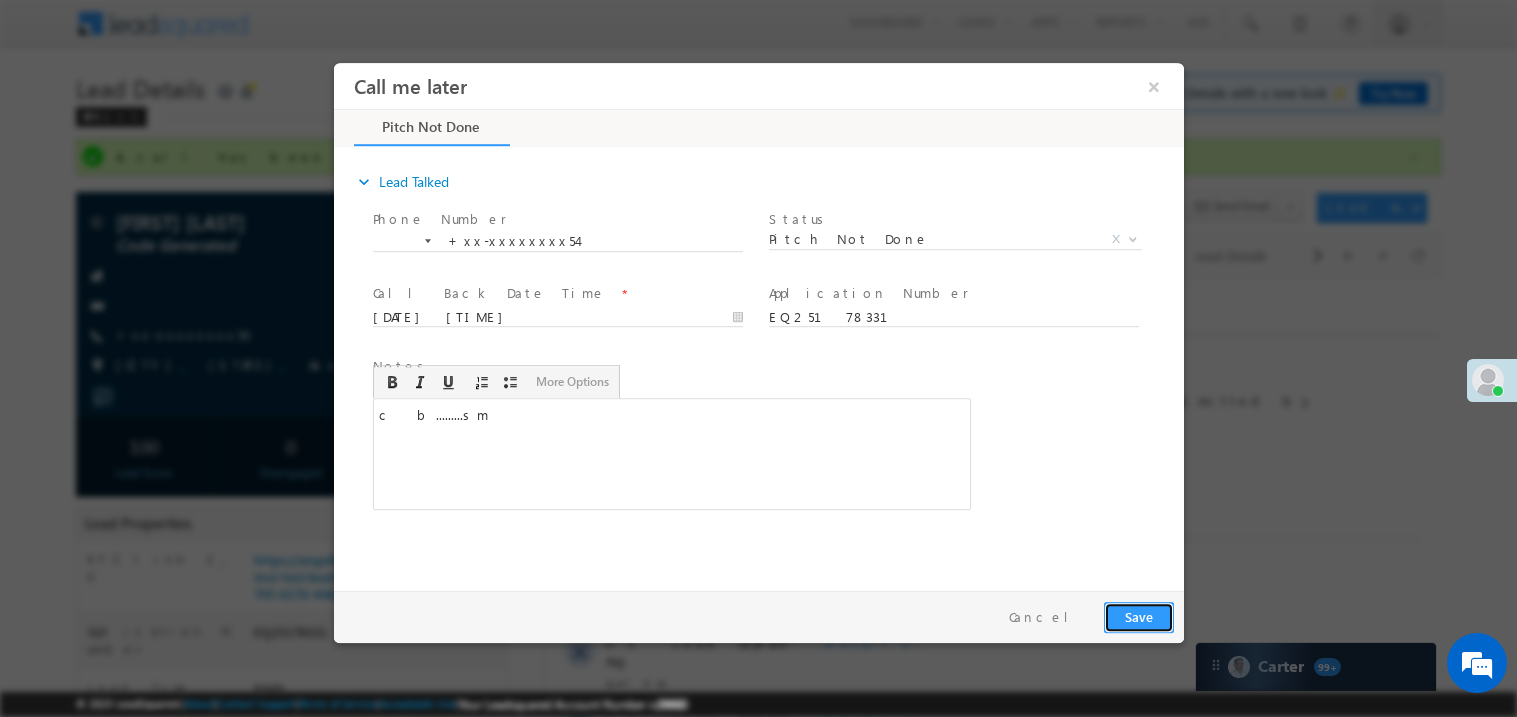 click on "Save" at bounding box center (1138, 616) 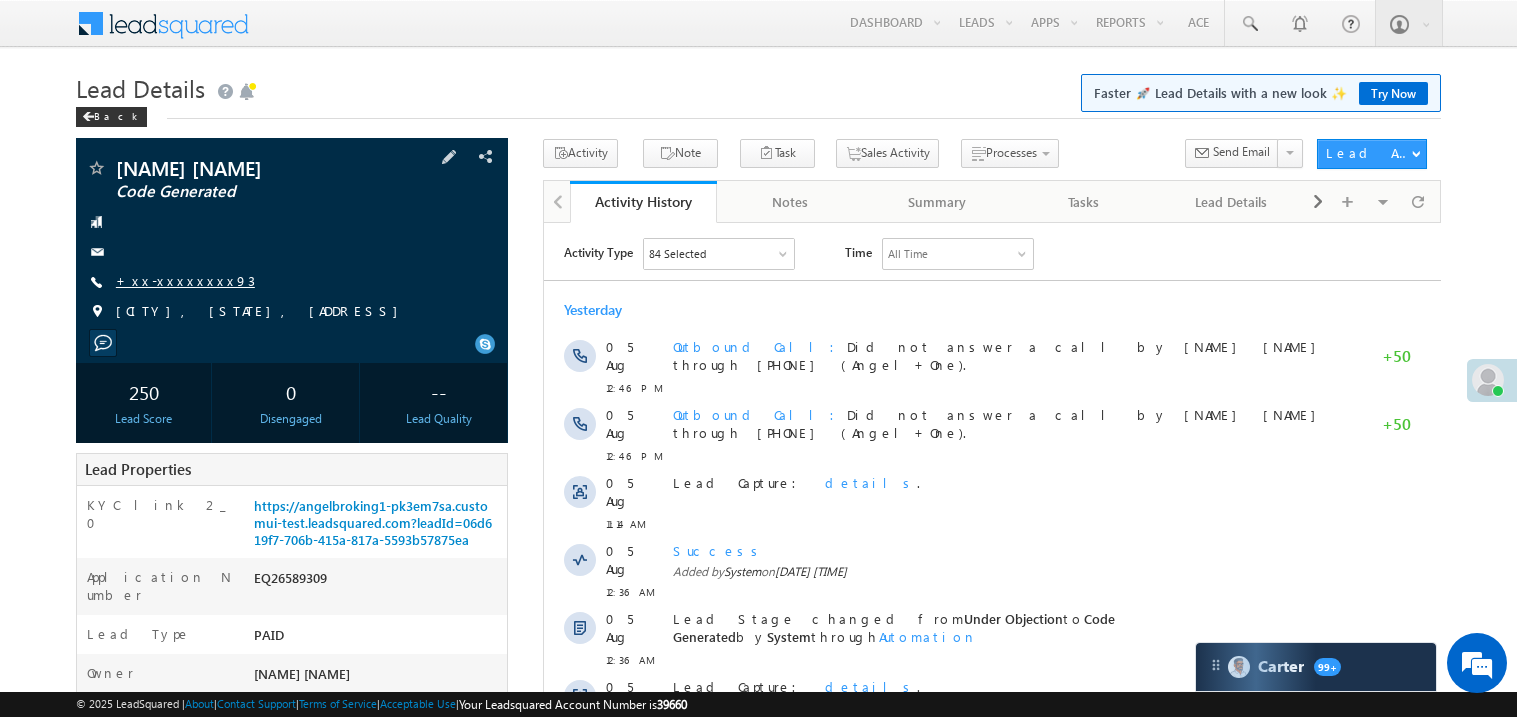 scroll, scrollTop: 0, scrollLeft: 0, axis: both 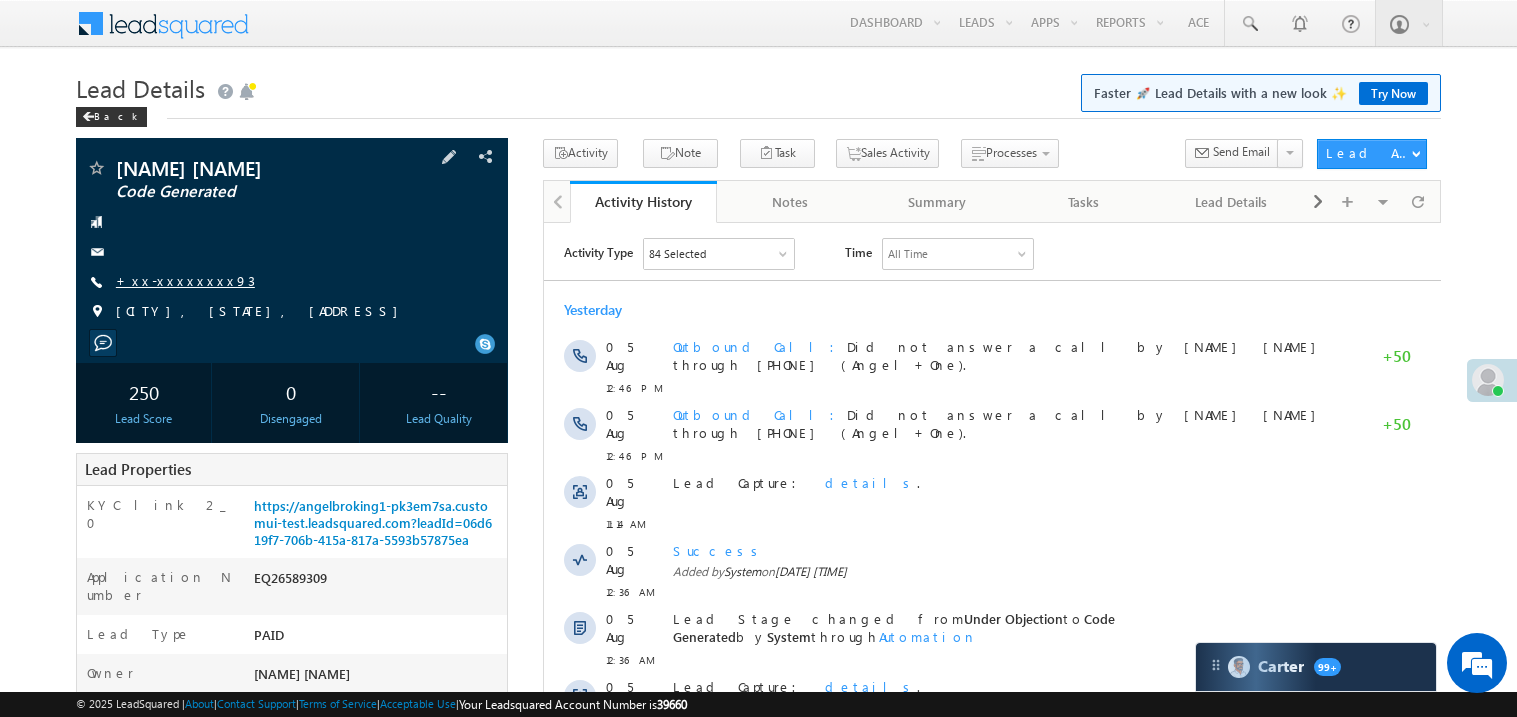 click on "+xx-xxxxxxxx93" at bounding box center [185, 280] 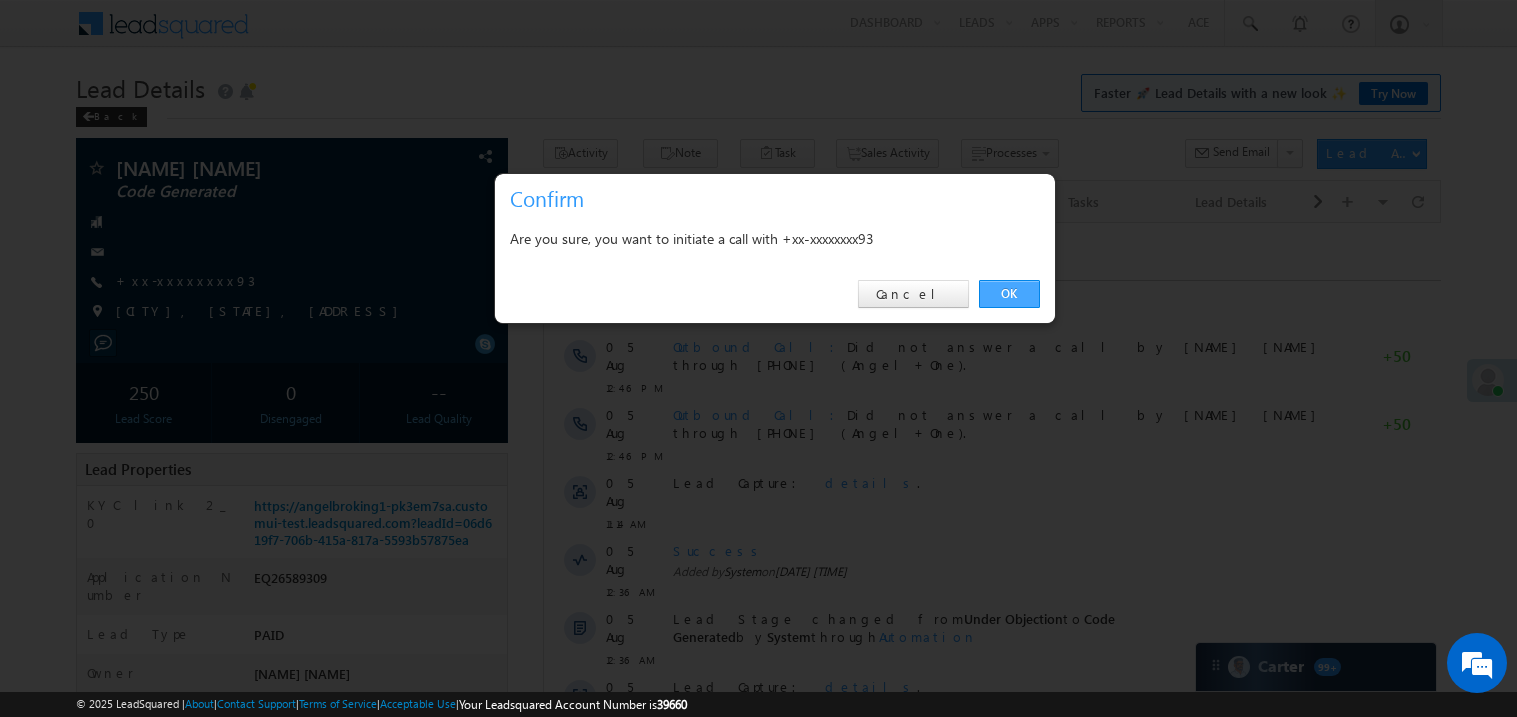 click on "OK" at bounding box center [1009, 294] 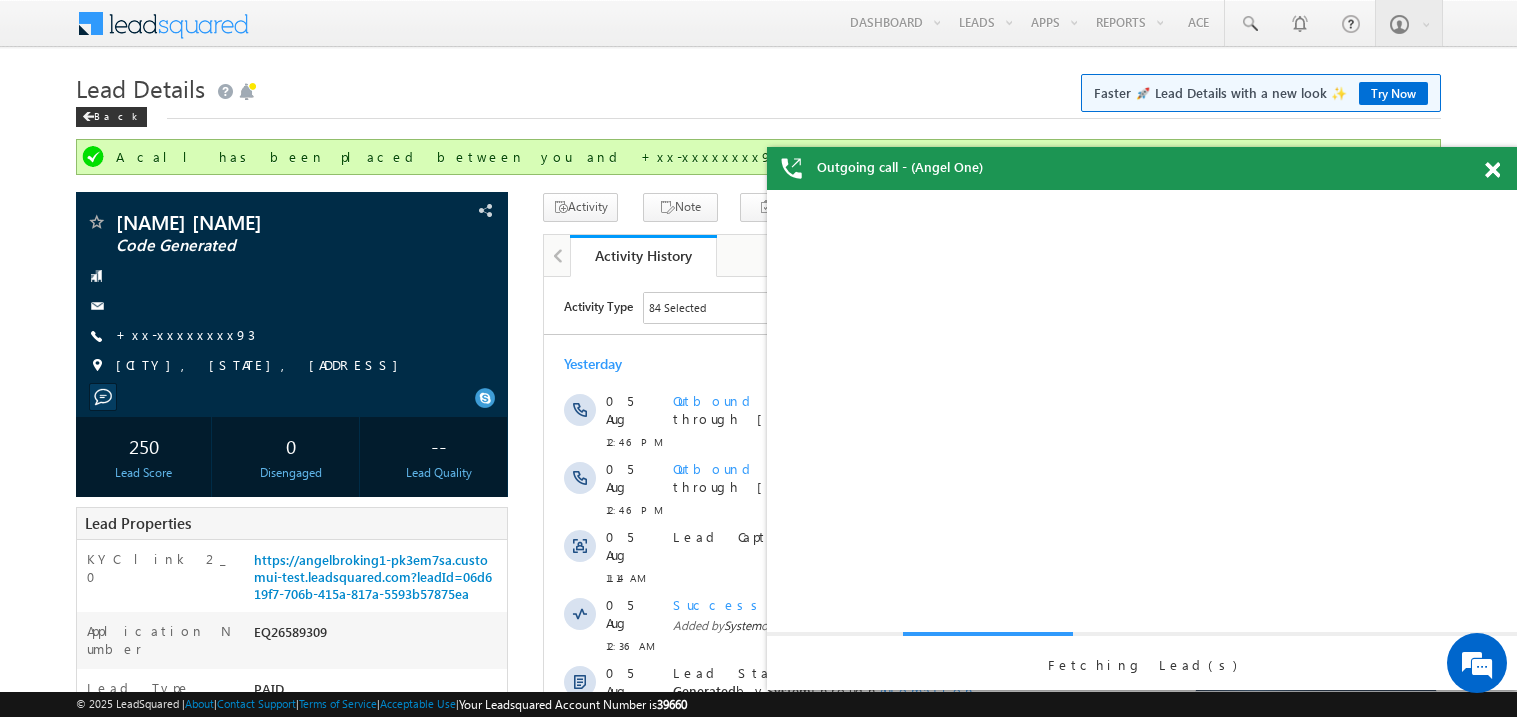 scroll, scrollTop: 0, scrollLeft: 0, axis: both 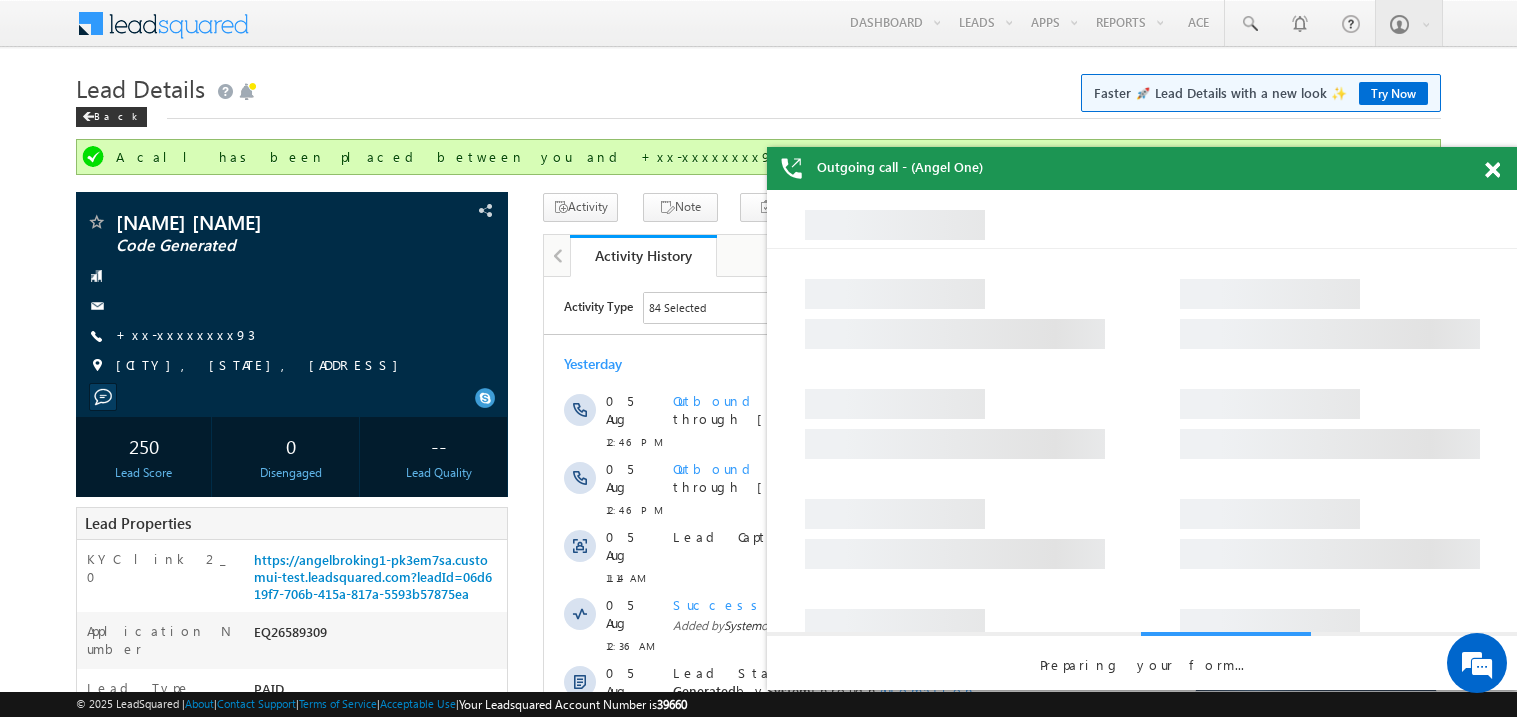 click at bounding box center [1492, 170] 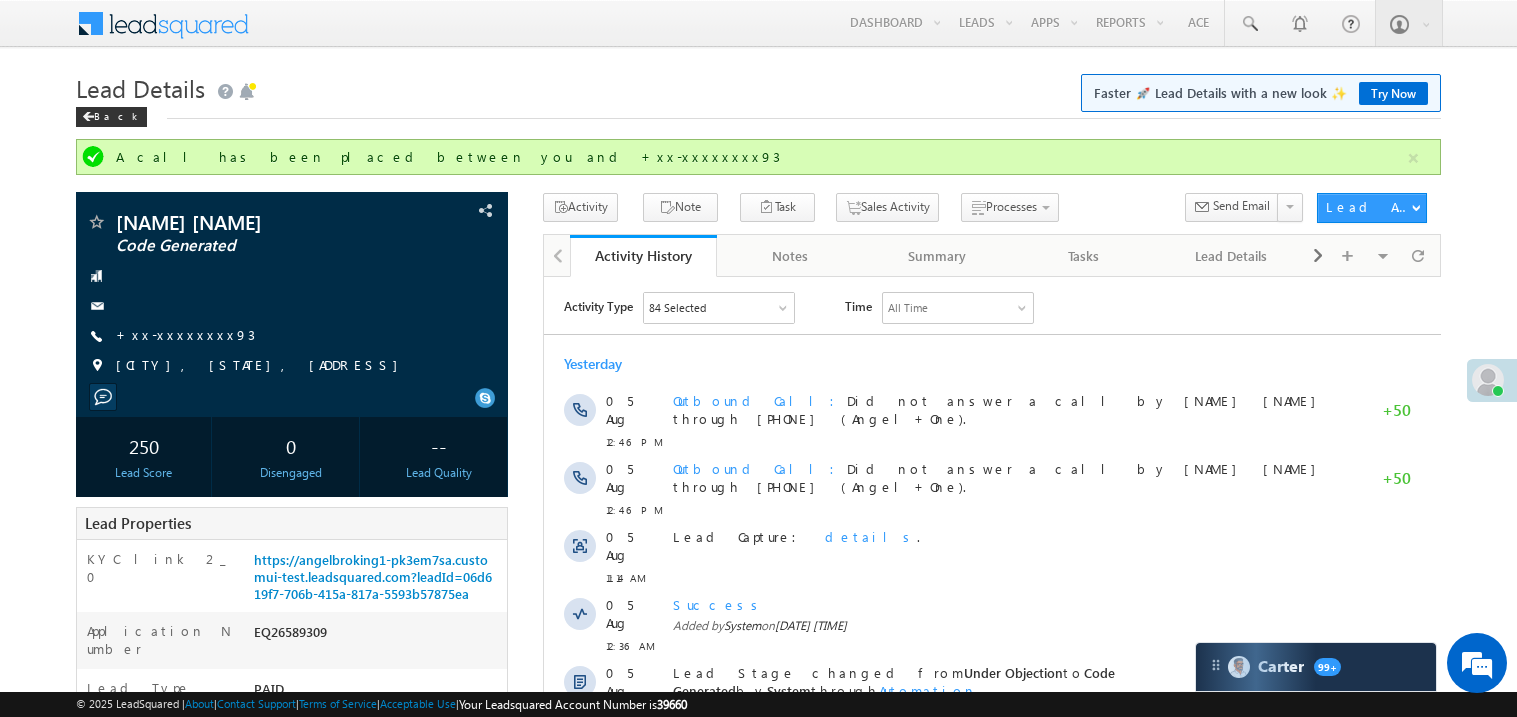 scroll, scrollTop: 0, scrollLeft: 0, axis: both 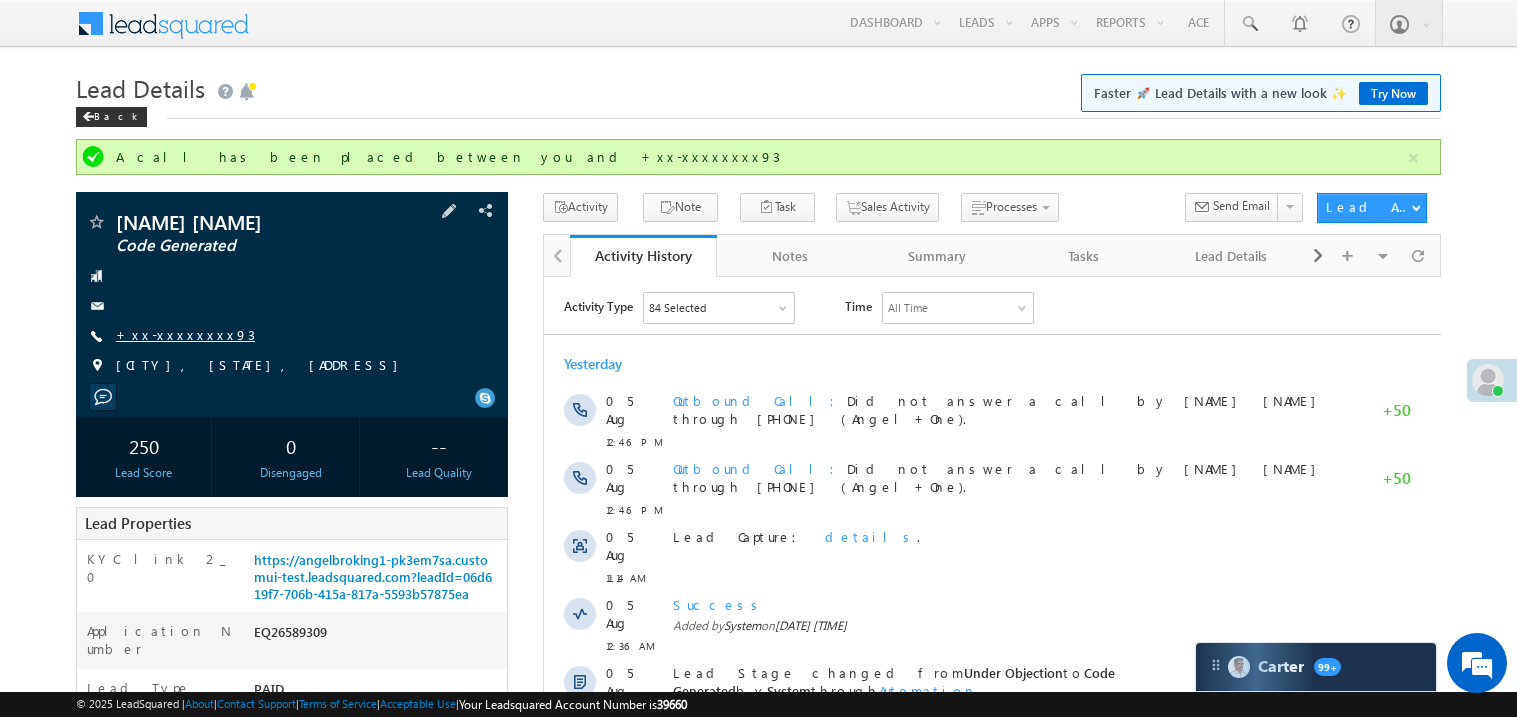 click on "+xx-xxxxxxxx93" at bounding box center (185, 334) 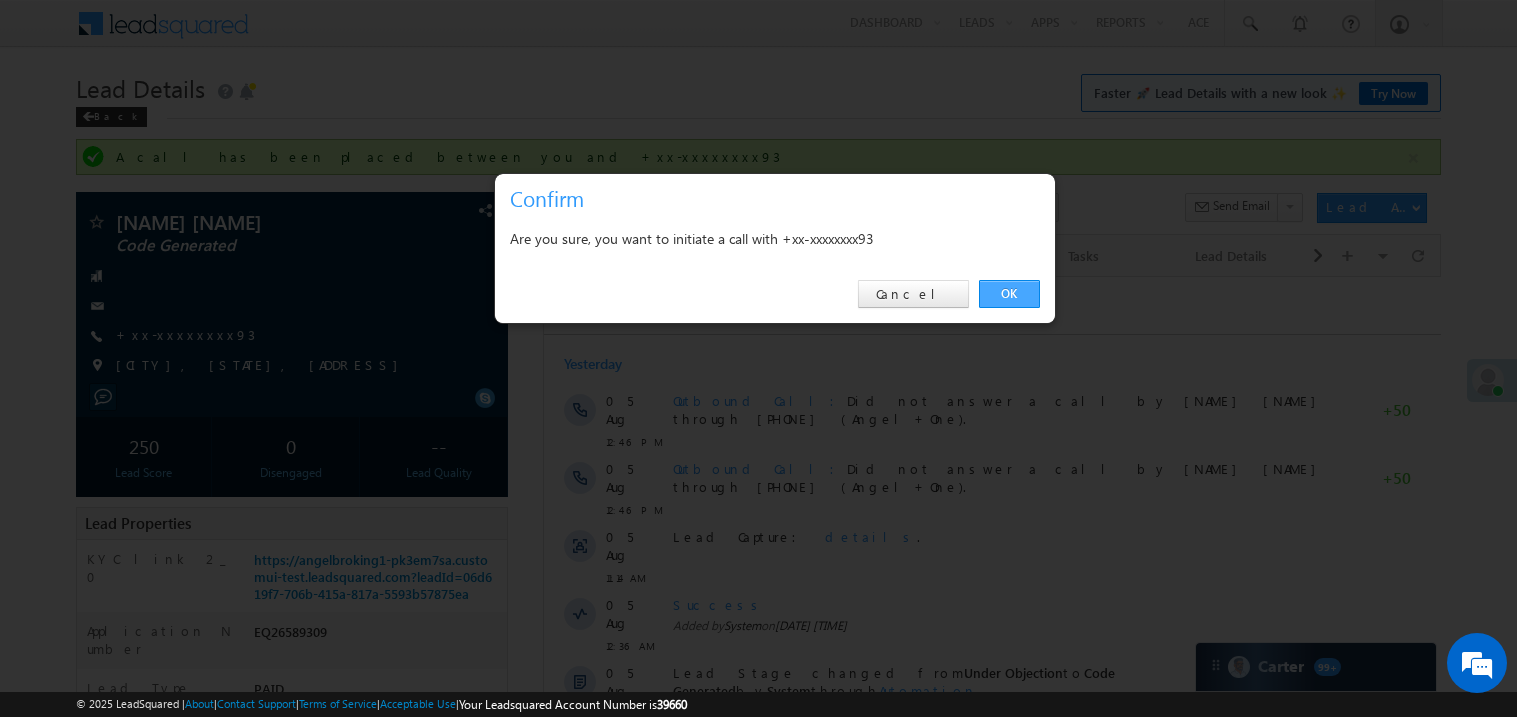 click on "OK" at bounding box center (1009, 294) 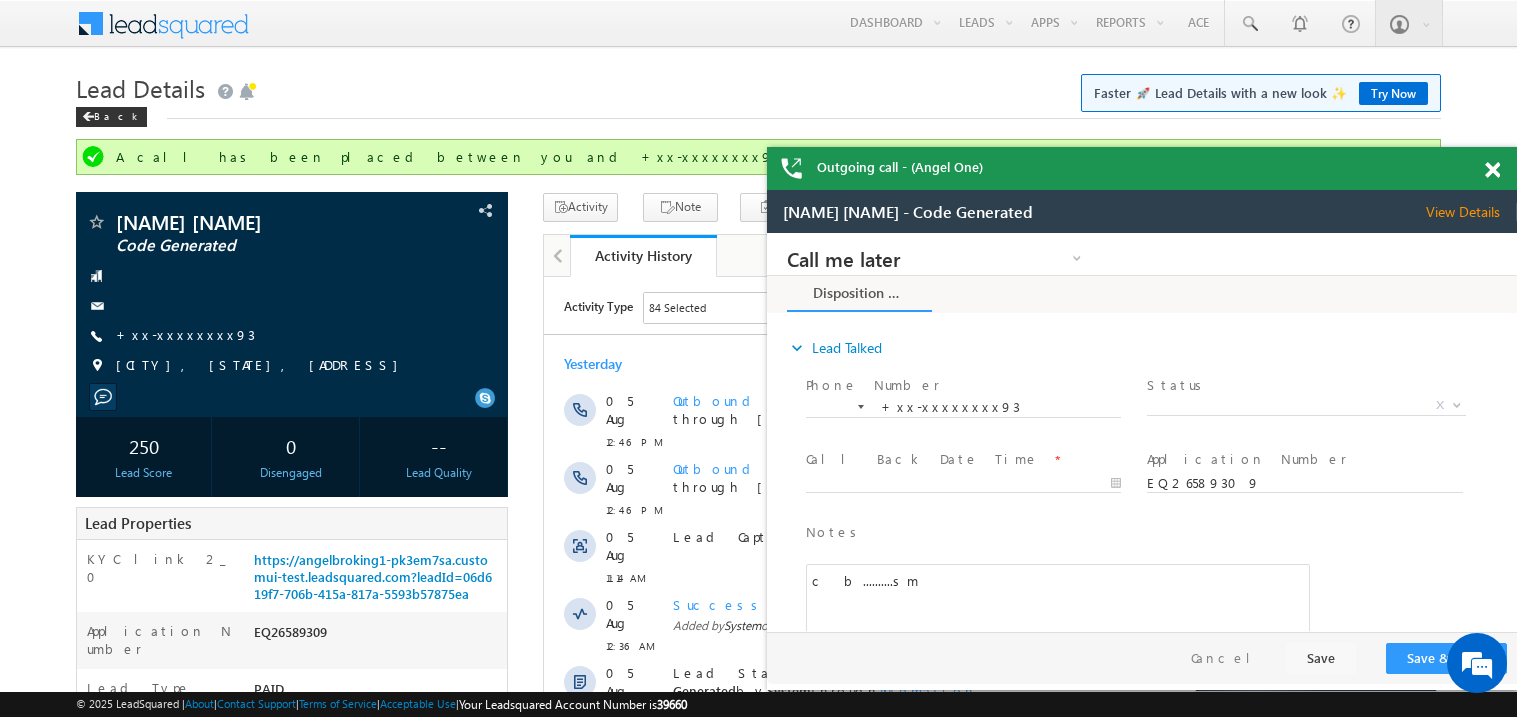 scroll, scrollTop: 0, scrollLeft: 0, axis: both 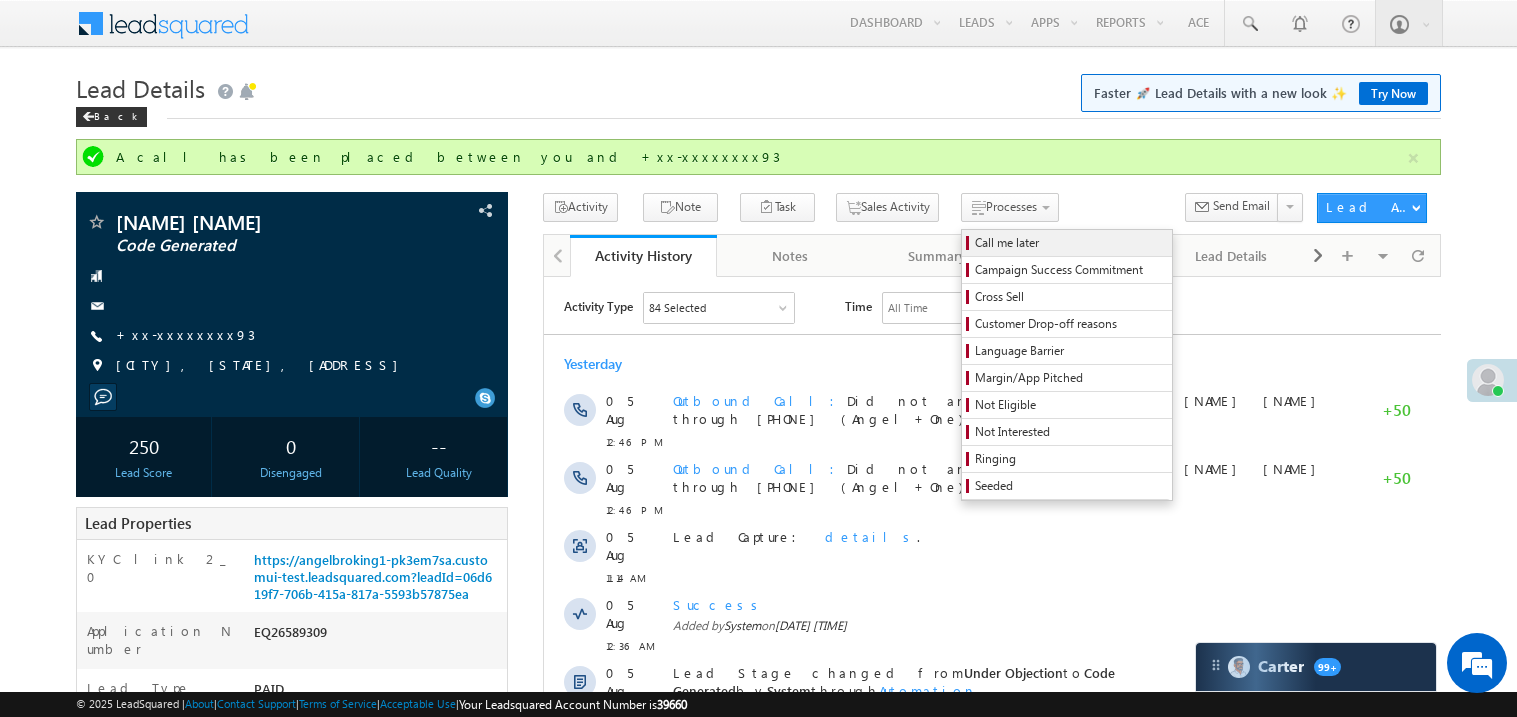 click on "Call me later" at bounding box center [1070, 243] 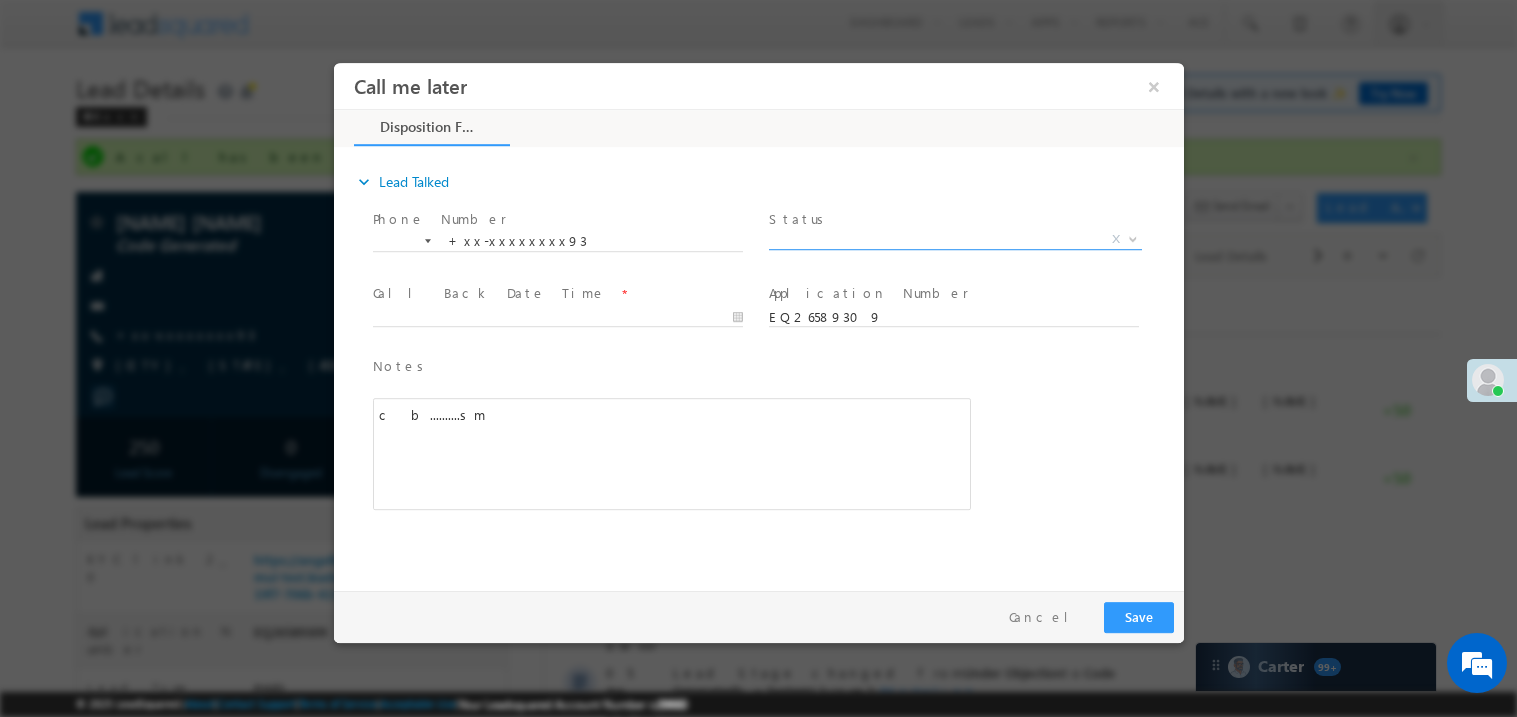 scroll, scrollTop: 0, scrollLeft: 0, axis: both 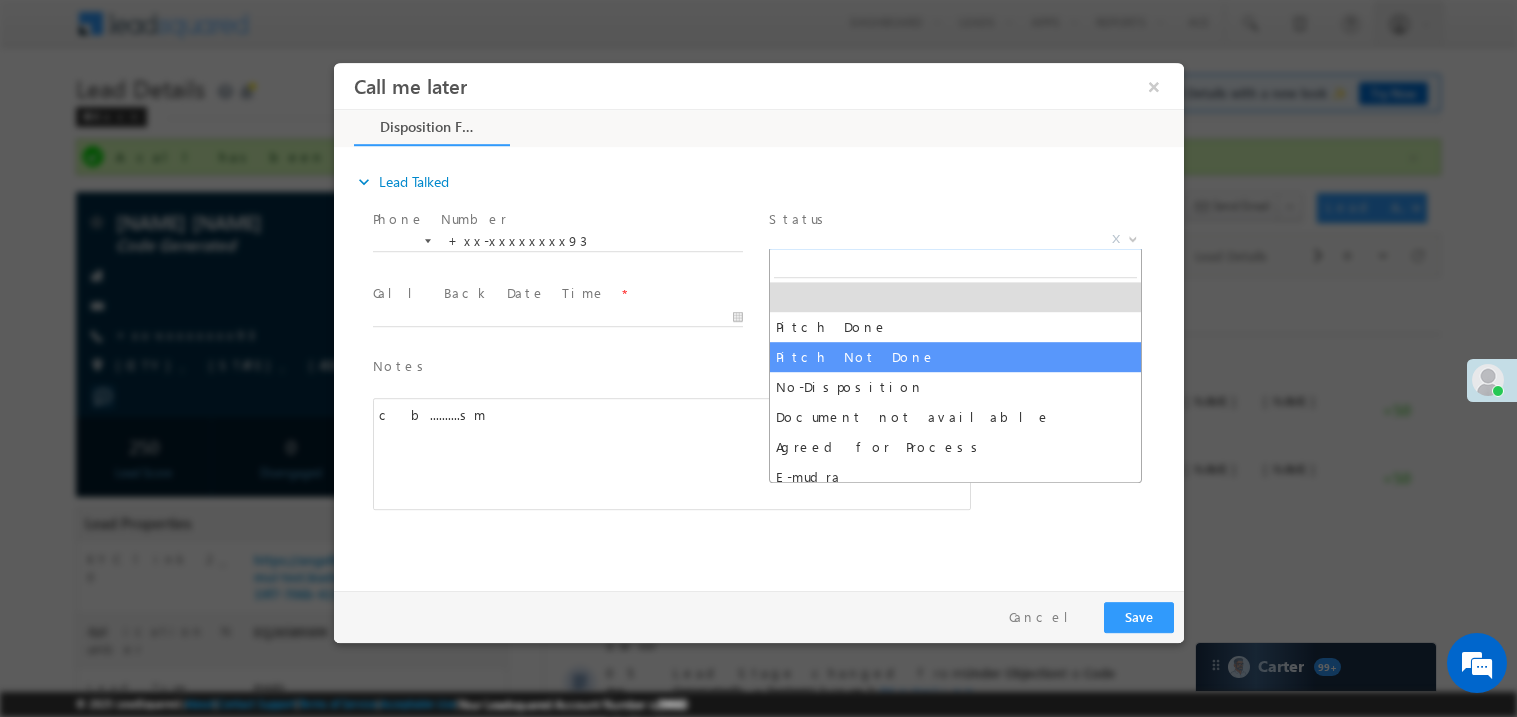 select on "Pitch Not Done" 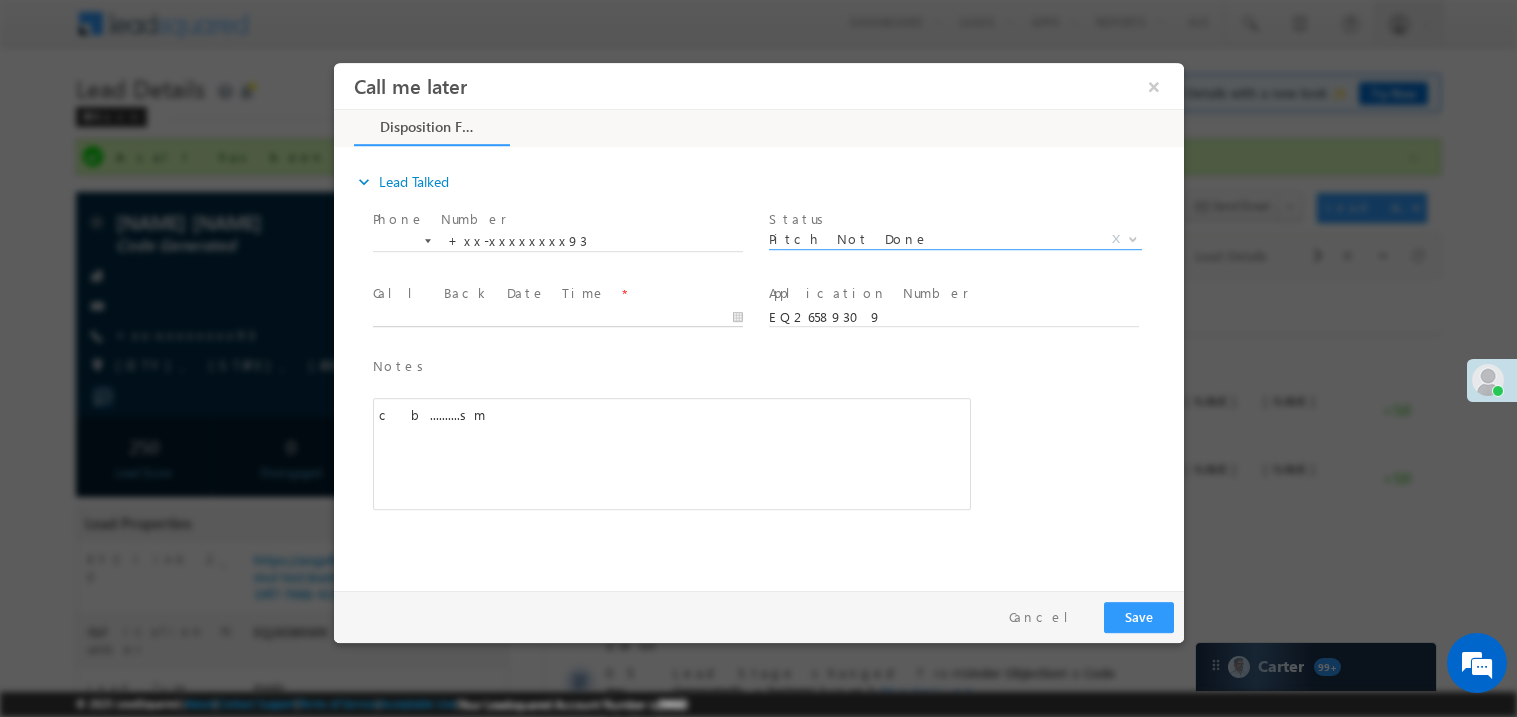 click on "Call me later
×" at bounding box center (758, 321) 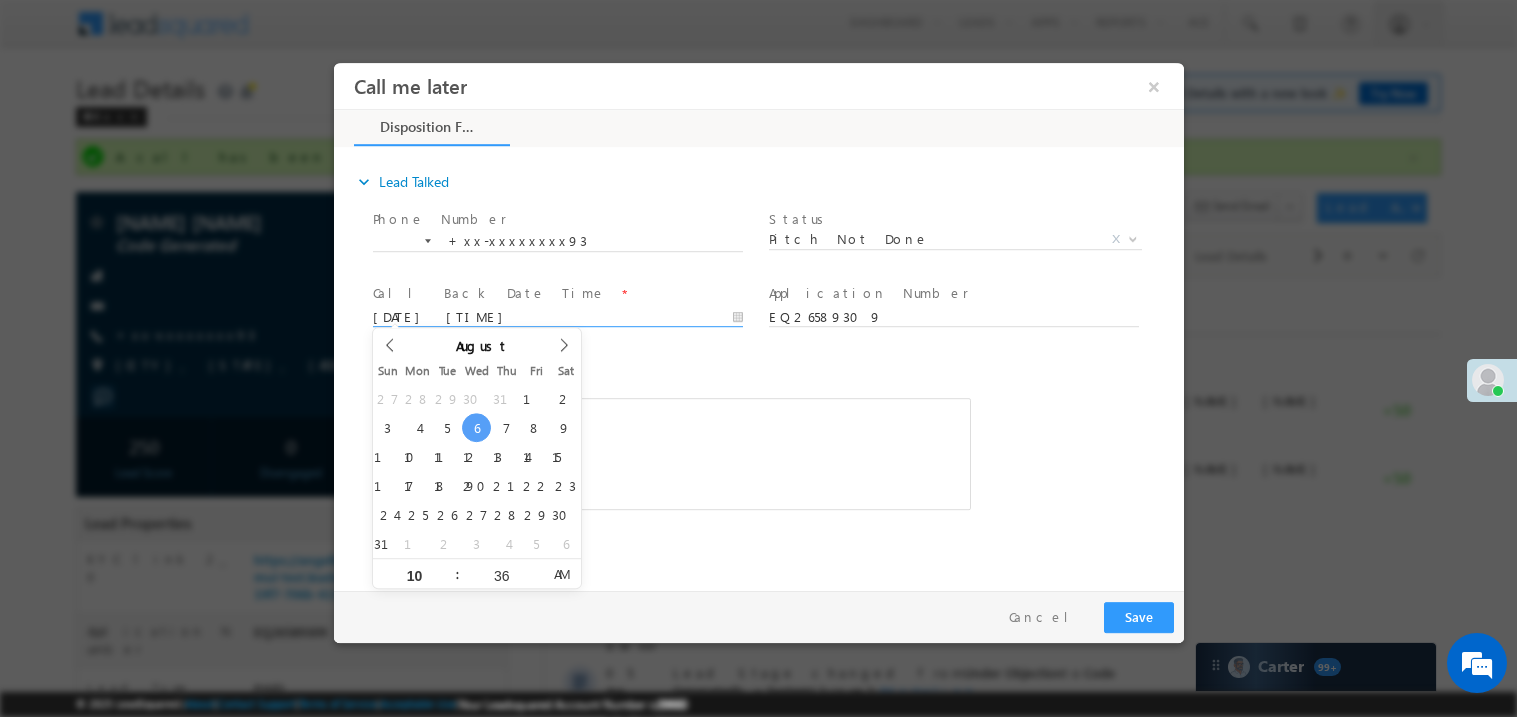 click on "c b..........sm" at bounding box center [671, 453] 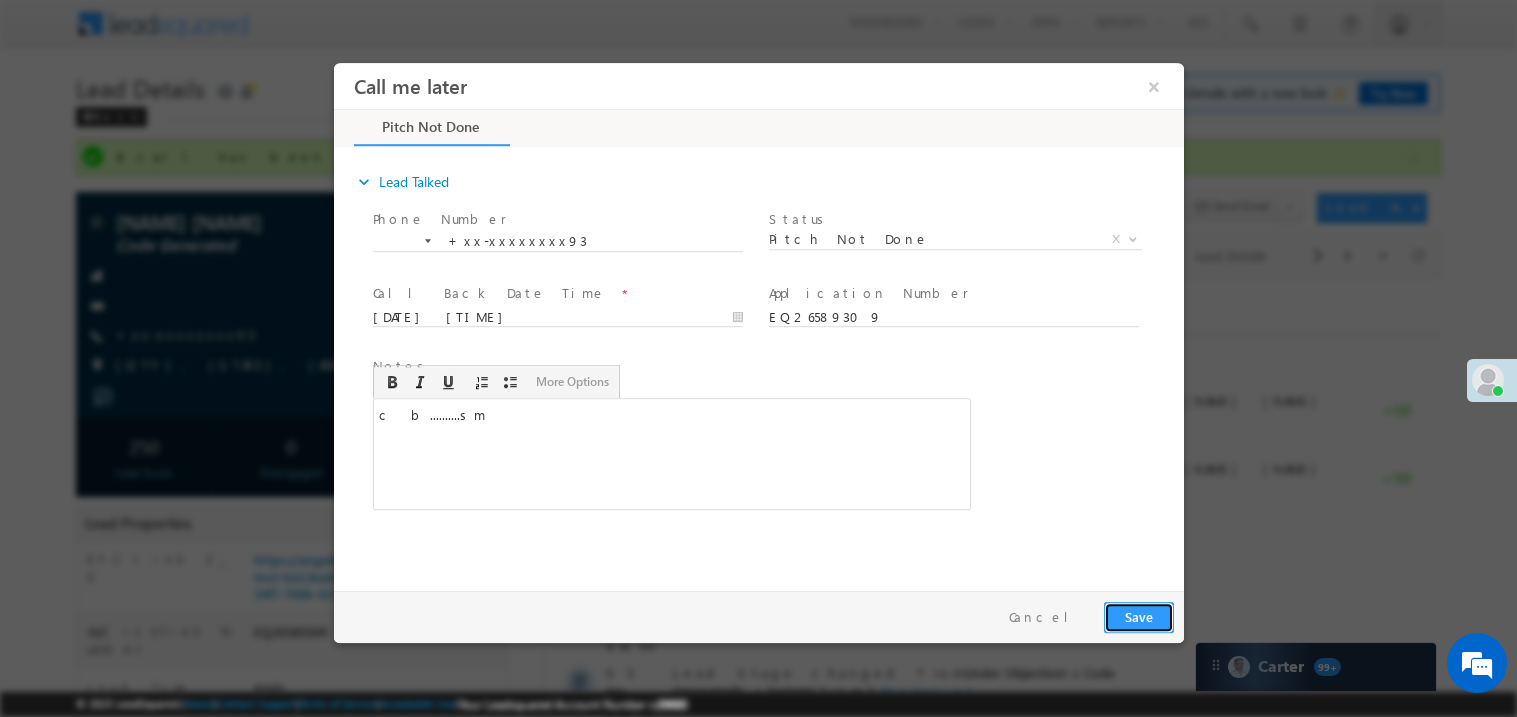 click on "Save" at bounding box center (1138, 616) 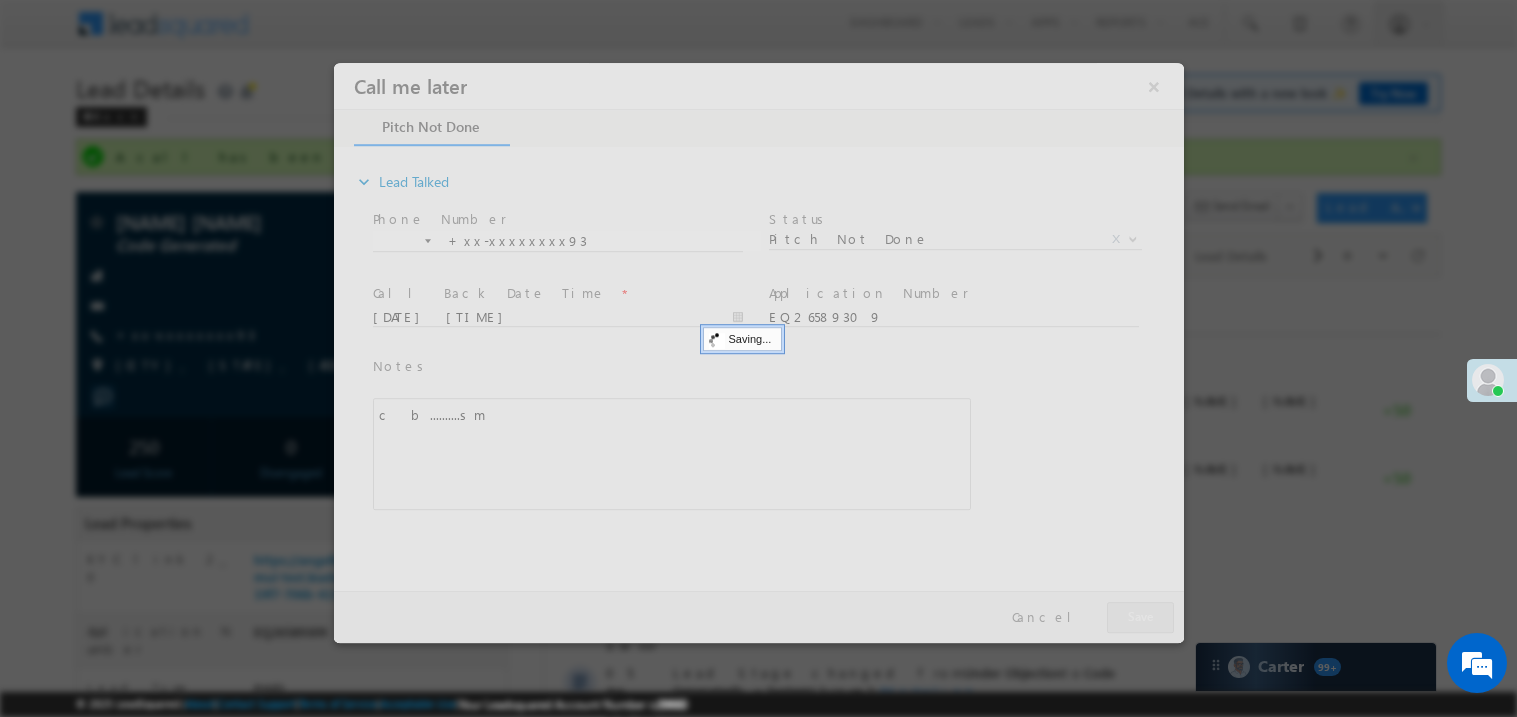 click at bounding box center [758, 352] 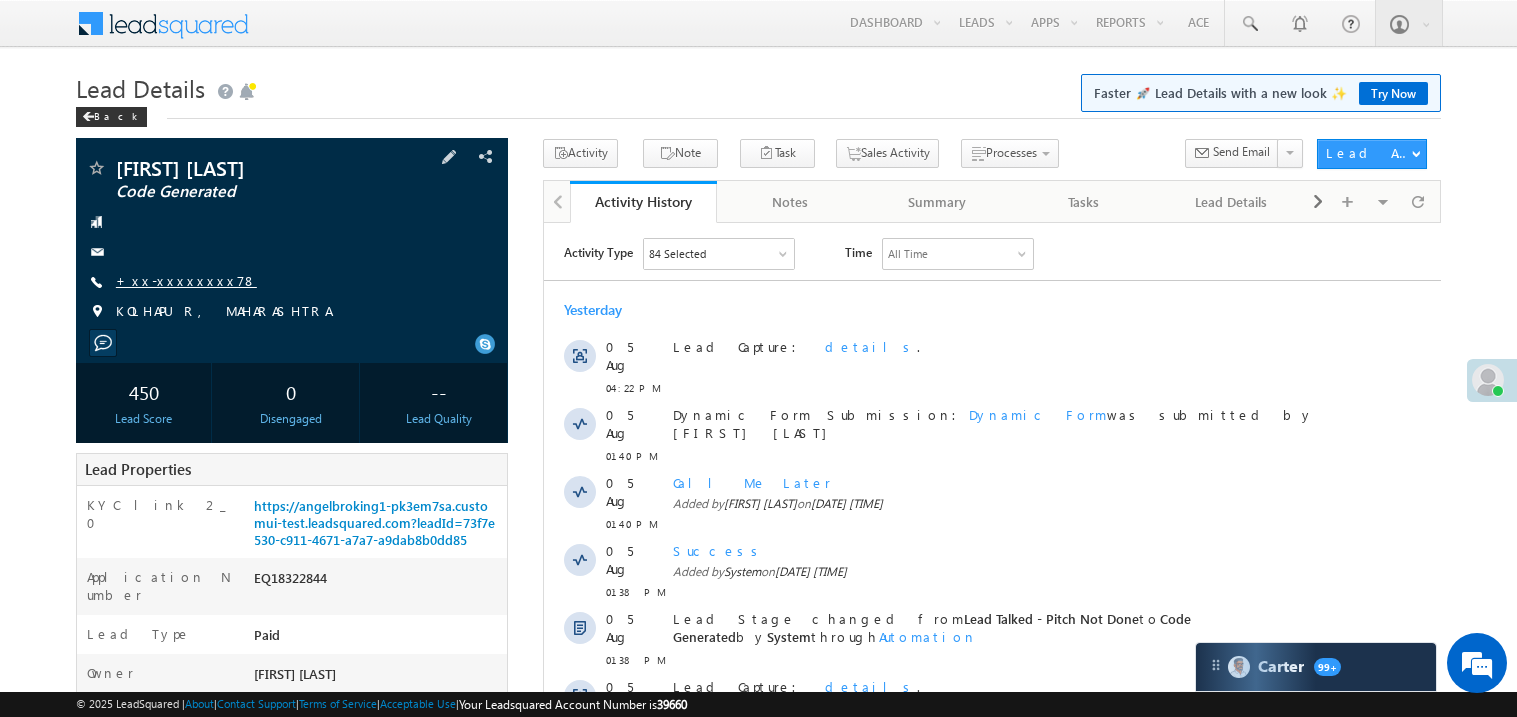 scroll, scrollTop: 0, scrollLeft: 0, axis: both 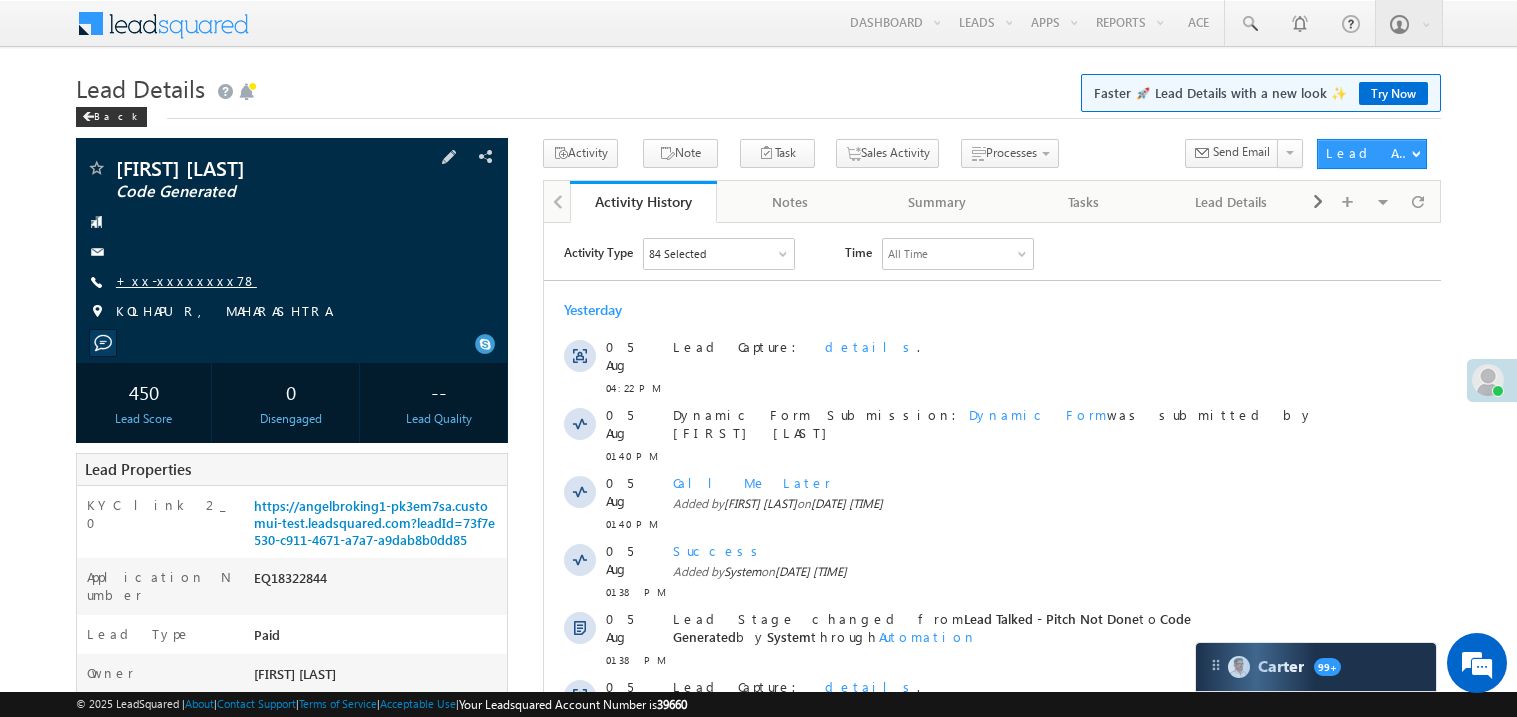 click on "+xx-xxxxxxxx78" at bounding box center (186, 280) 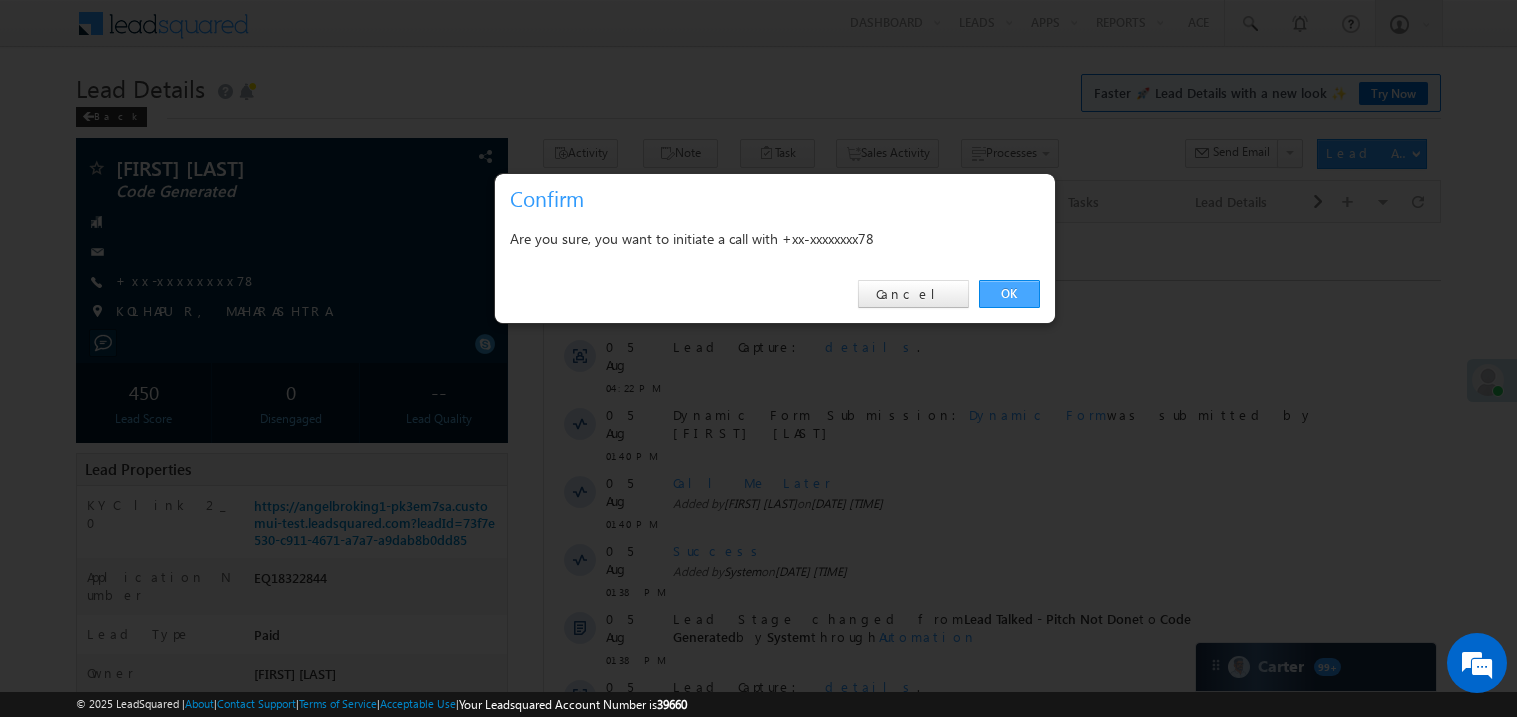 click on "OK" at bounding box center (1009, 294) 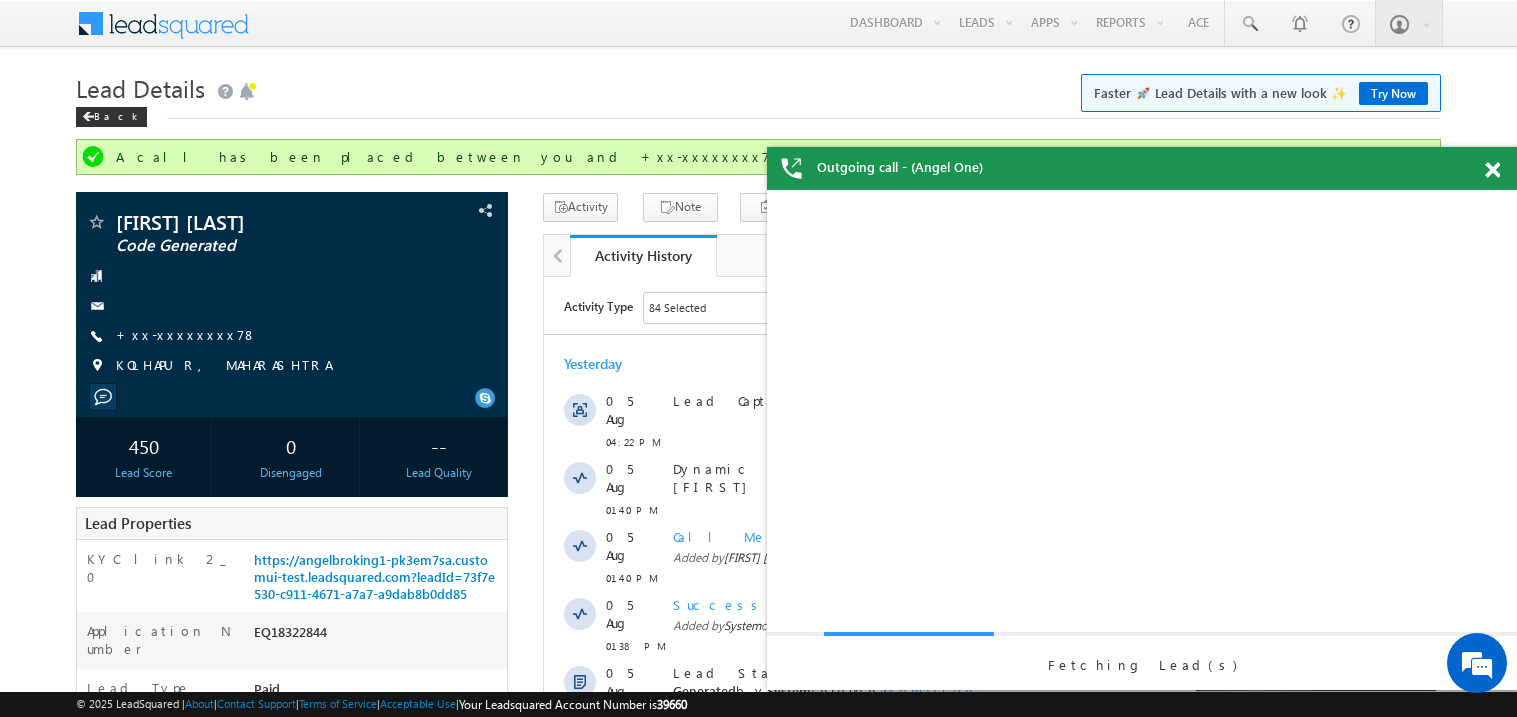 scroll, scrollTop: 0, scrollLeft: 0, axis: both 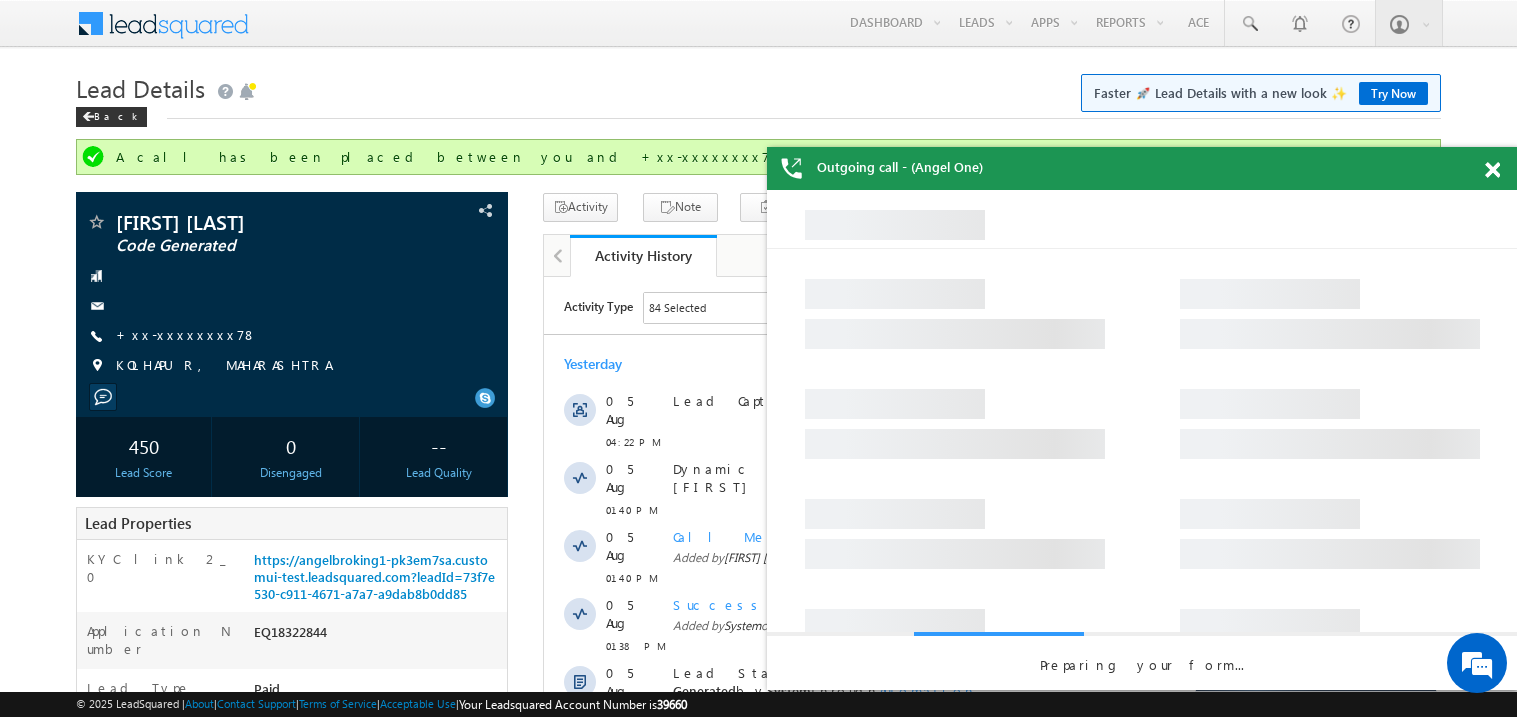 click at bounding box center [1492, 170] 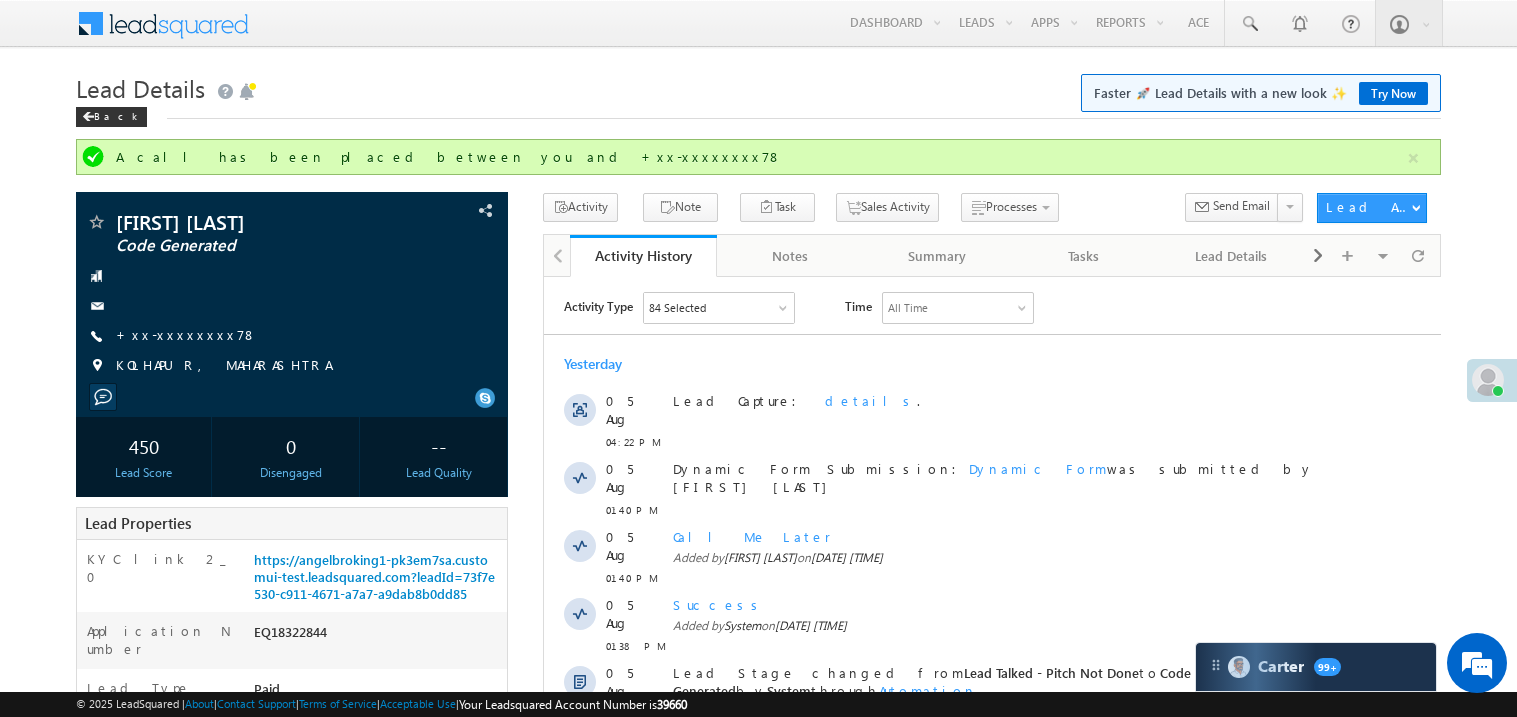 scroll, scrollTop: 0, scrollLeft: 0, axis: both 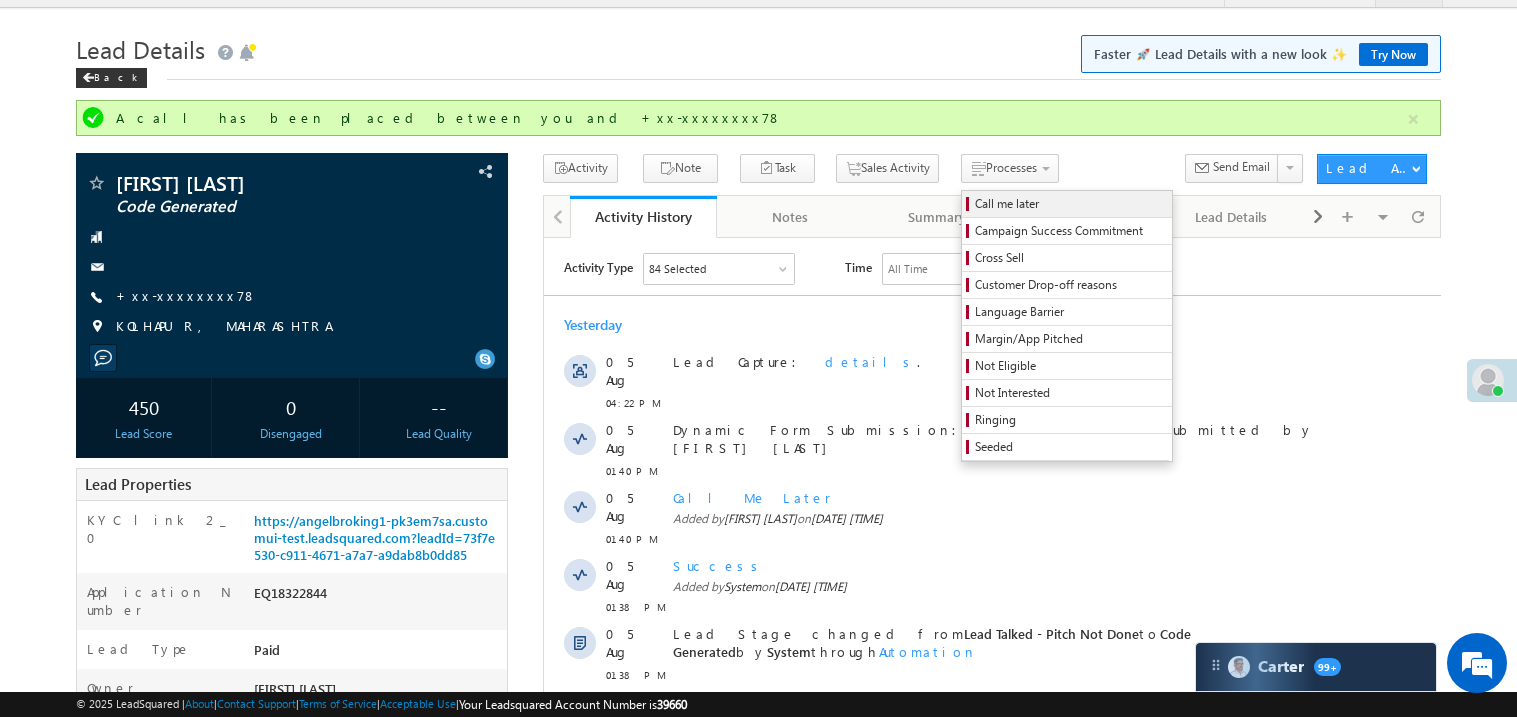 click on "Call me later" at bounding box center [1070, 204] 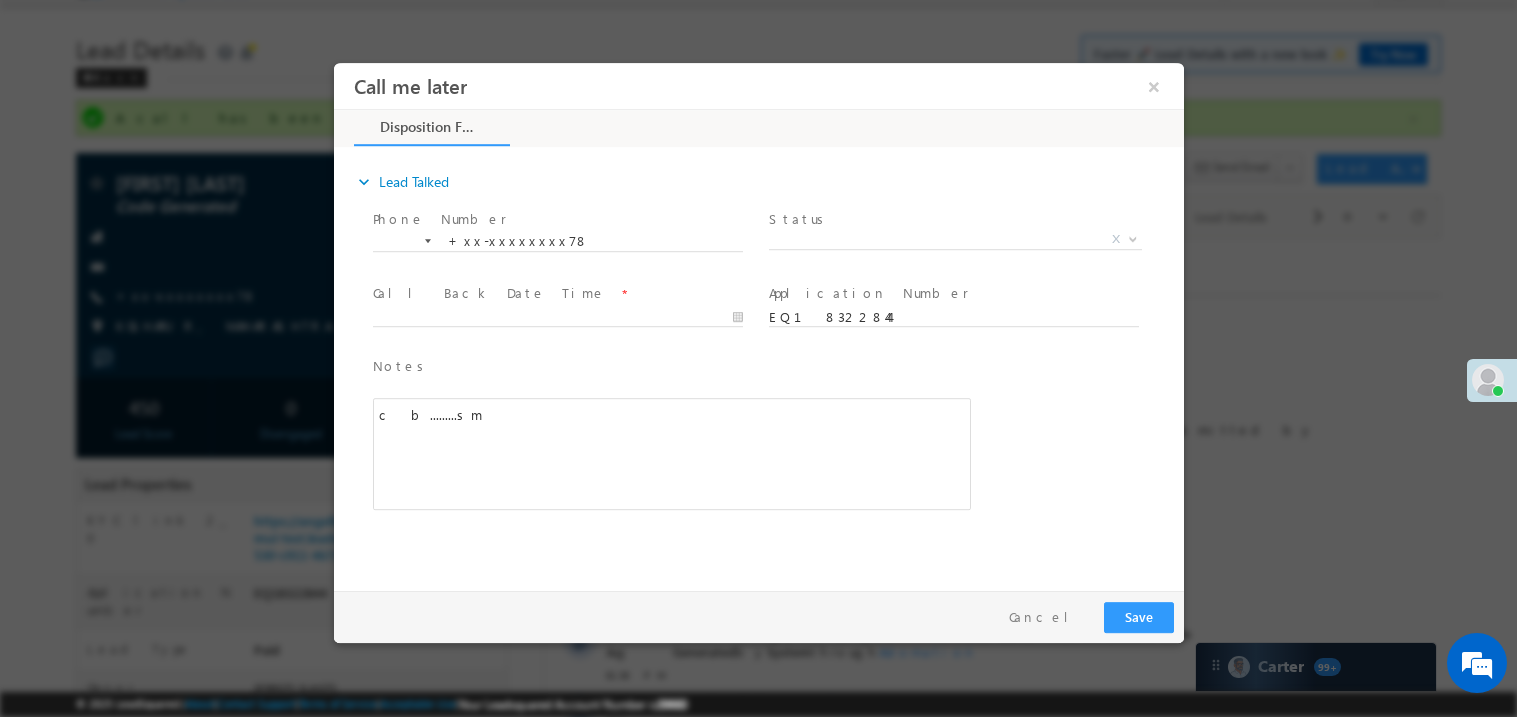 scroll, scrollTop: 0, scrollLeft: 0, axis: both 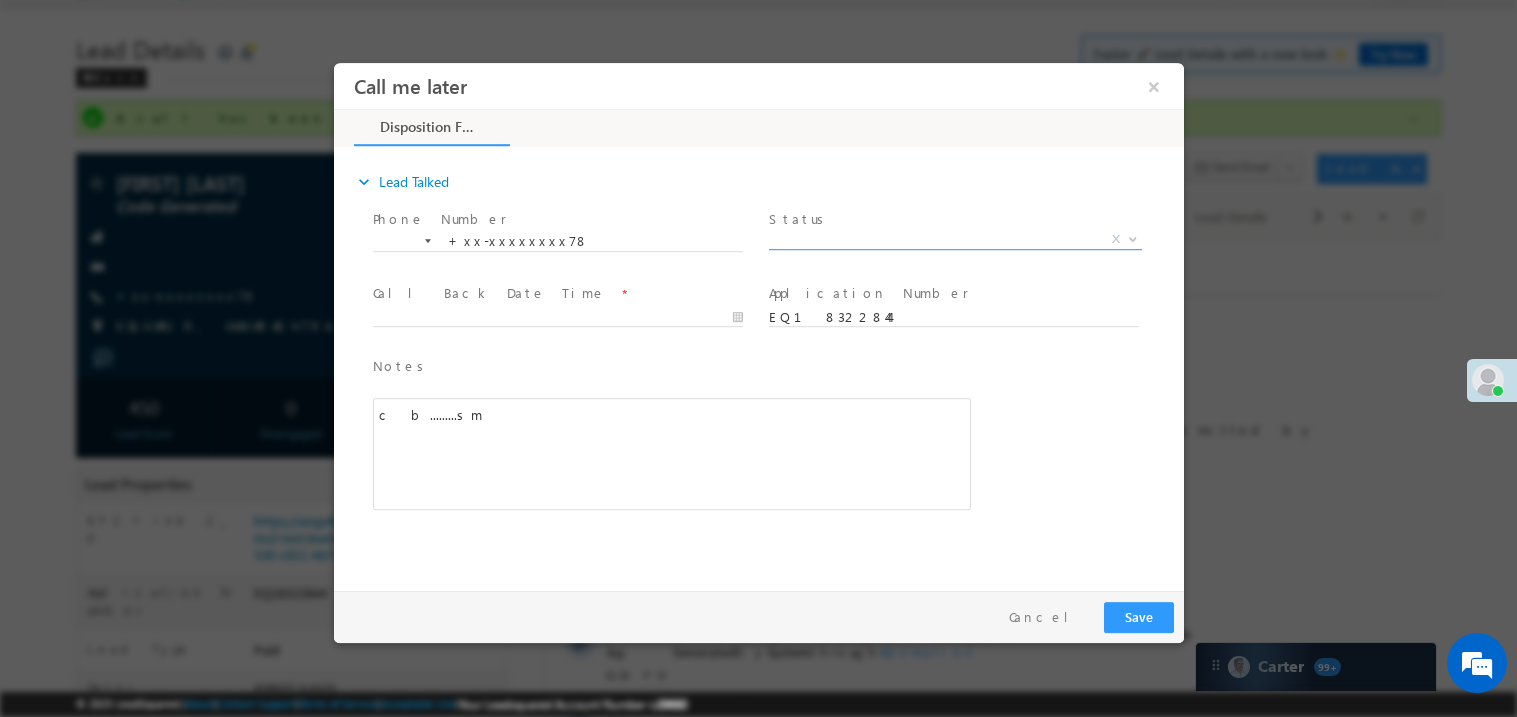 click on "X" at bounding box center [954, 239] 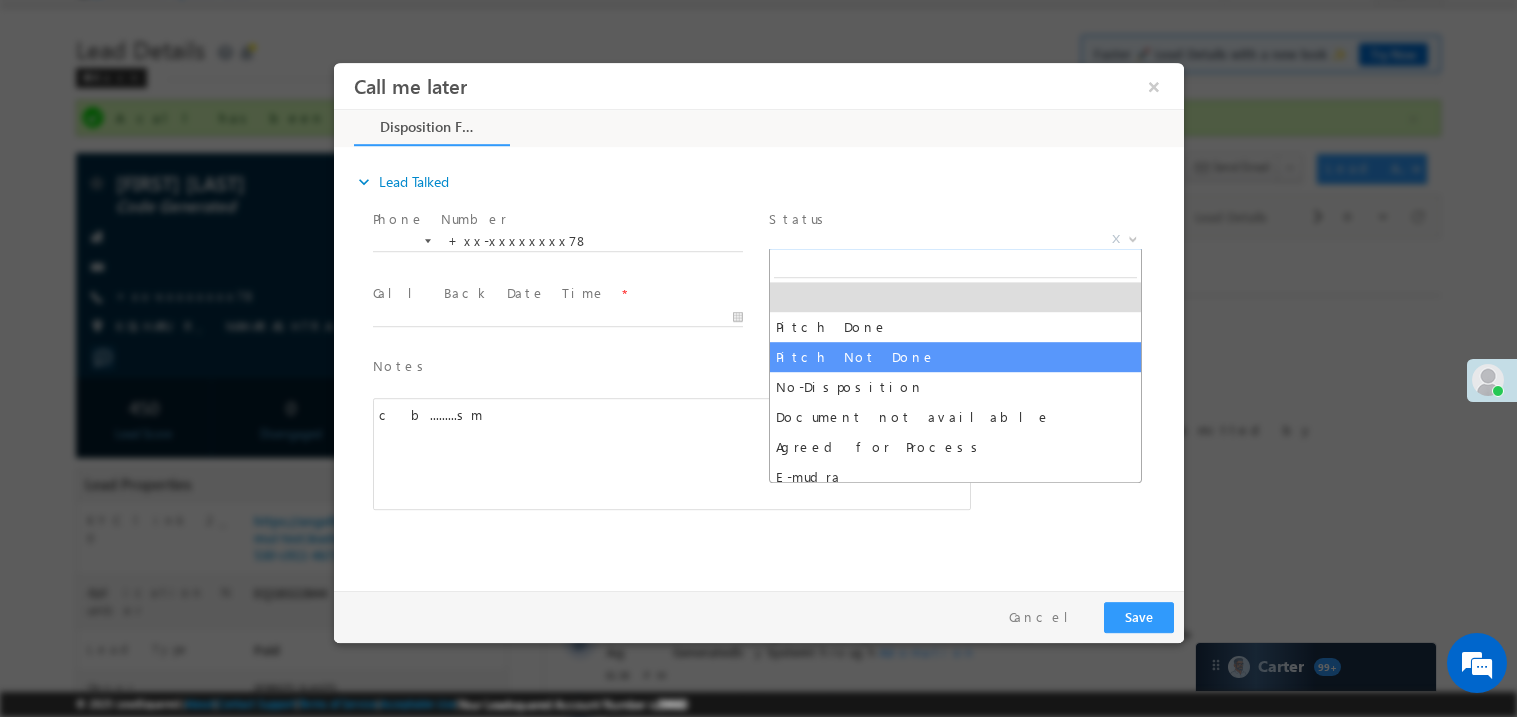 select on "Pitch Not Done" 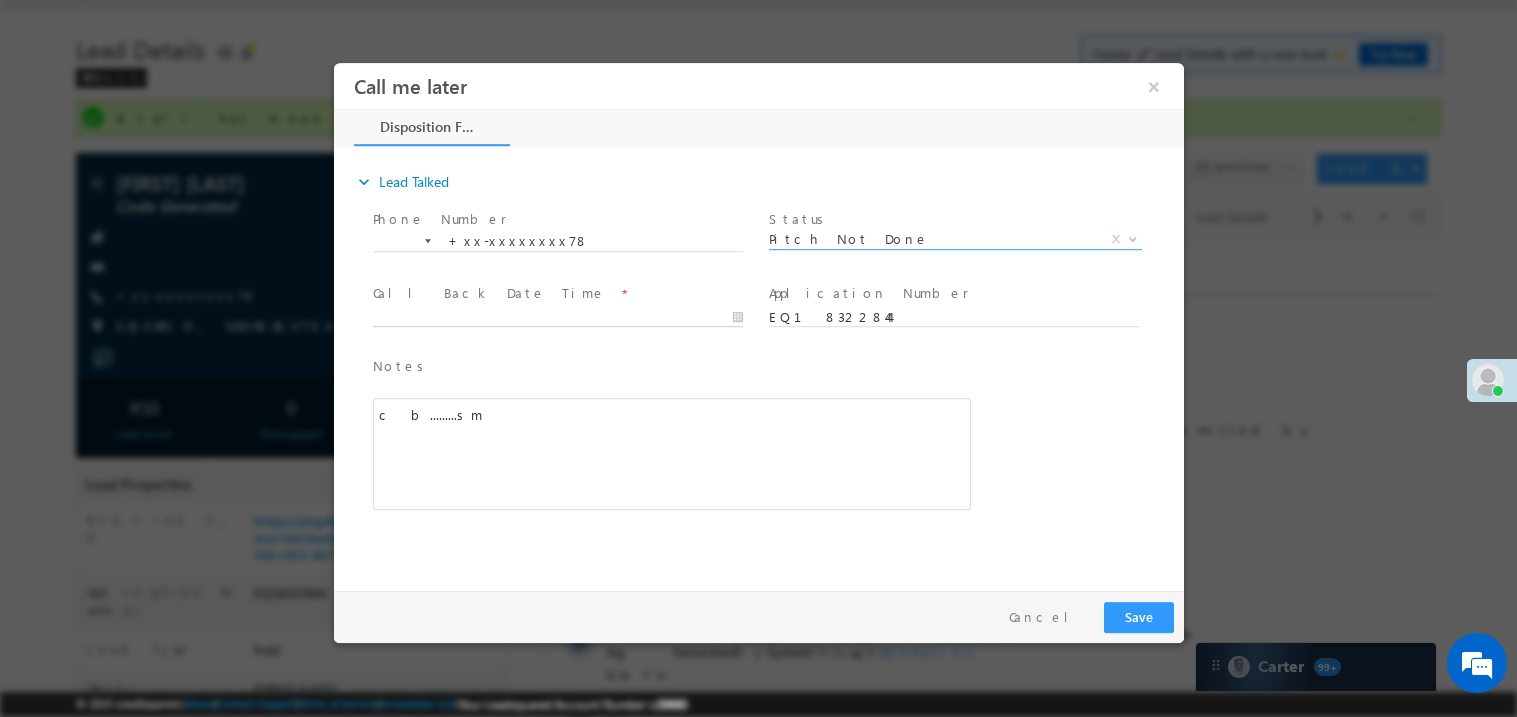click on "Call me later
×" at bounding box center (758, 321) 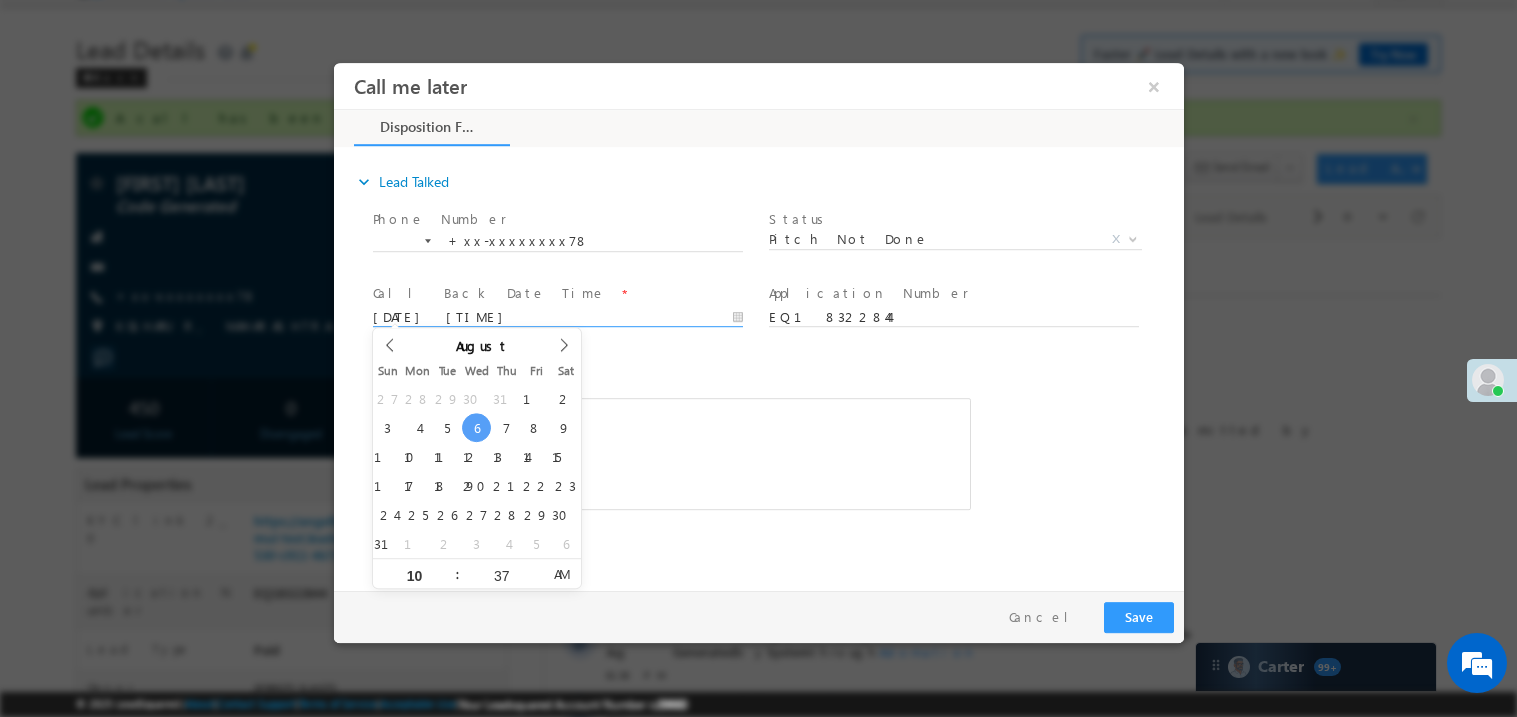 click on "c b.........sm" at bounding box center [671, 453] 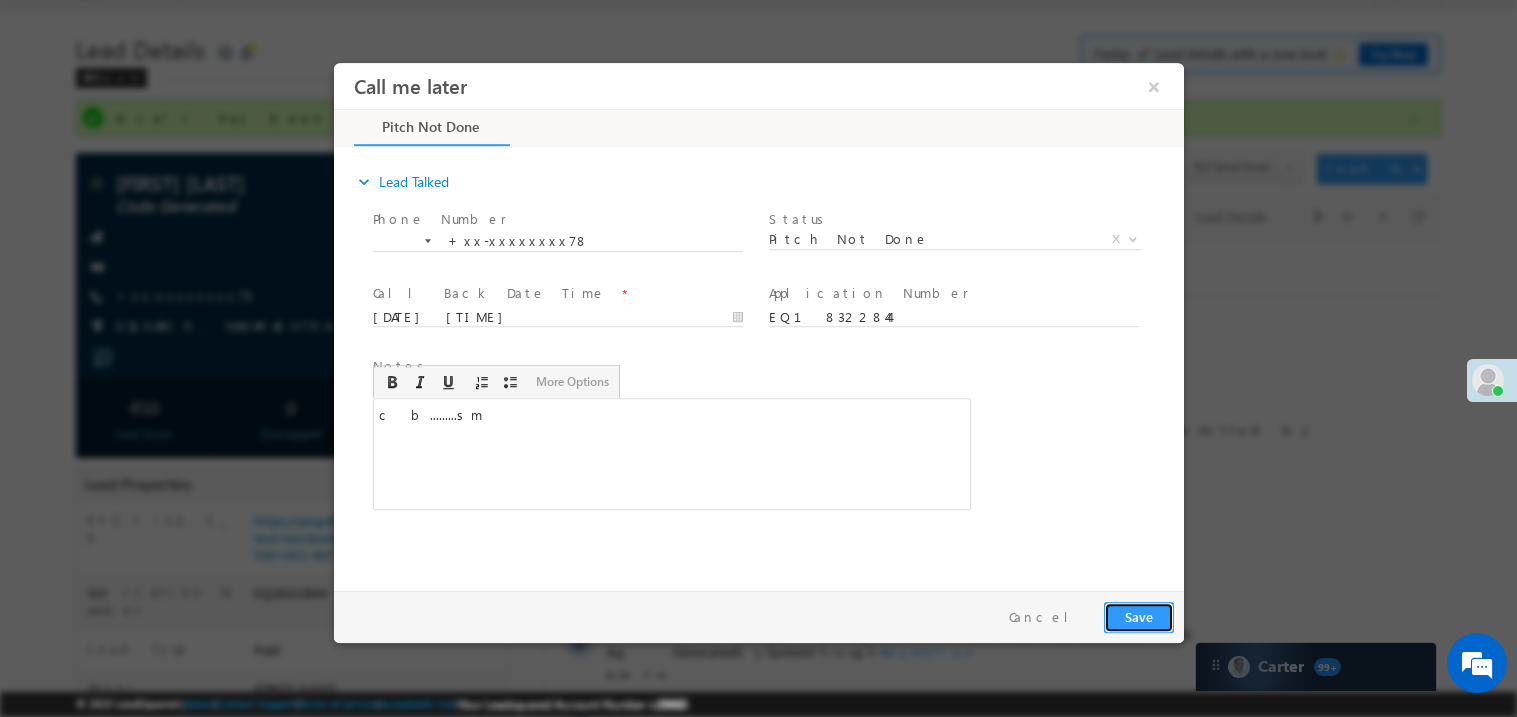 click on "Save" at bounding box center (1138, 616) 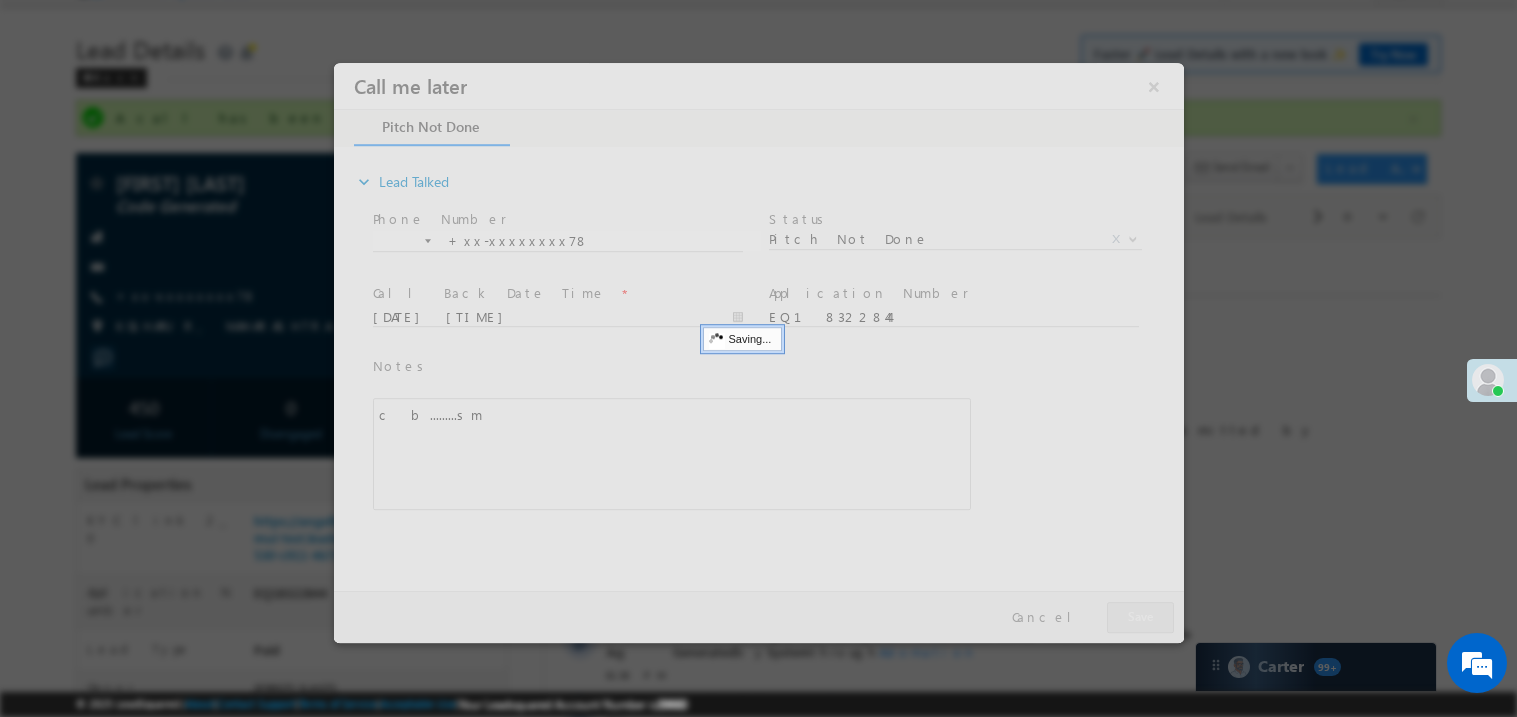 click at bounding box center [758, 352] 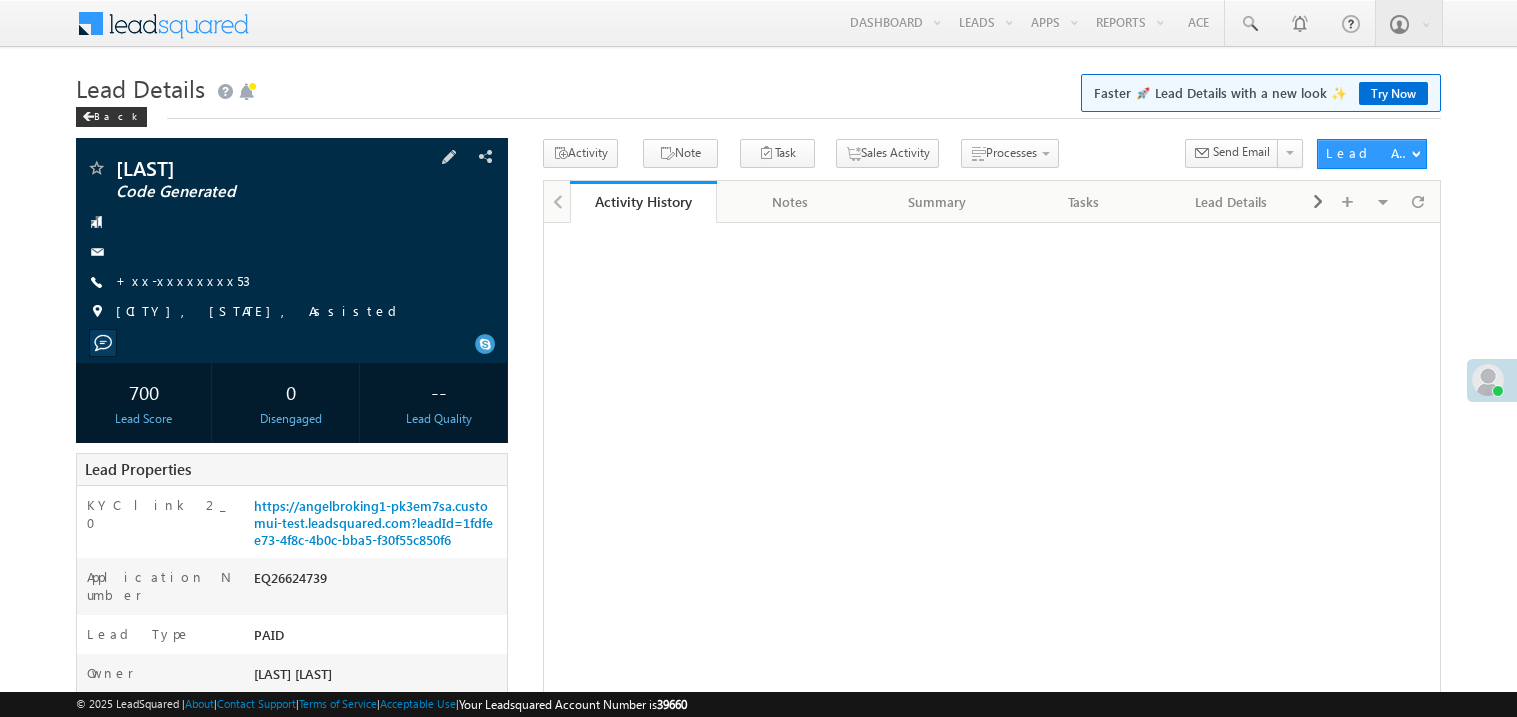 scroll, scrollTop: 0, scrollLeft: 0, axis: both 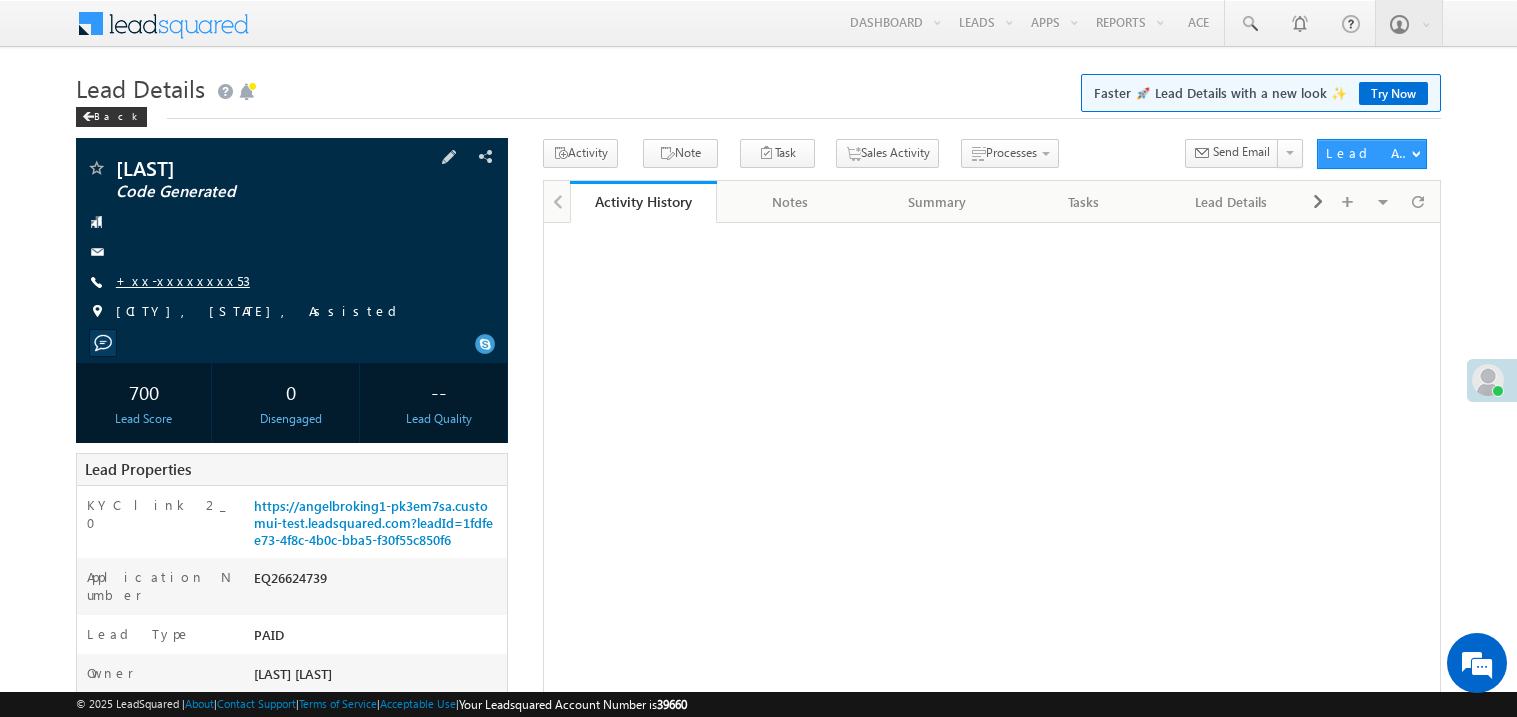 click on "+xx-xxxxxxxx53" at bounding box center [183, 280] 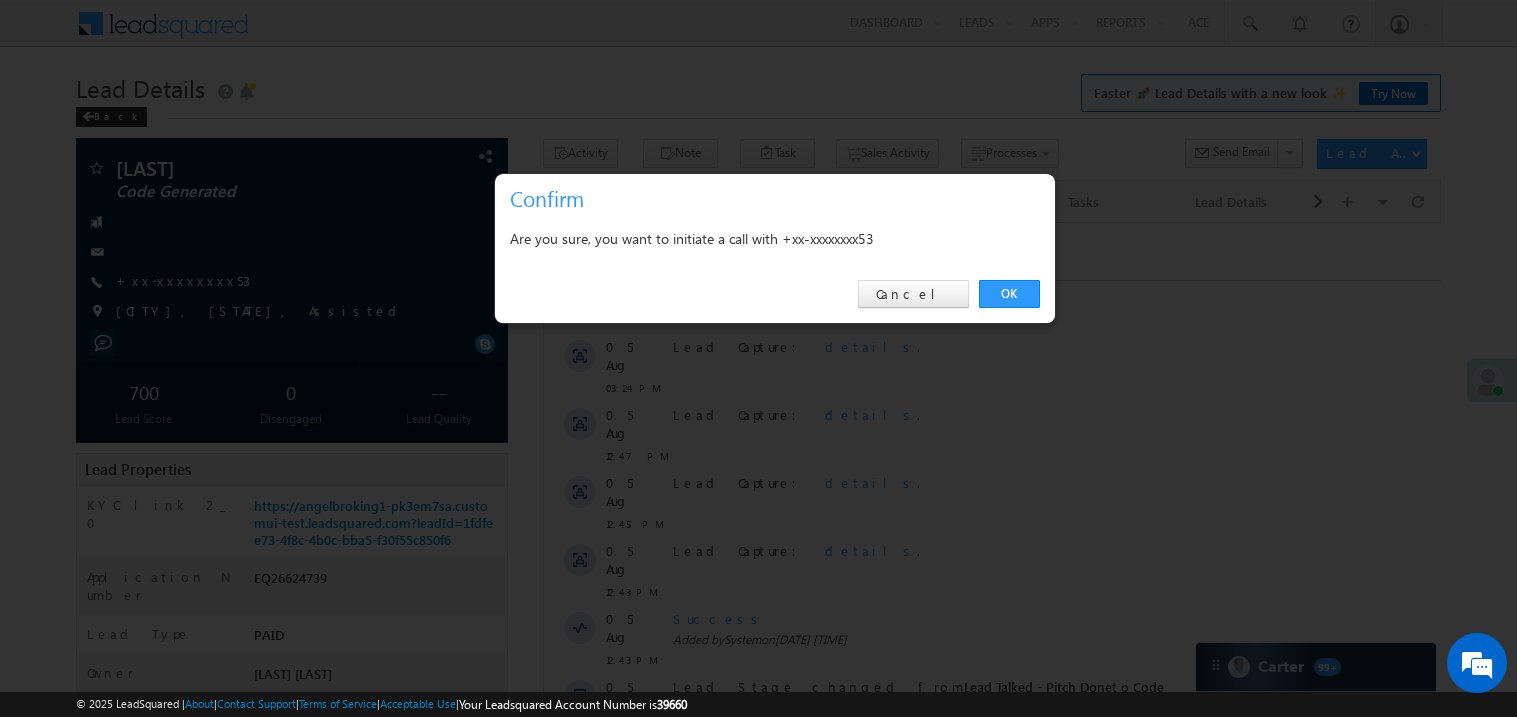 scroll, scrollTop: 0, scrollLeft: 0, axis: both 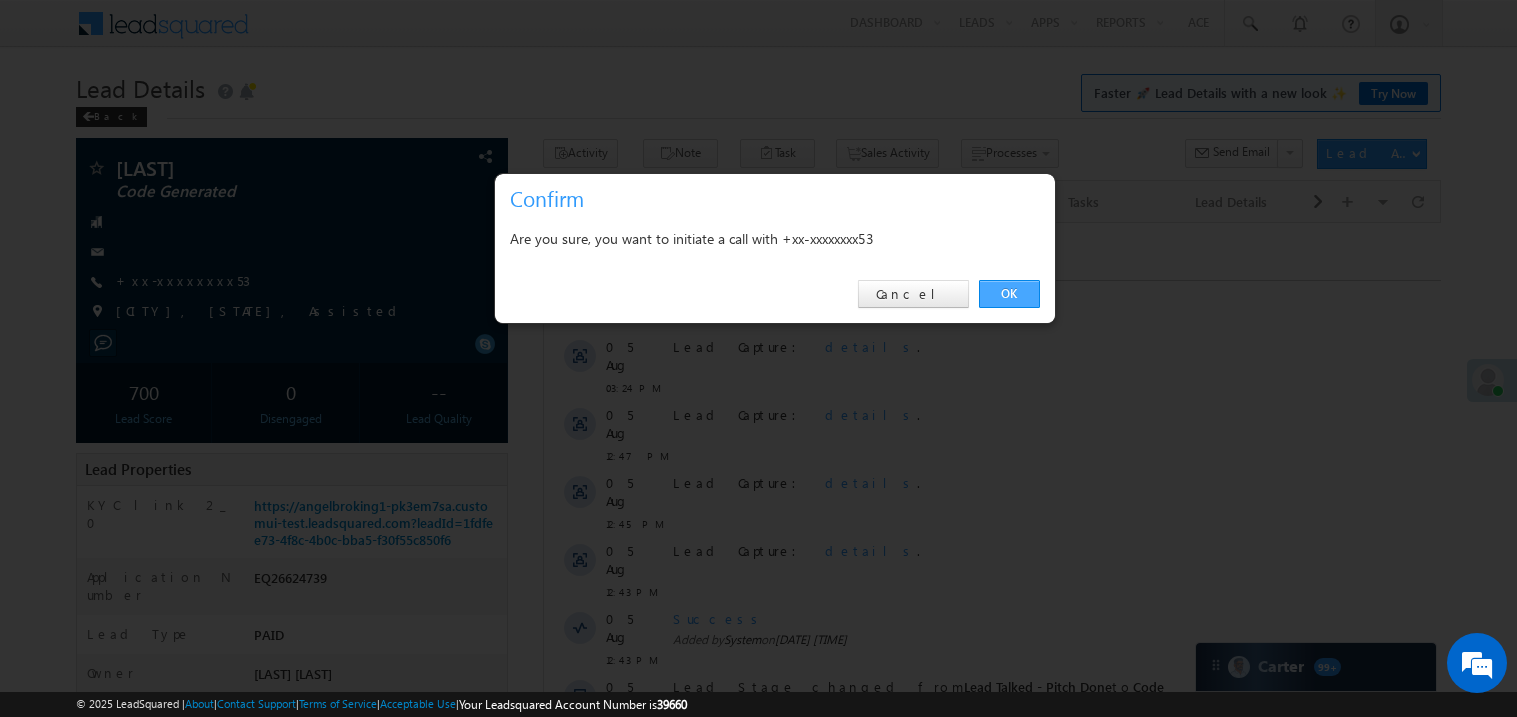 click on "OK" at bounding box center [1009, 294] 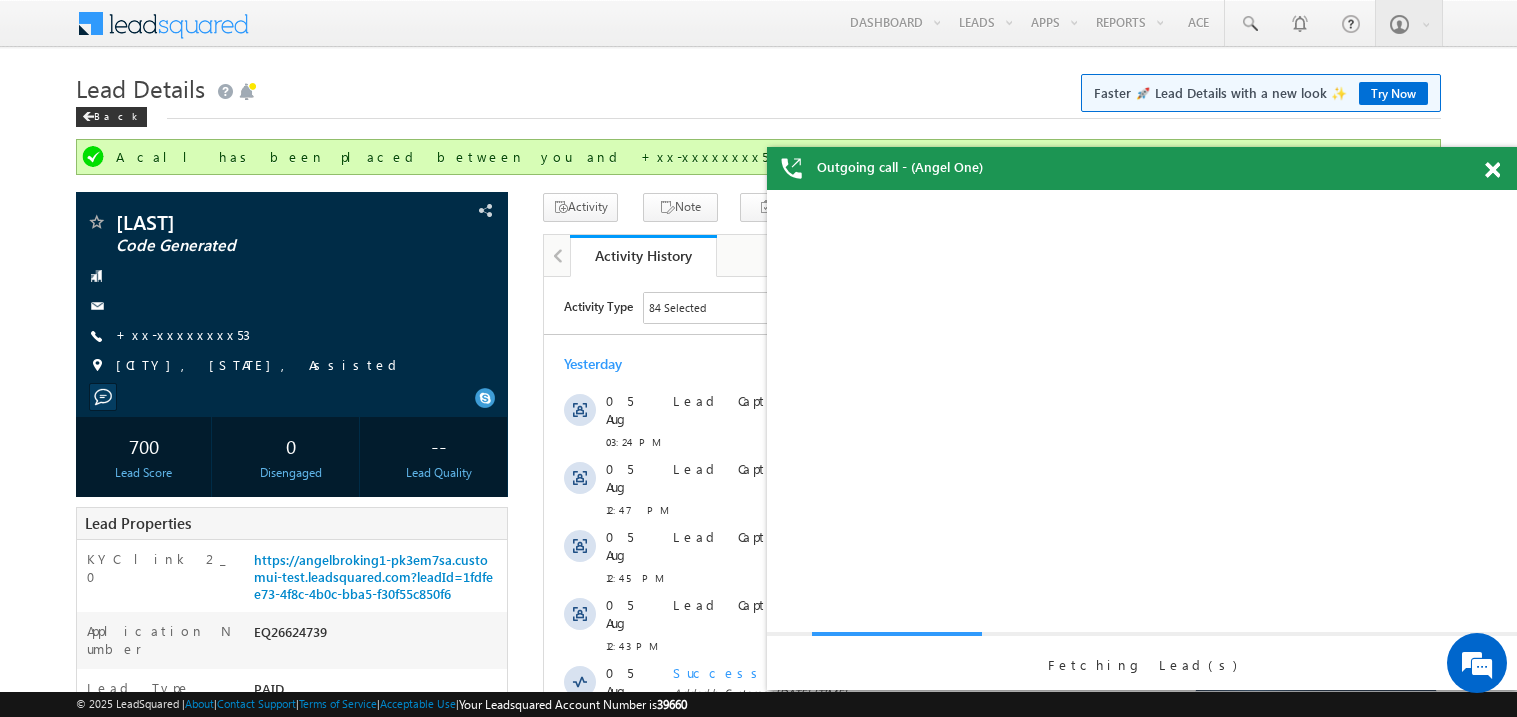 scroll, scrollTop: 0, scrollLeft: 0, axis: both 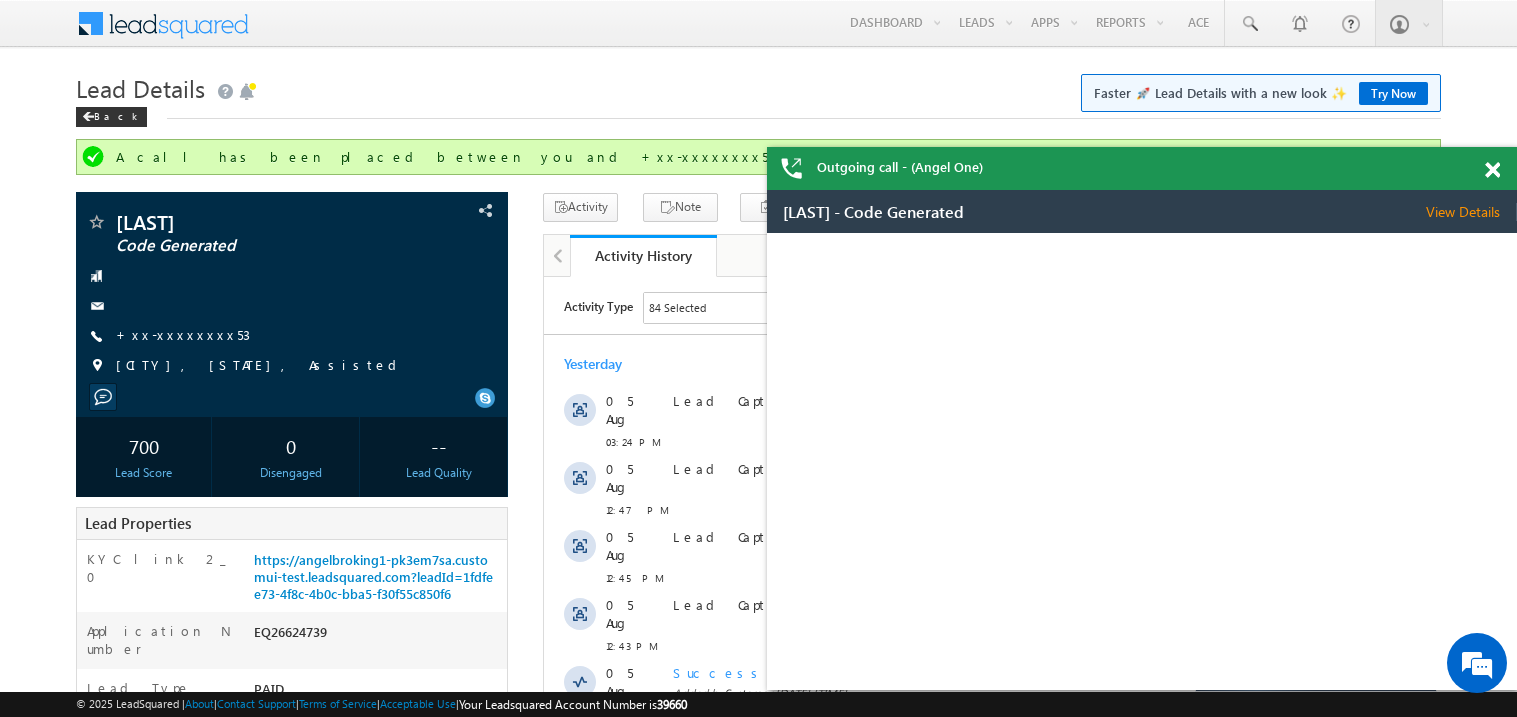 click at bounding box center (1492, 170) 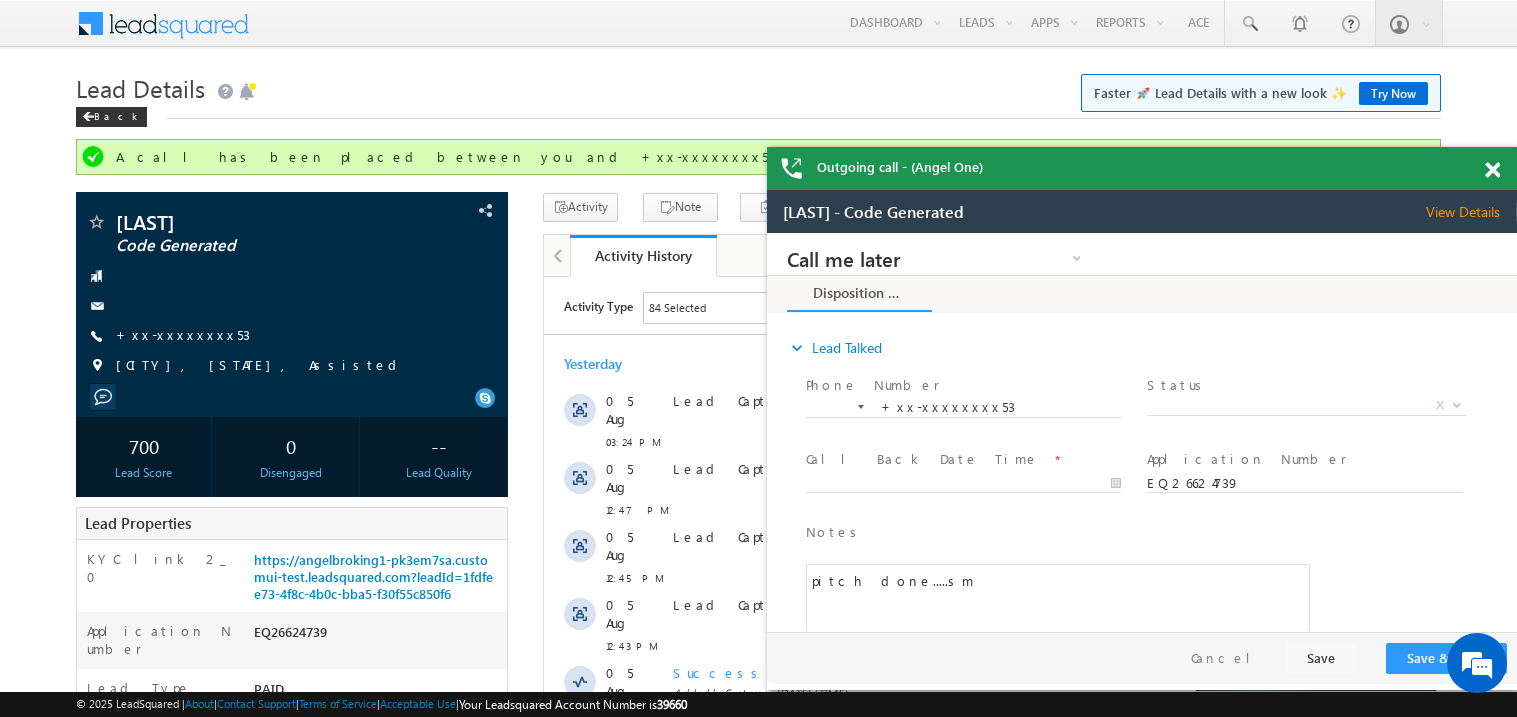 scroll, scrollTop: 0, scrollLeft: 0, axis: both 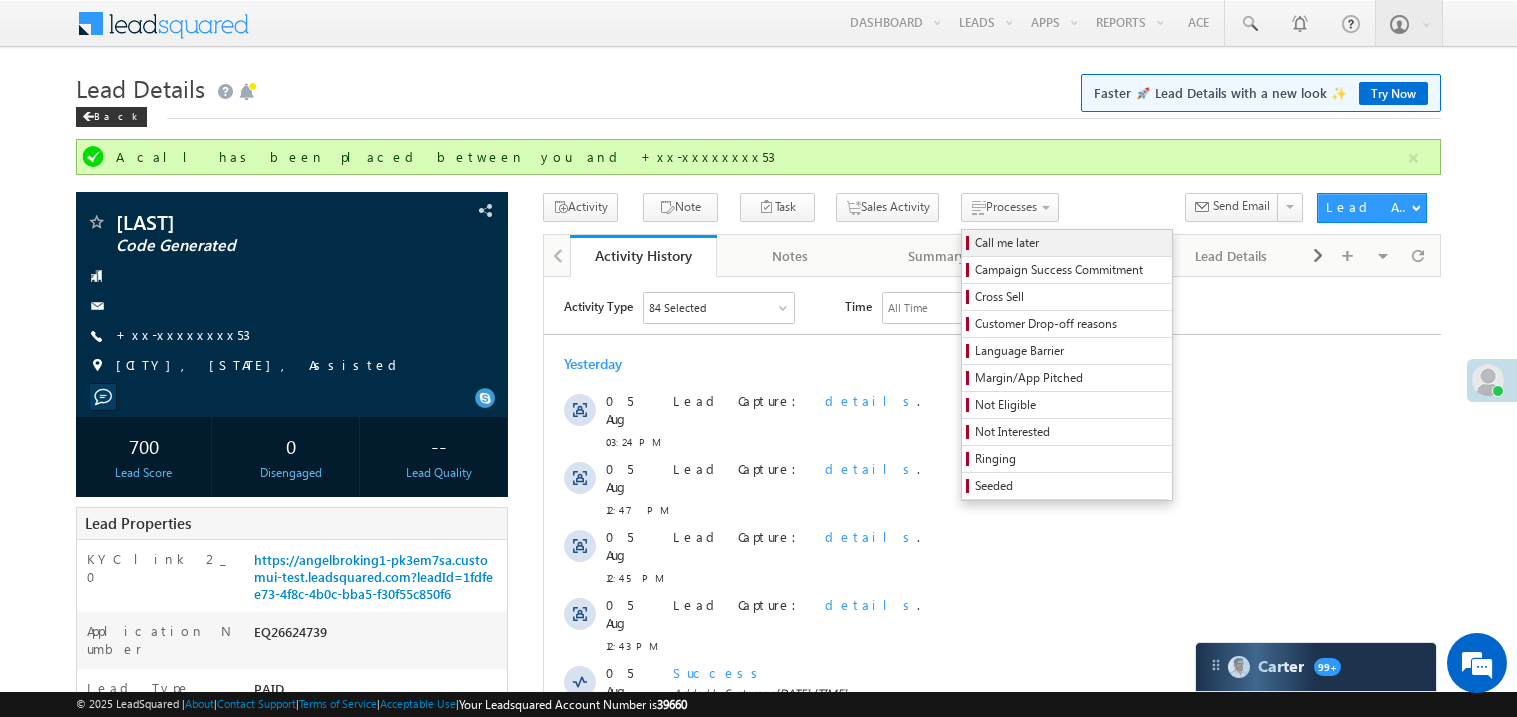 click on "Call me later" at bounding box center (1070, 243) 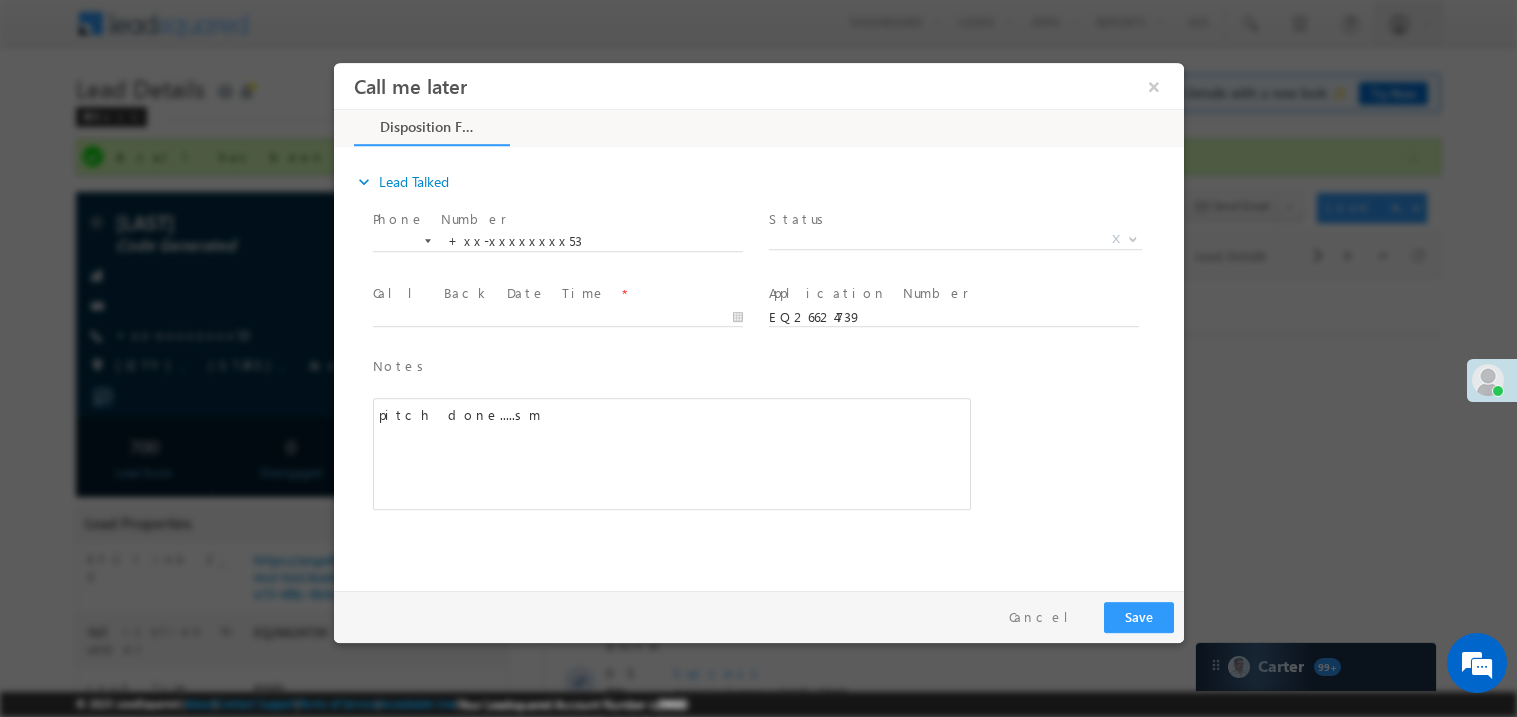 scroll, scrollTop: 0, scrollLeft: 0, axis: both 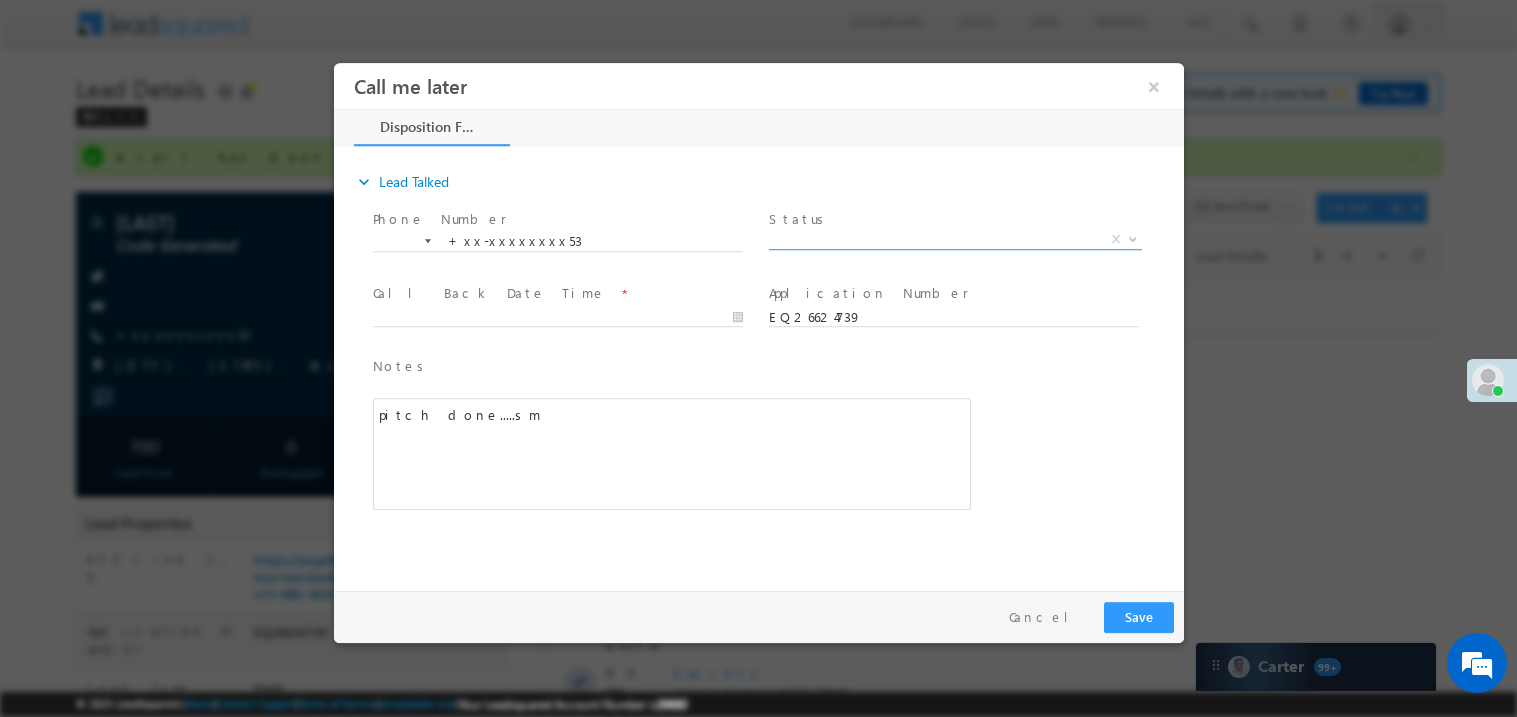 click on "X" at bounding box center (954, 239) 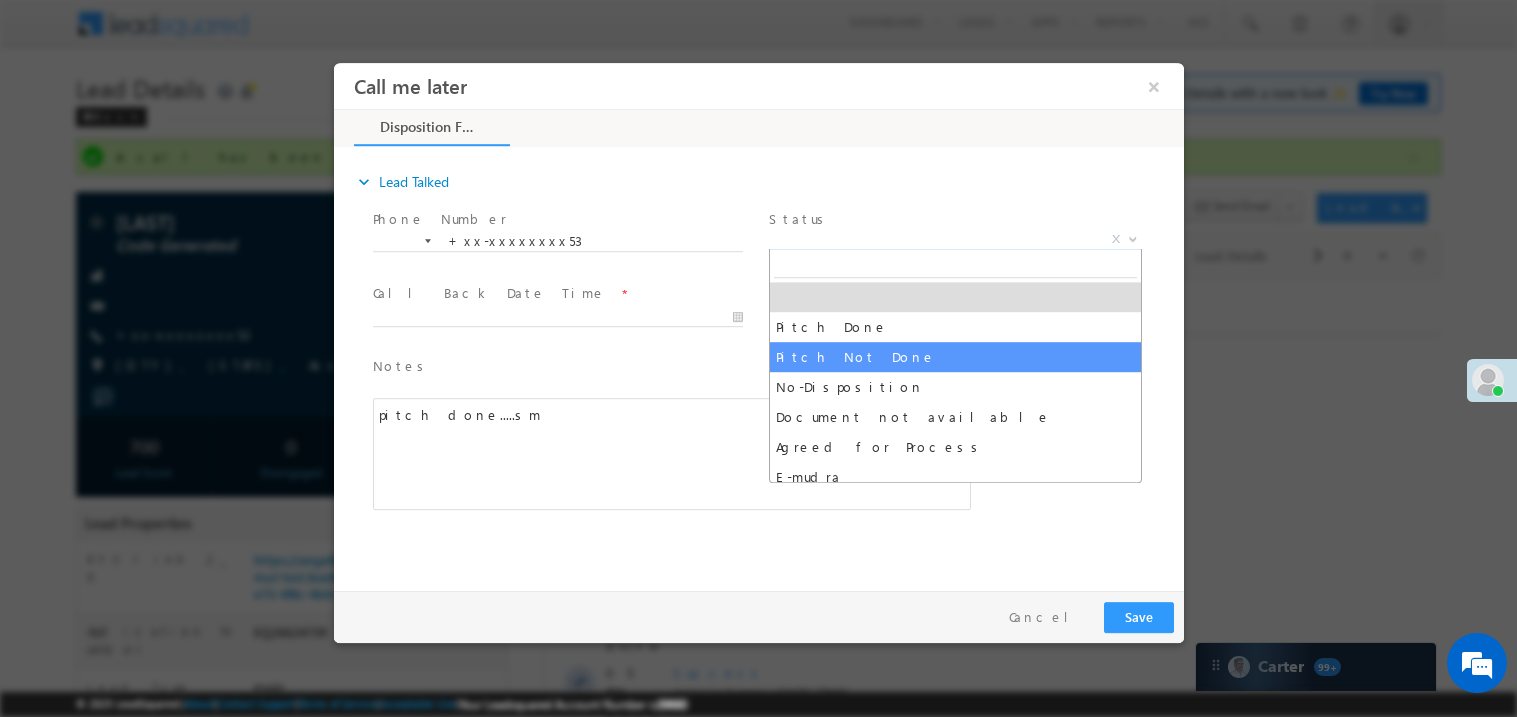 select on "Pitch Not Done" 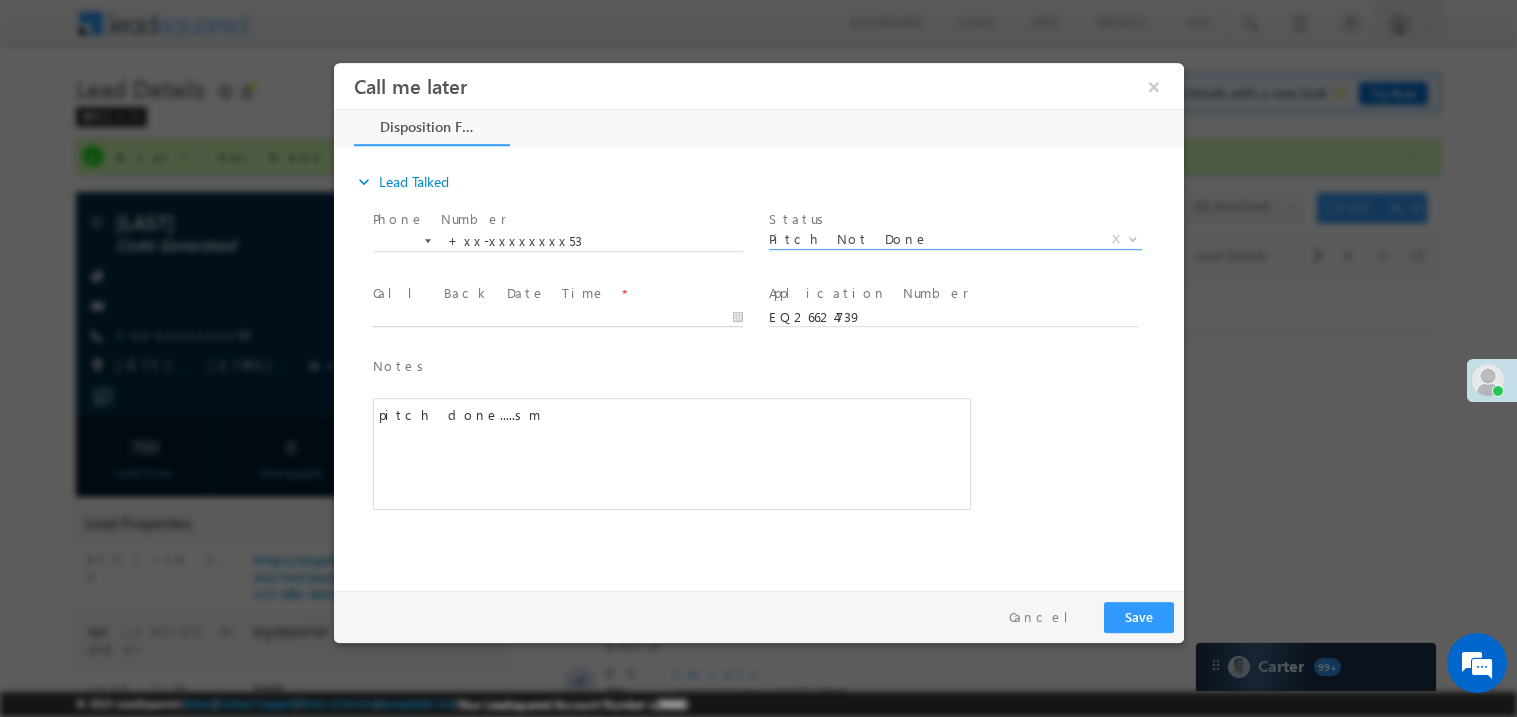 click on "Call me later
×" at bounding box center (758, 321) 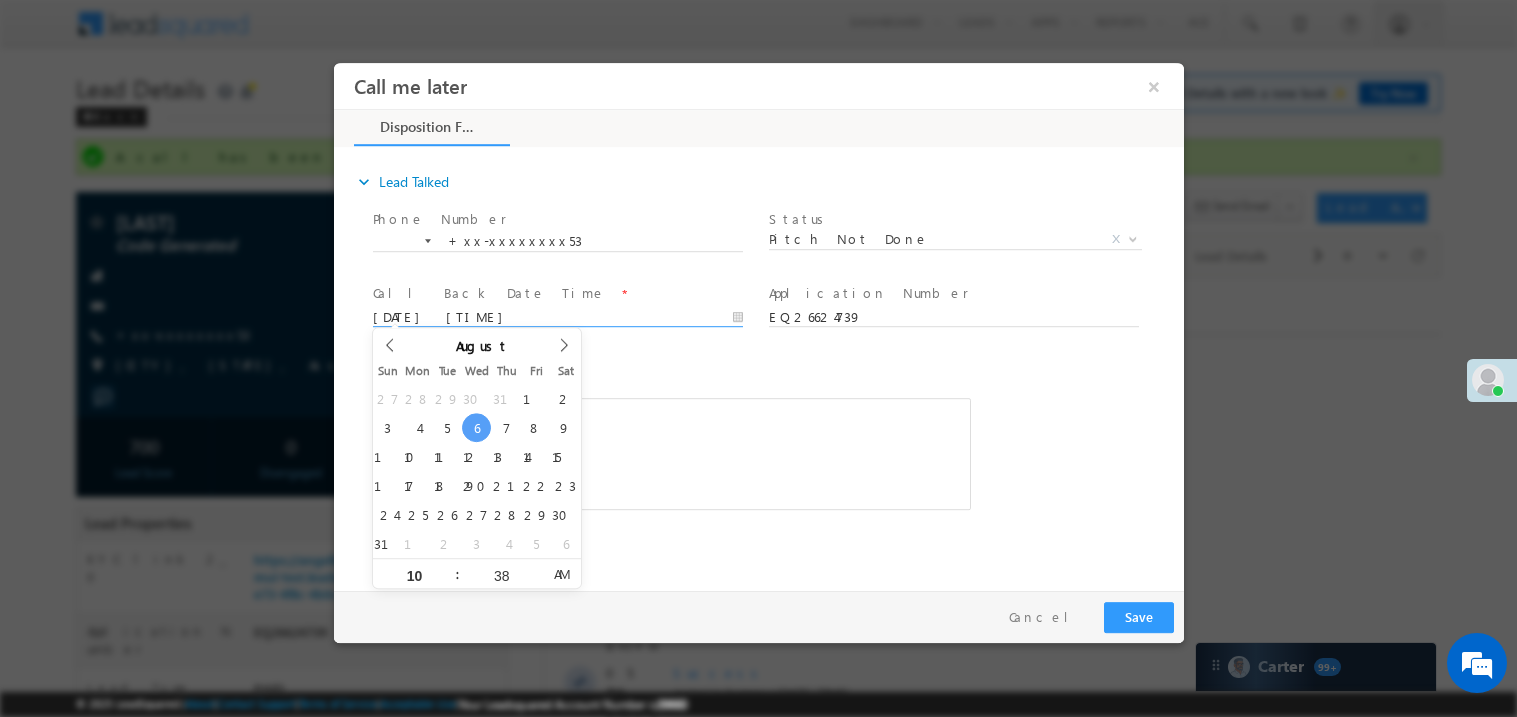 click on "pitch done.....sm" at bounding box center [671, 453] 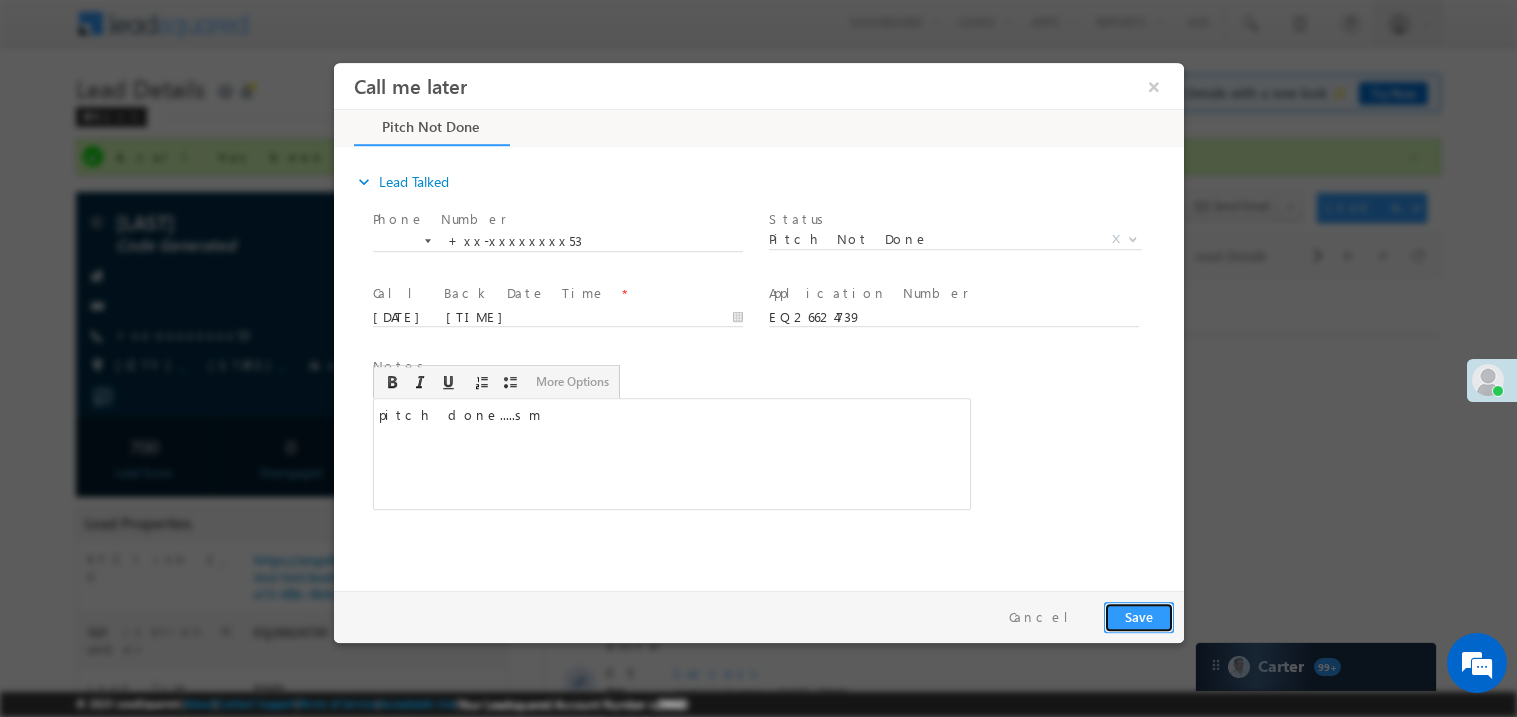 click on "Save" at bounding box center [1138, 616] 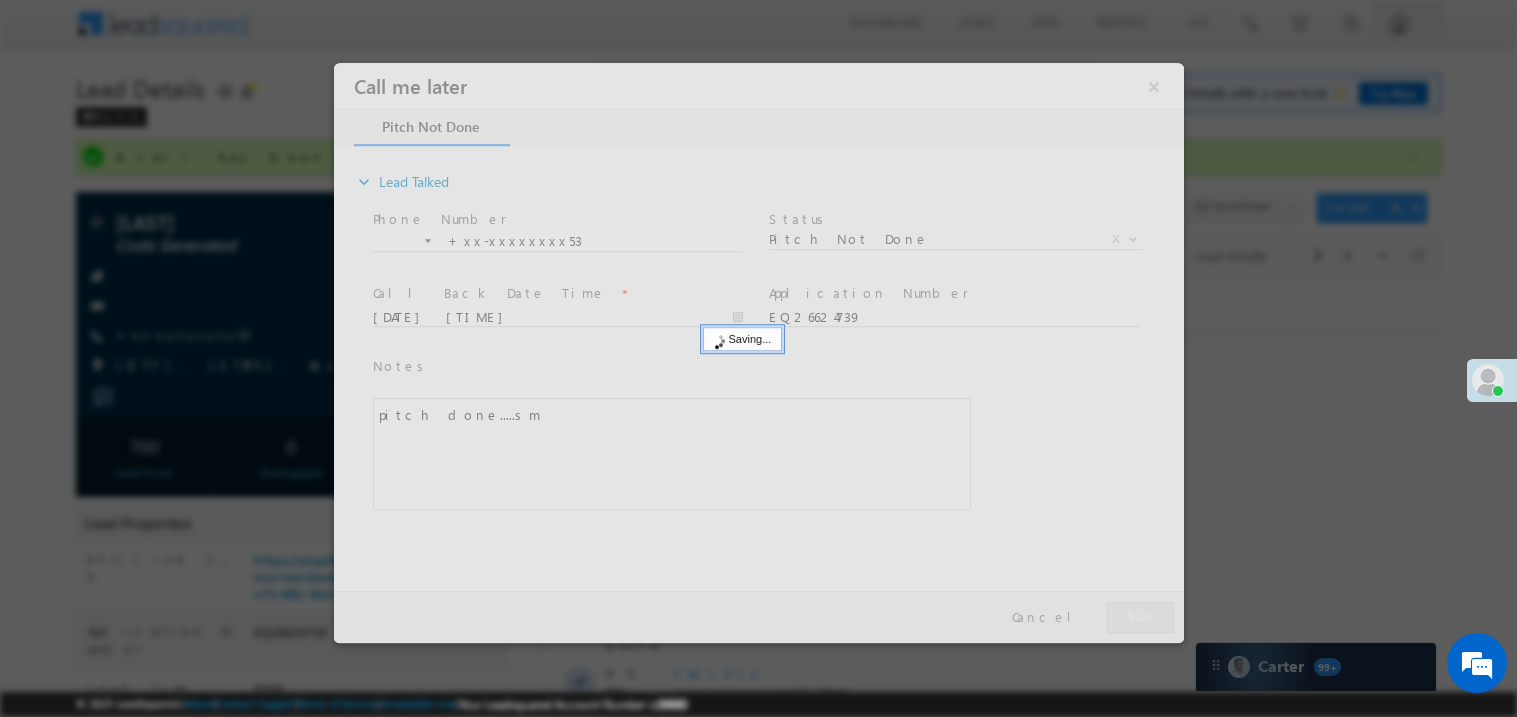 click at bounding box center (758, 352) 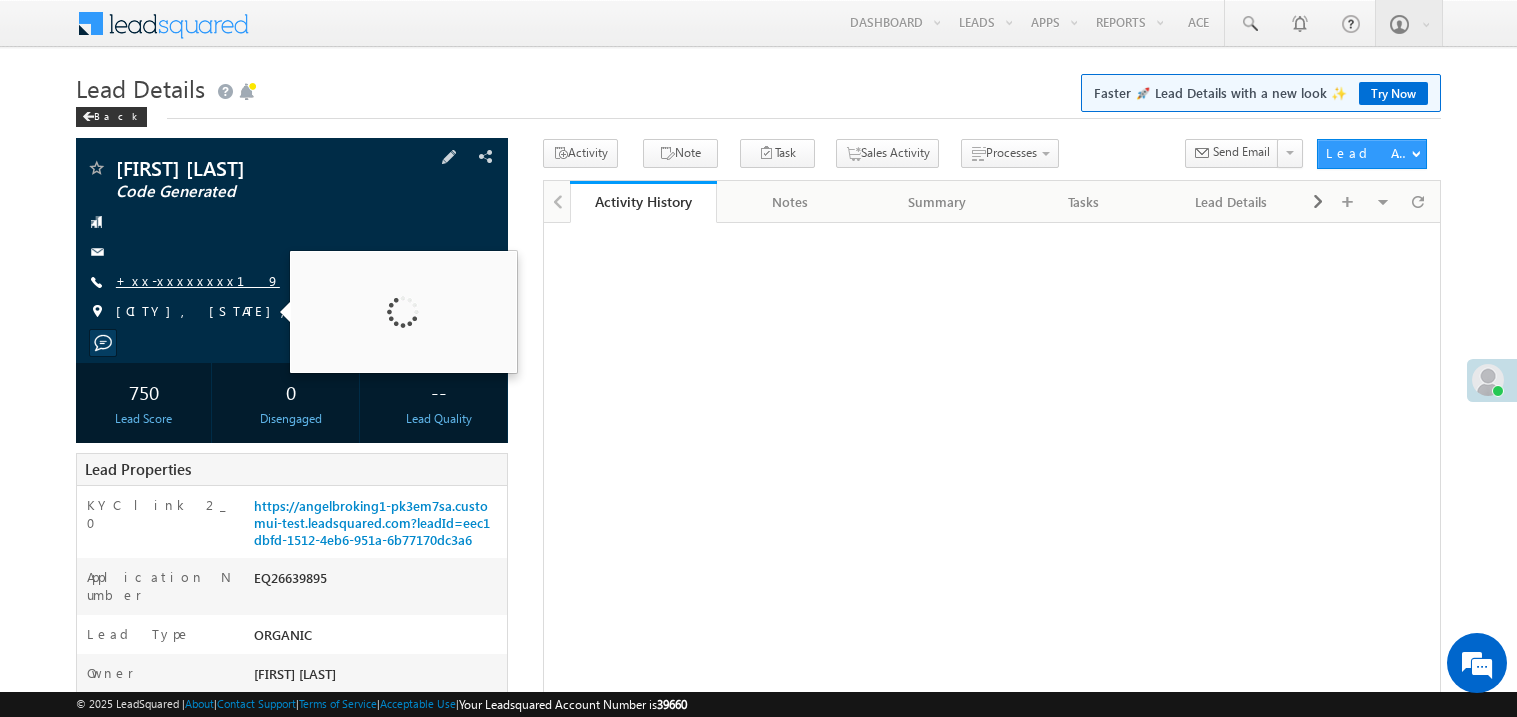 scroll, scrollTop: 0, scrollLeft: 0, axis: both 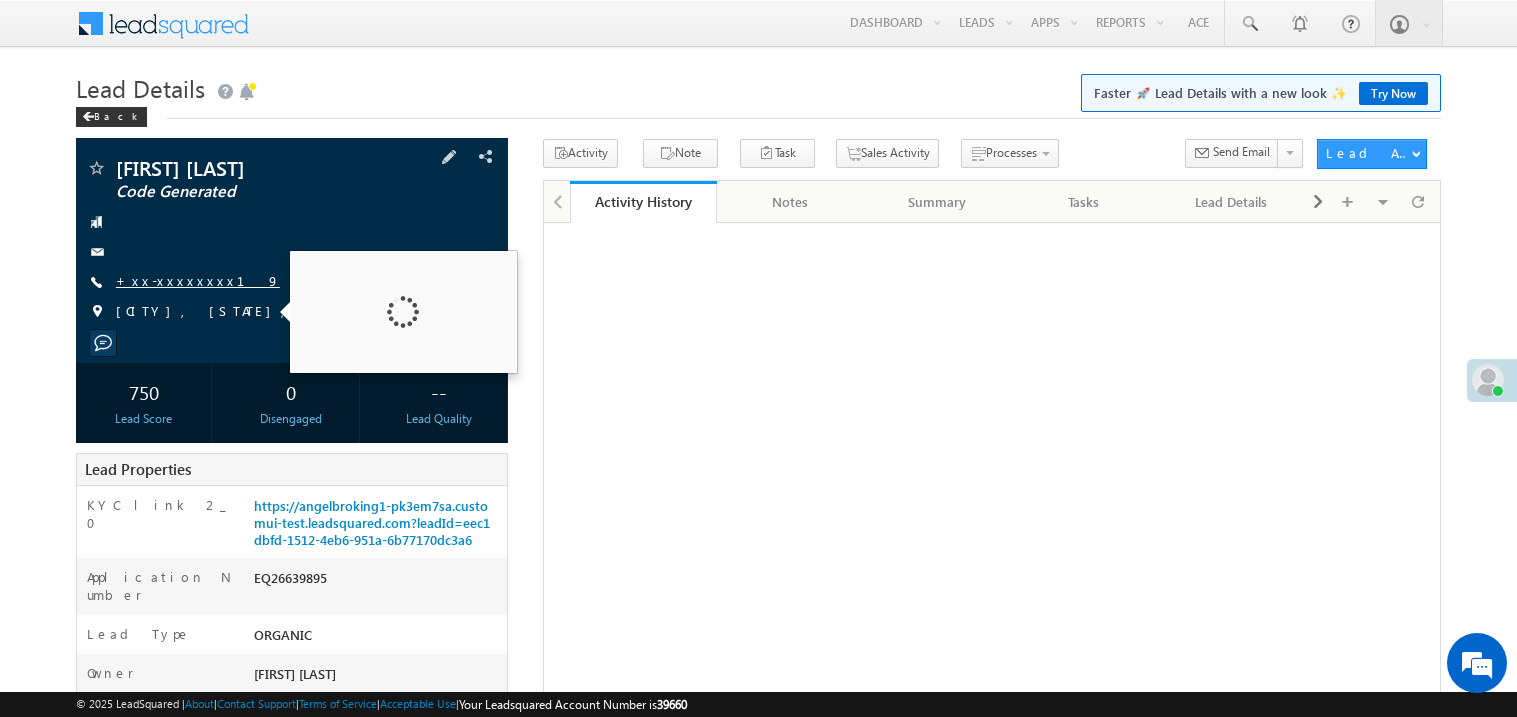 click on "+xx-xxxxxxxx19" at bounding box center [198, 280] 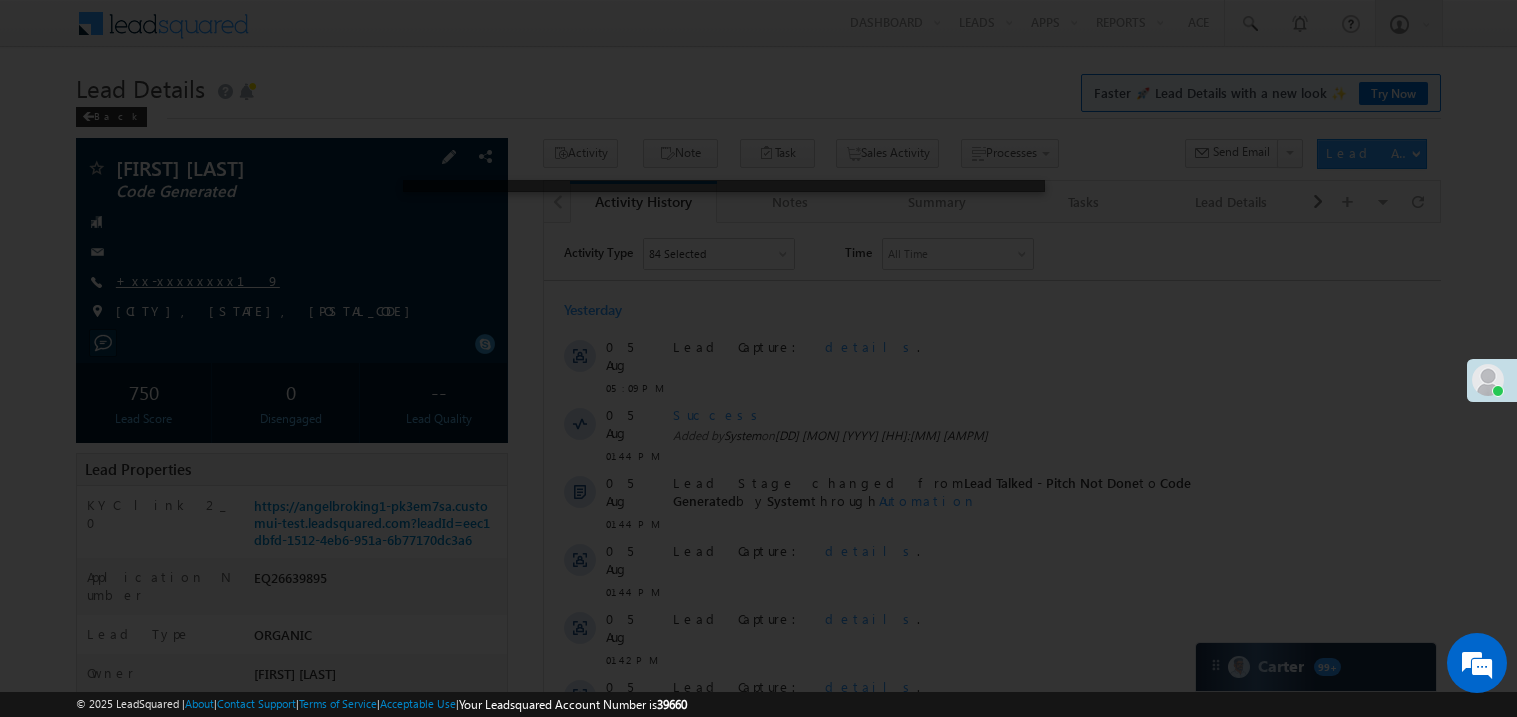 scroll, scrollTop: 0, scrollLeft: 0, axis: both 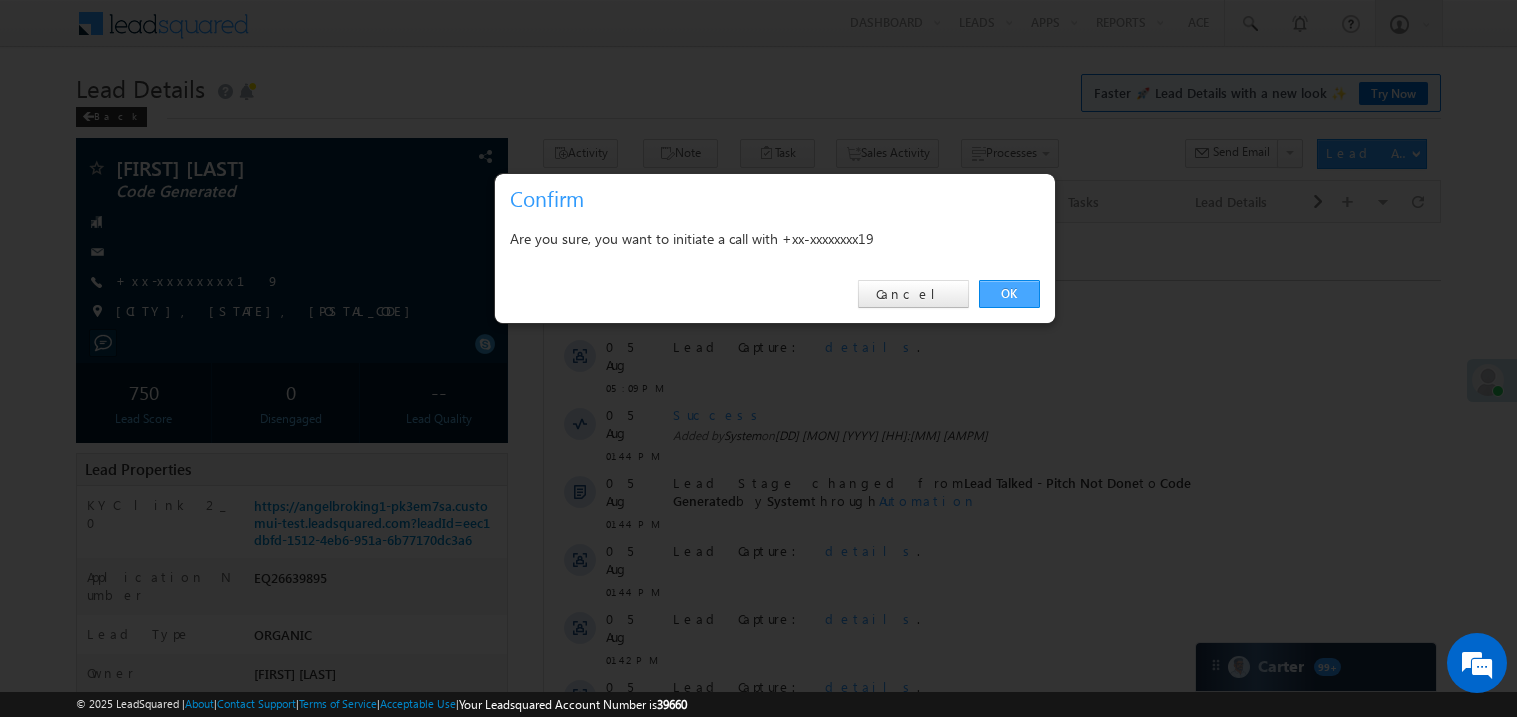 click on "OK" at bounding box center [1009, 294] 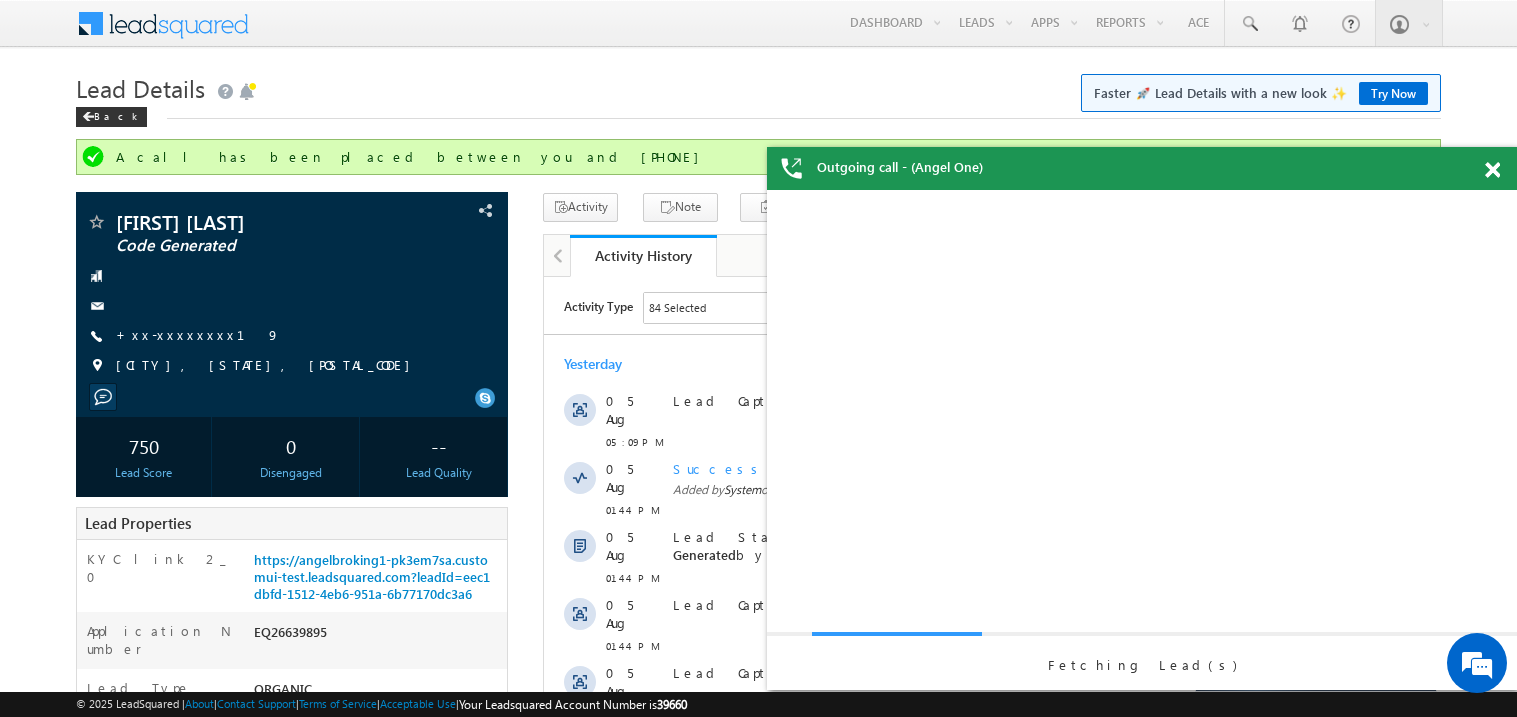 scroll, scrollTop: 0, scrollLeft: 0, axis: both 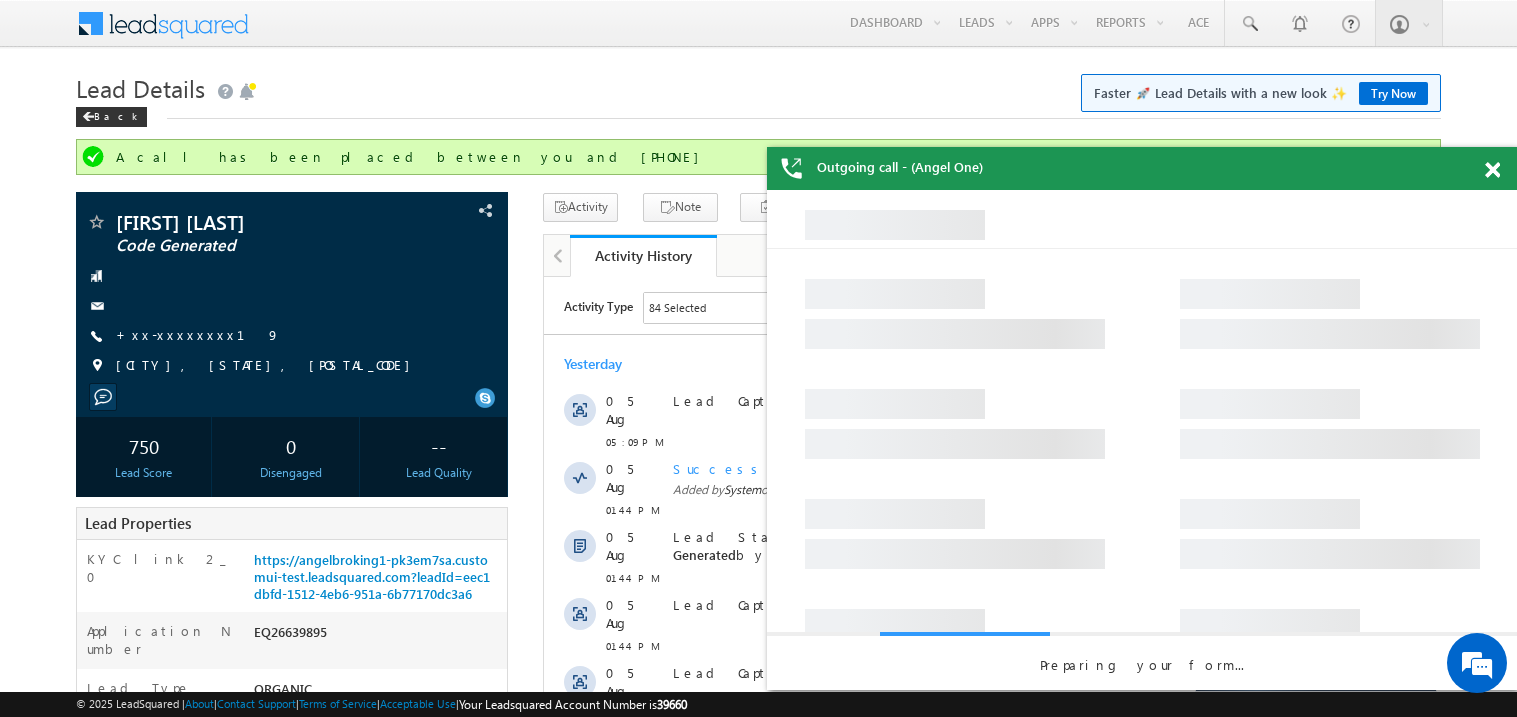 click at bounding box center [1492, 170] 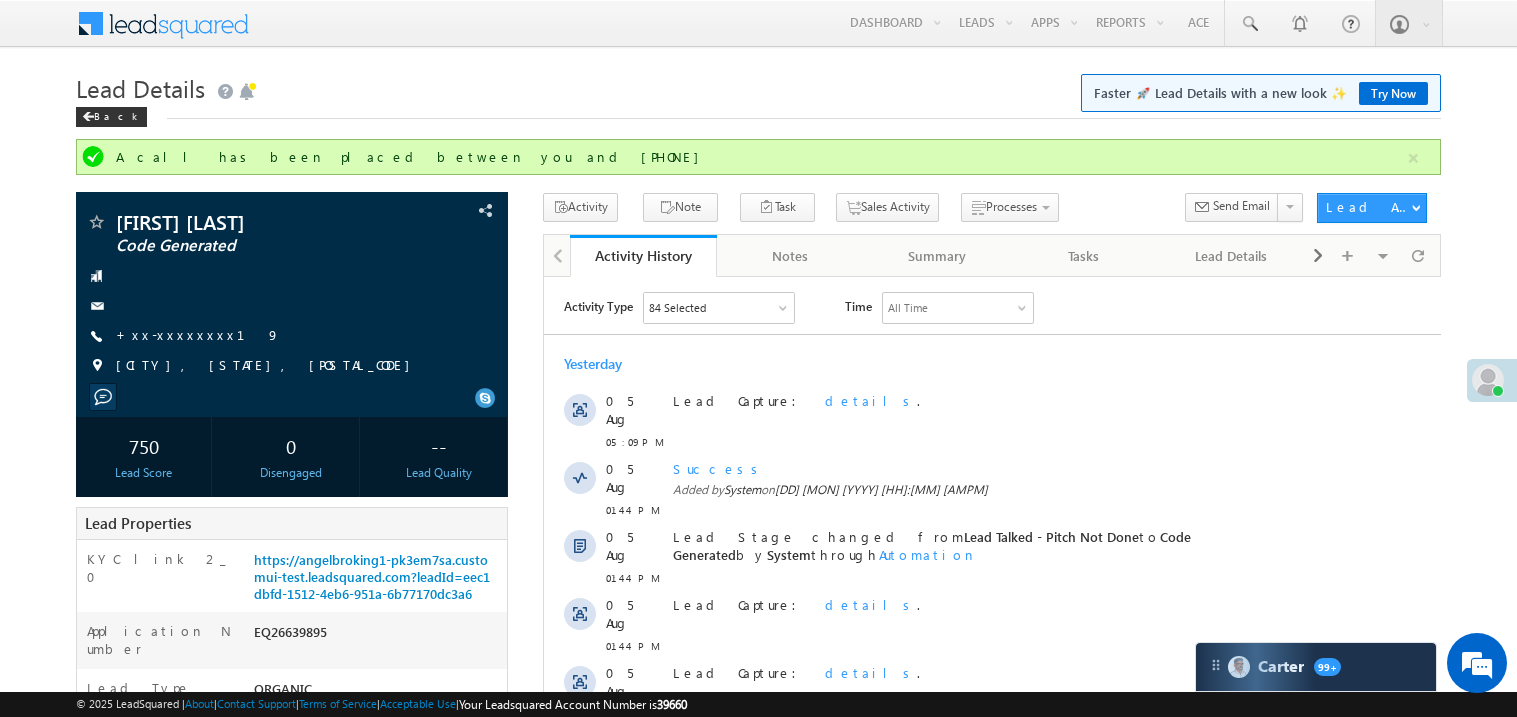 scroll, scrollTop: 0, scrollLeft: 0, axis: both 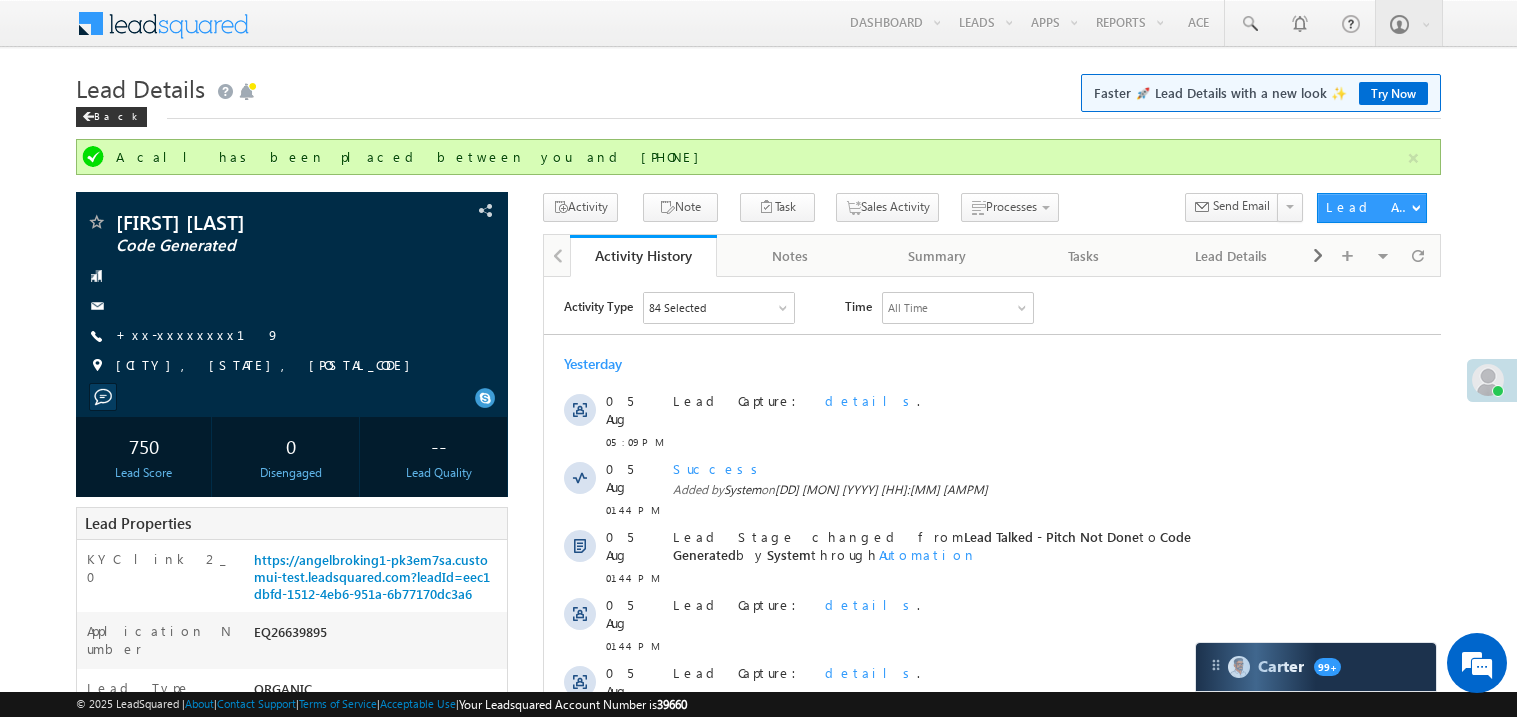 click on "Lead Details Faster 🚀 Lead Details with a new look ✨ Try Now" at bounding box center [758, 86] 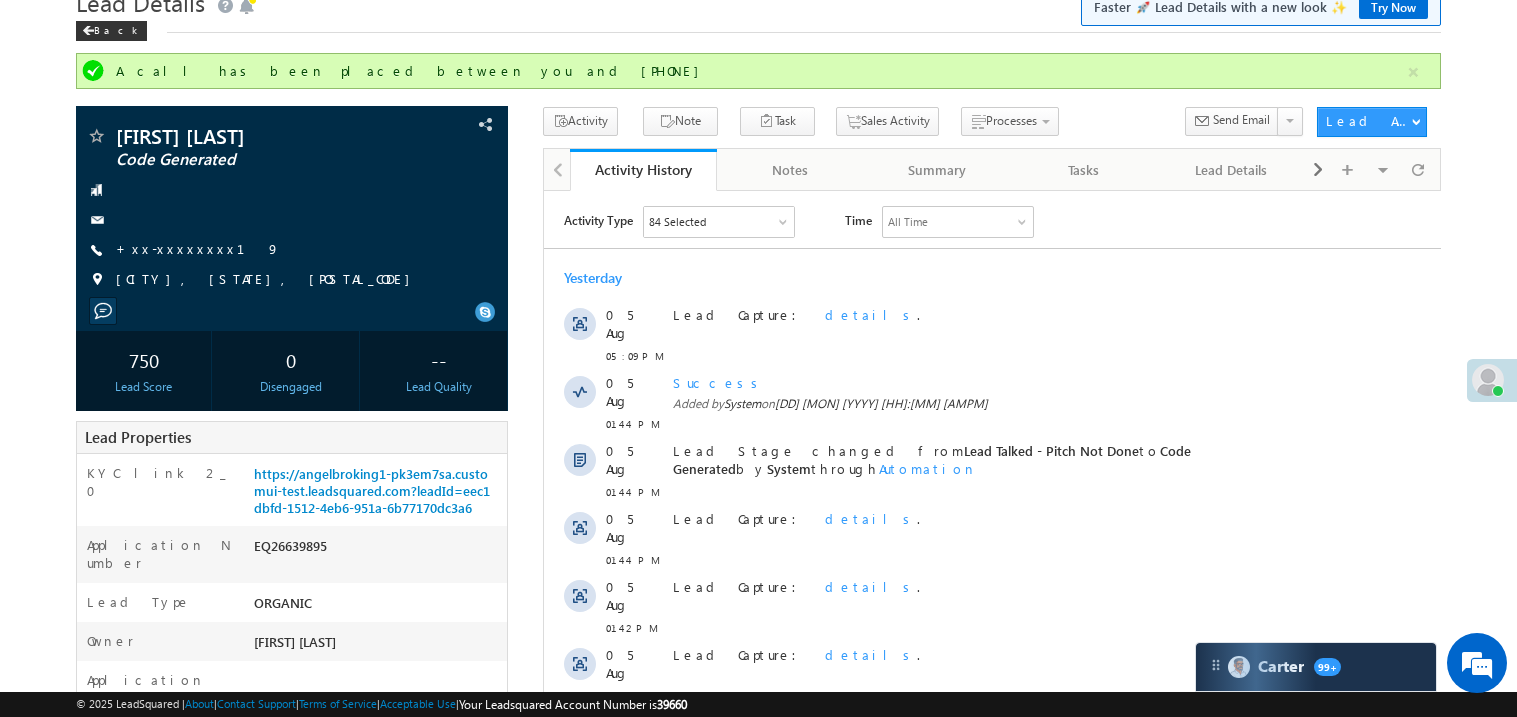 scroll, scrollTop: 0, scrollLeft: 0, axis: both 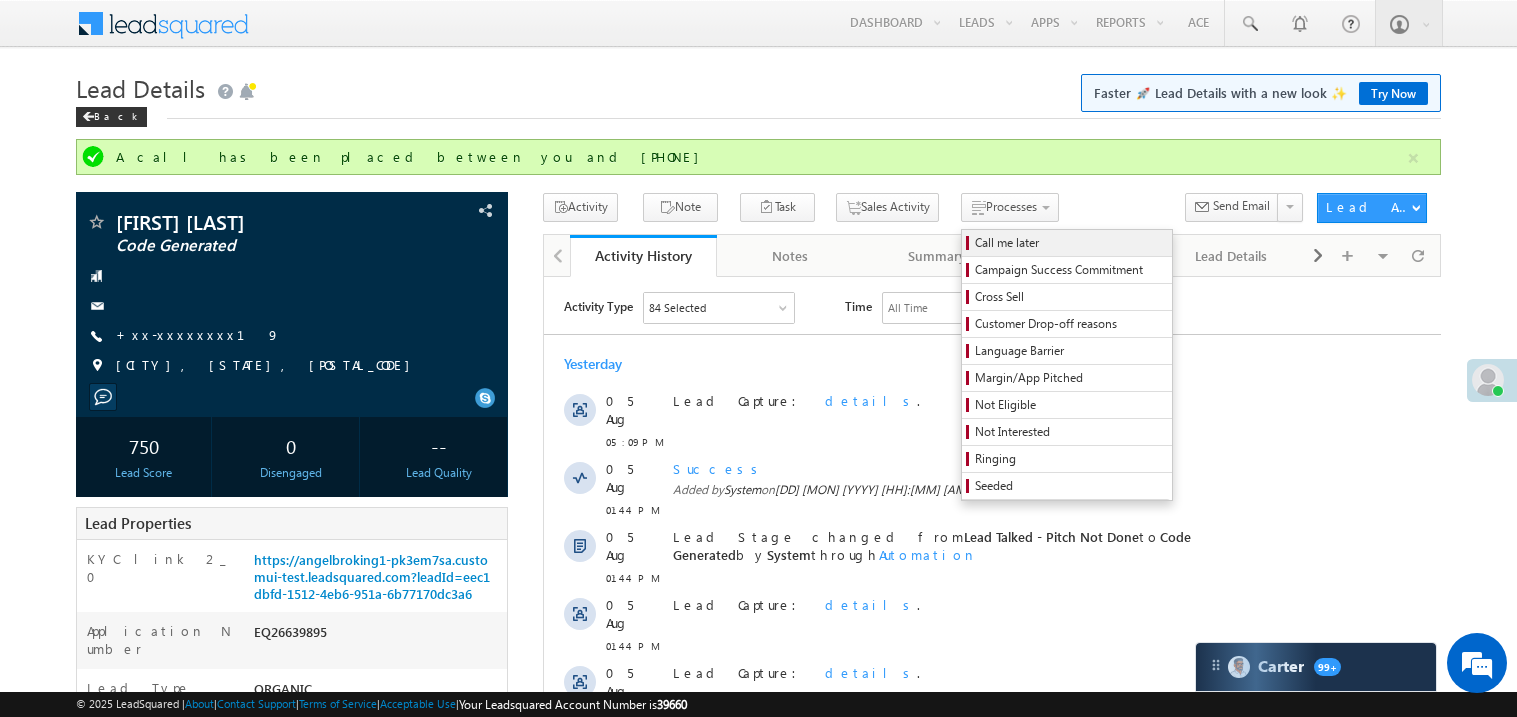 click on "Call me later" at bounding box center [1070, 243] 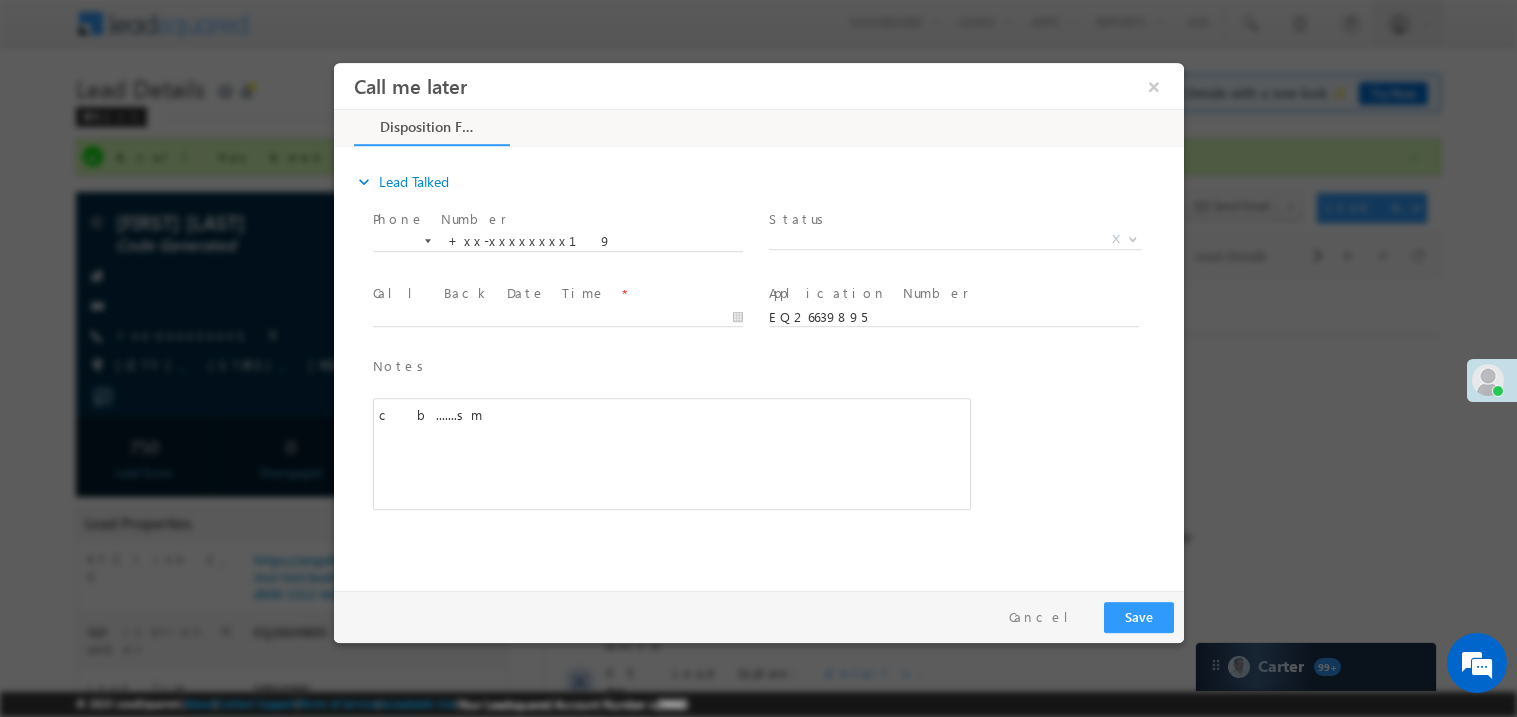 scroll, scrollTop: 0, scrollLeft: 0, axis: both 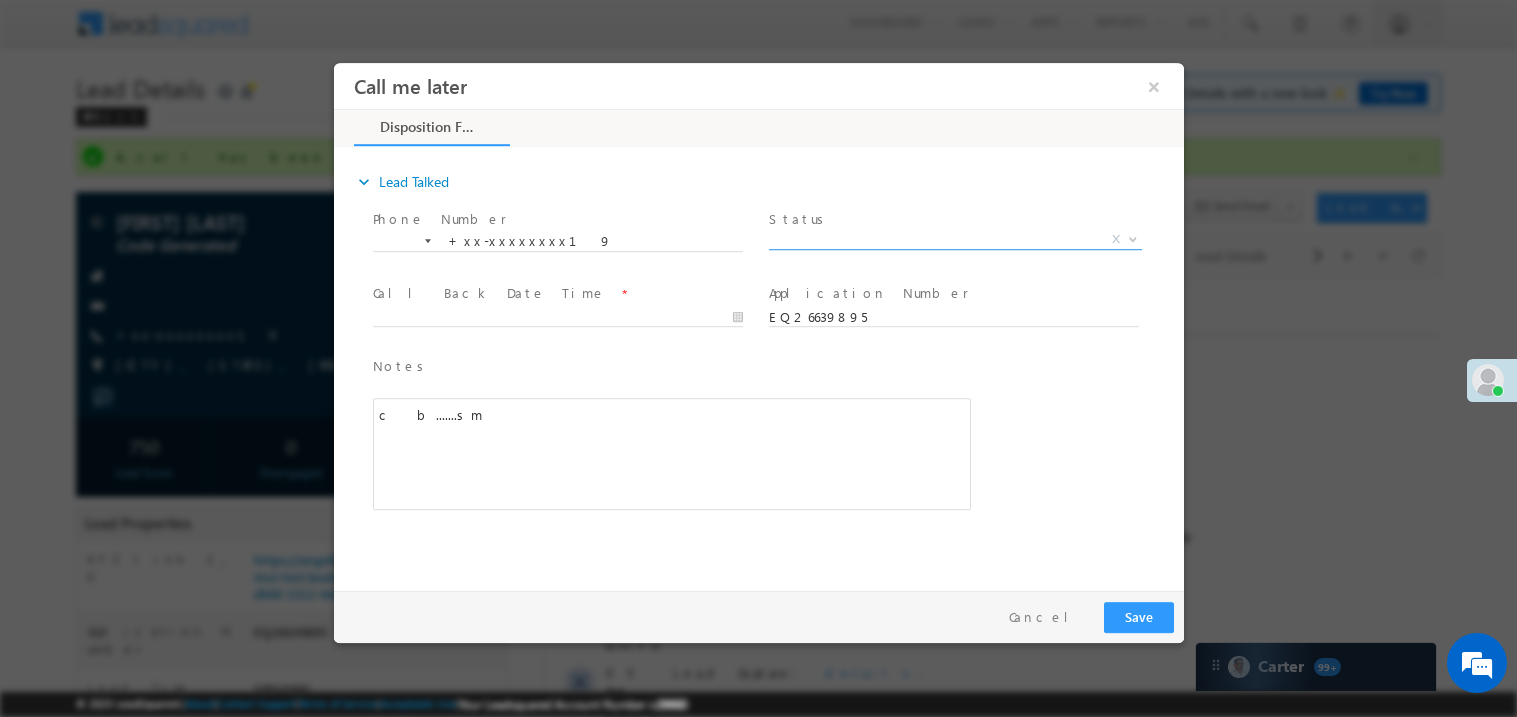 click on "X" at bounding box center (954, 239) 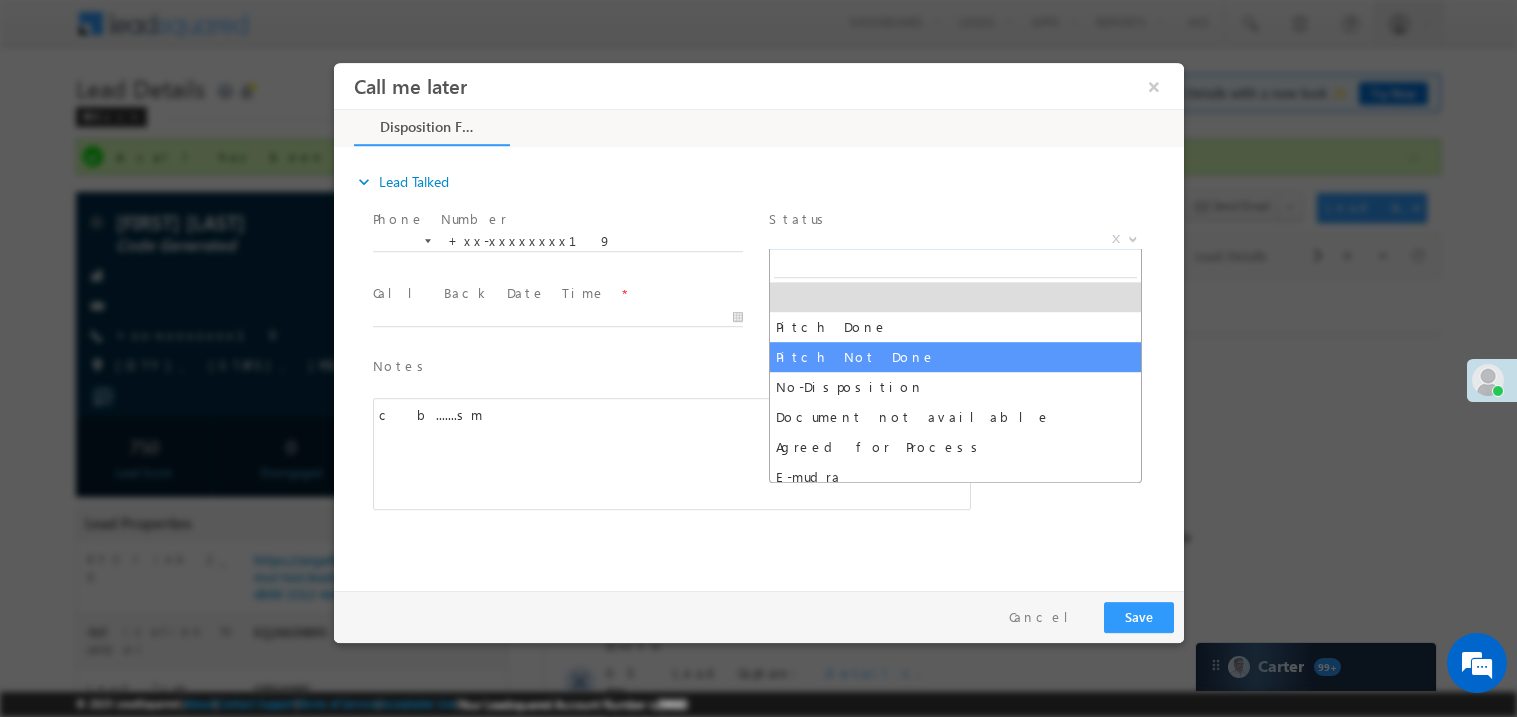 select on "Pitch Not Done" 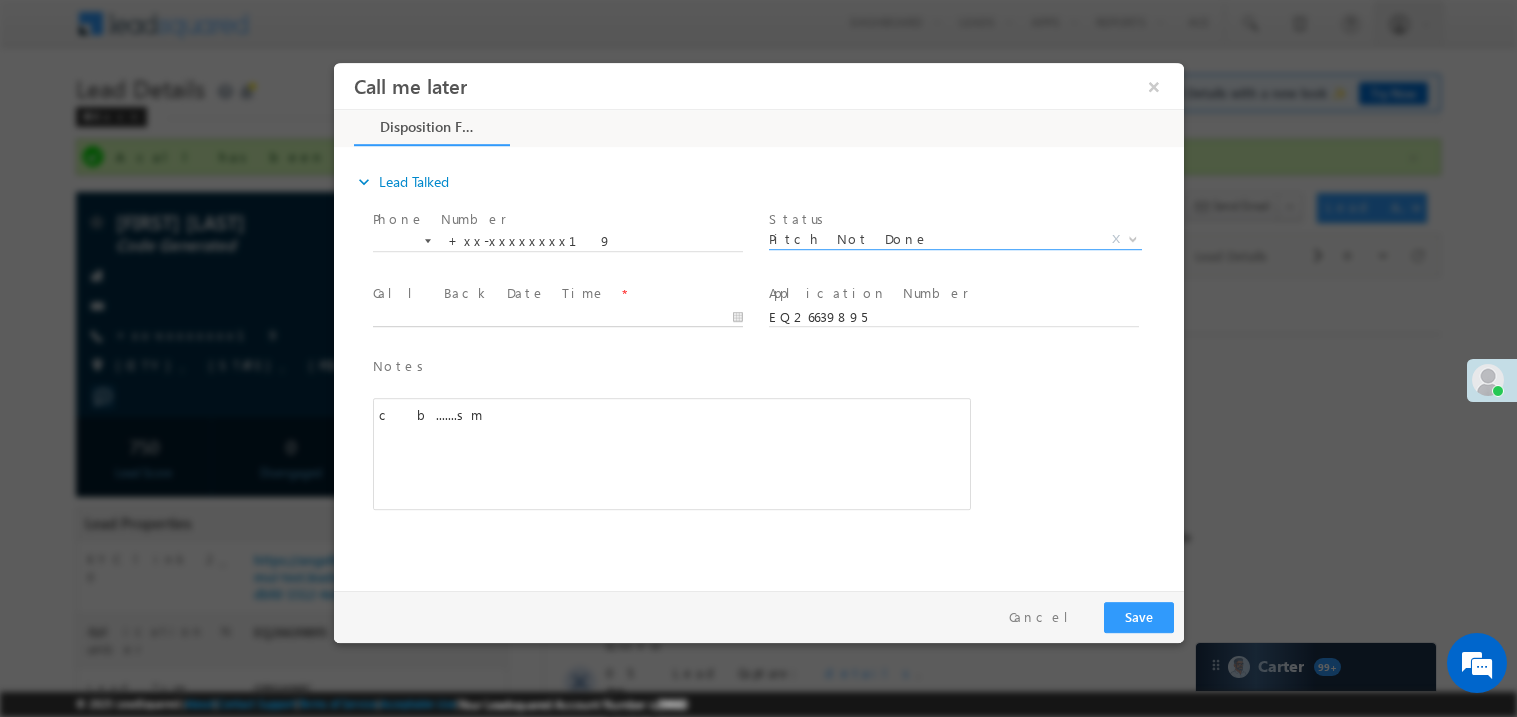 click on "Call me later
×" at bounding box center (758, 321) 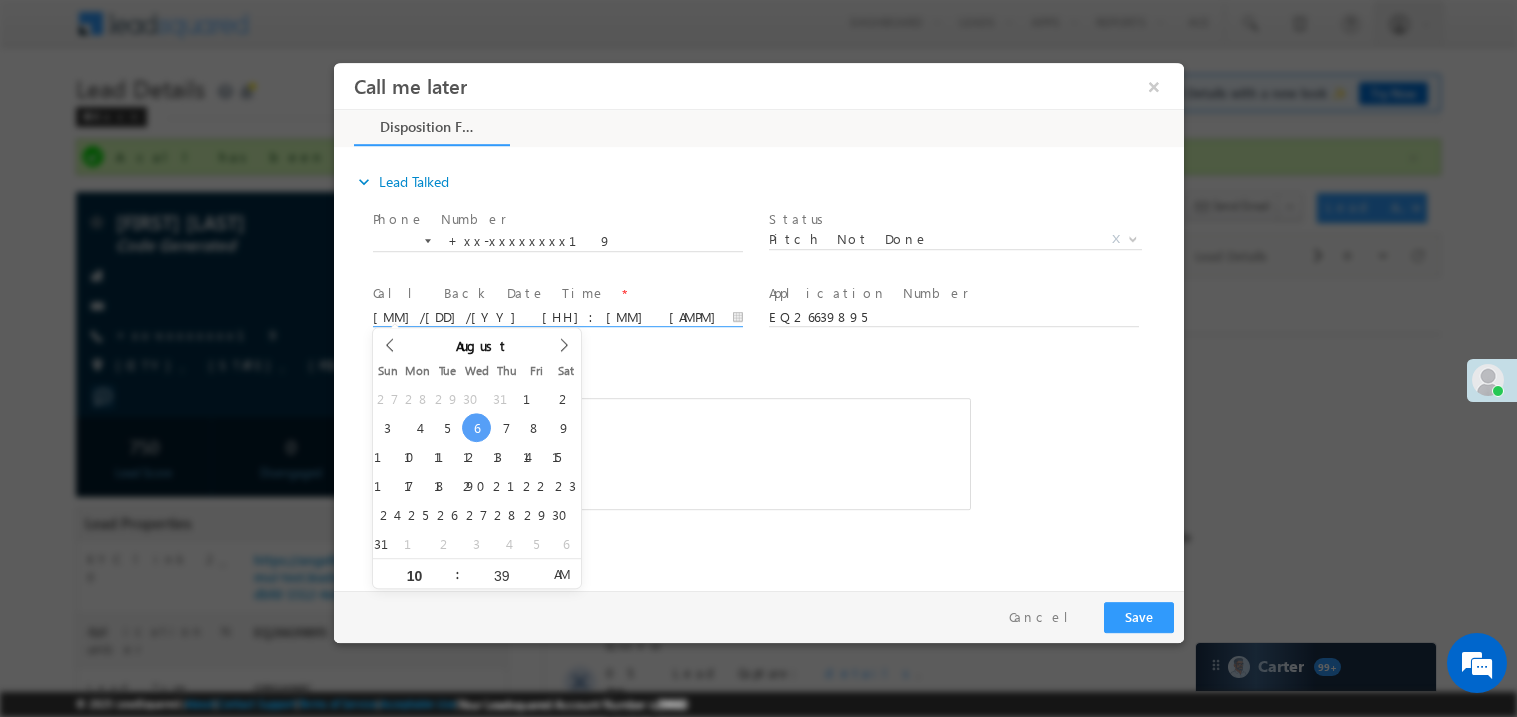 click on "c  b.......sm" at bounding box center [671, 453] 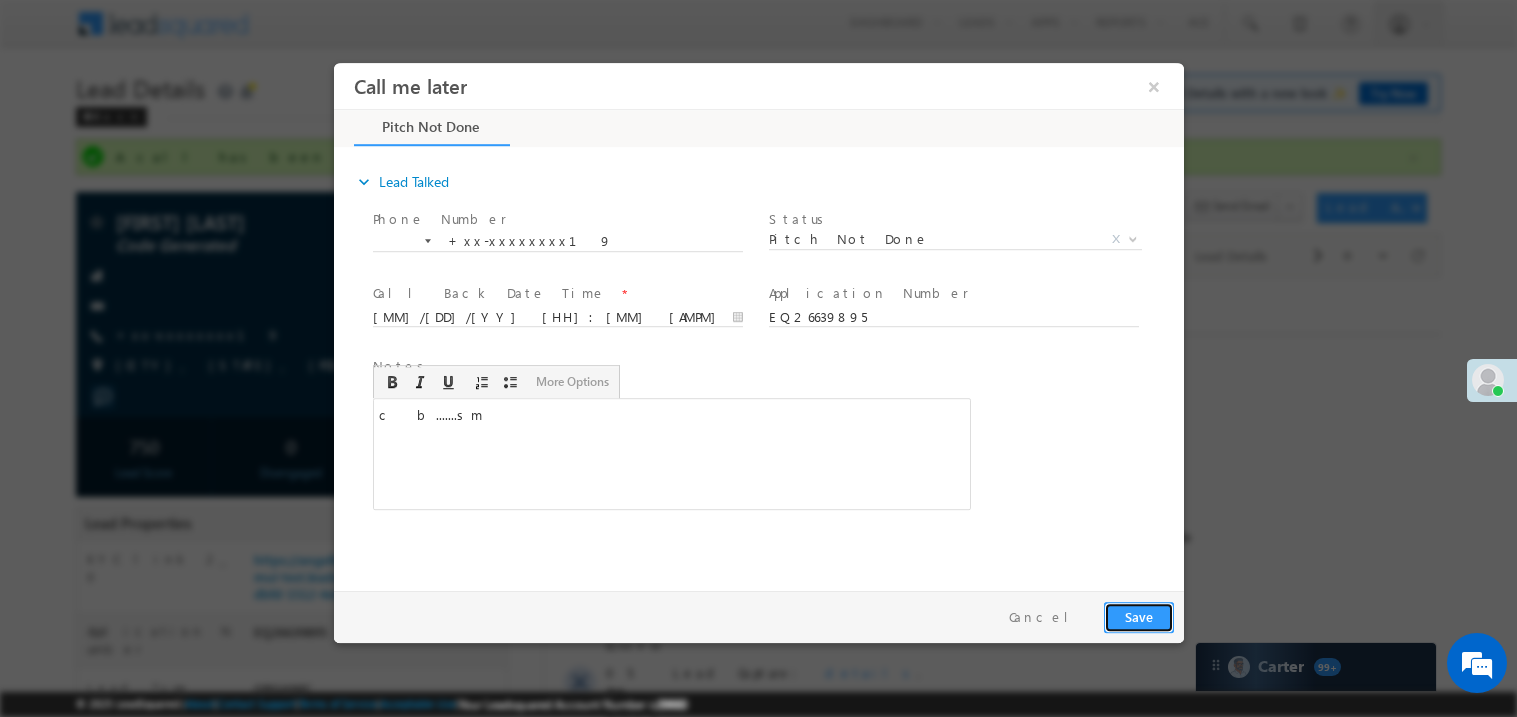 click on "Save" at bounding box center (1138, 616) 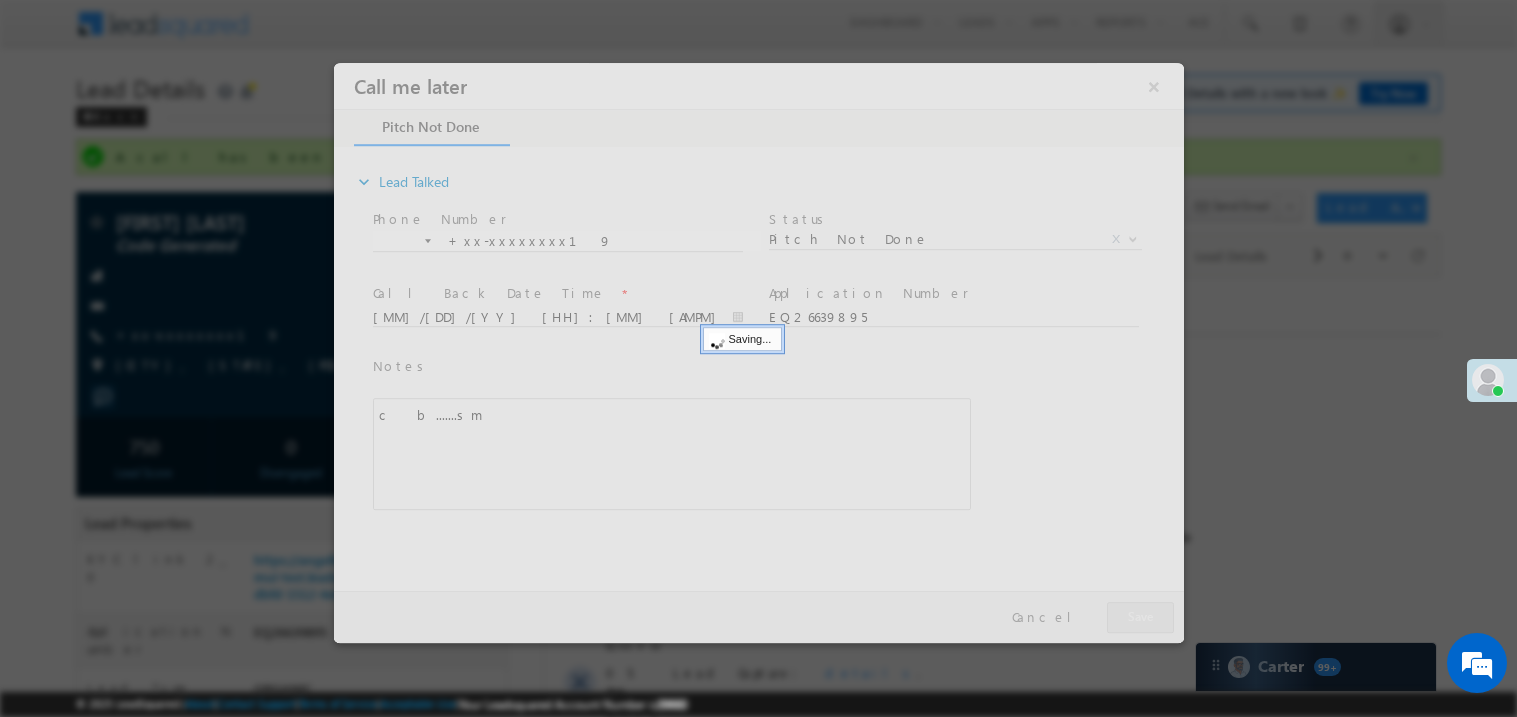 click at bounding box center [758, 352] 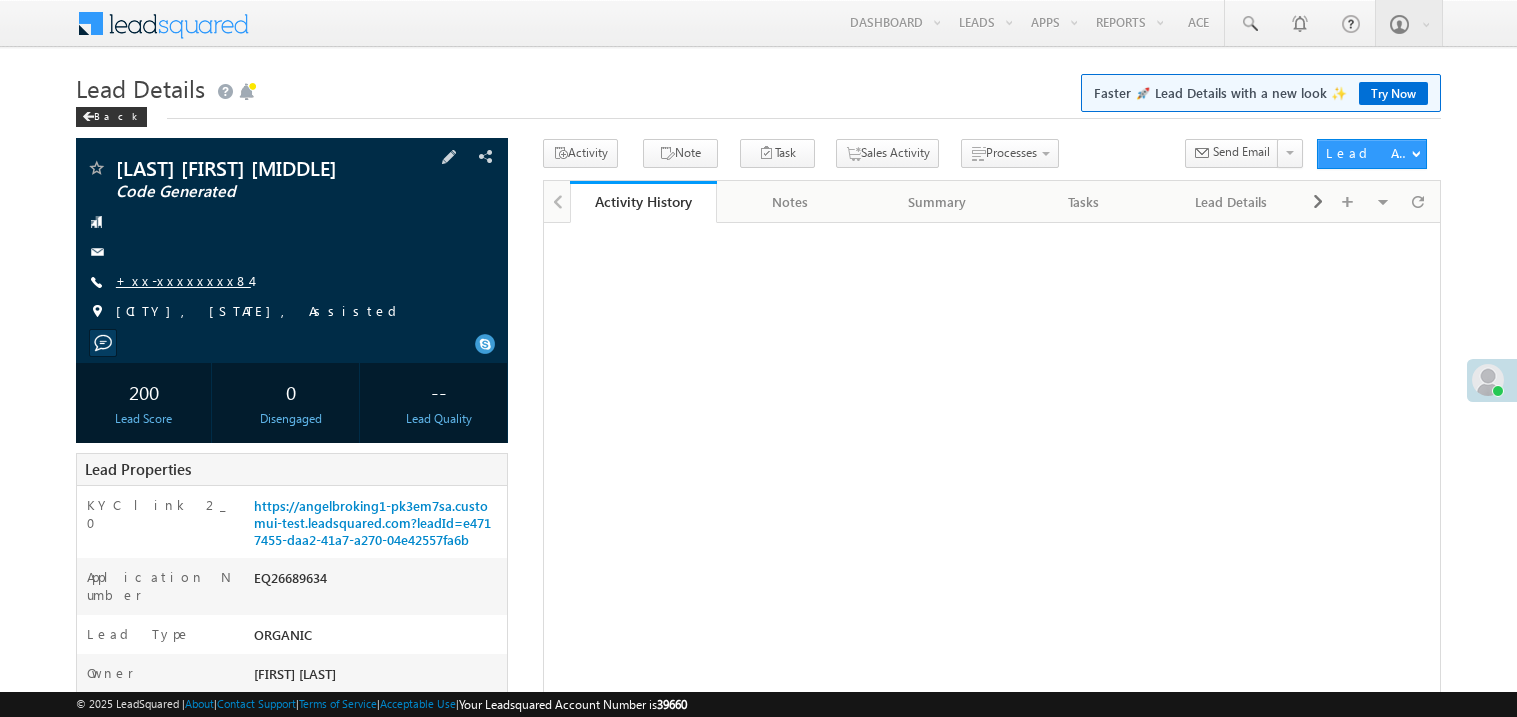 click on "+xx-xxxxxxxx84" at bounding box center [183, 280] 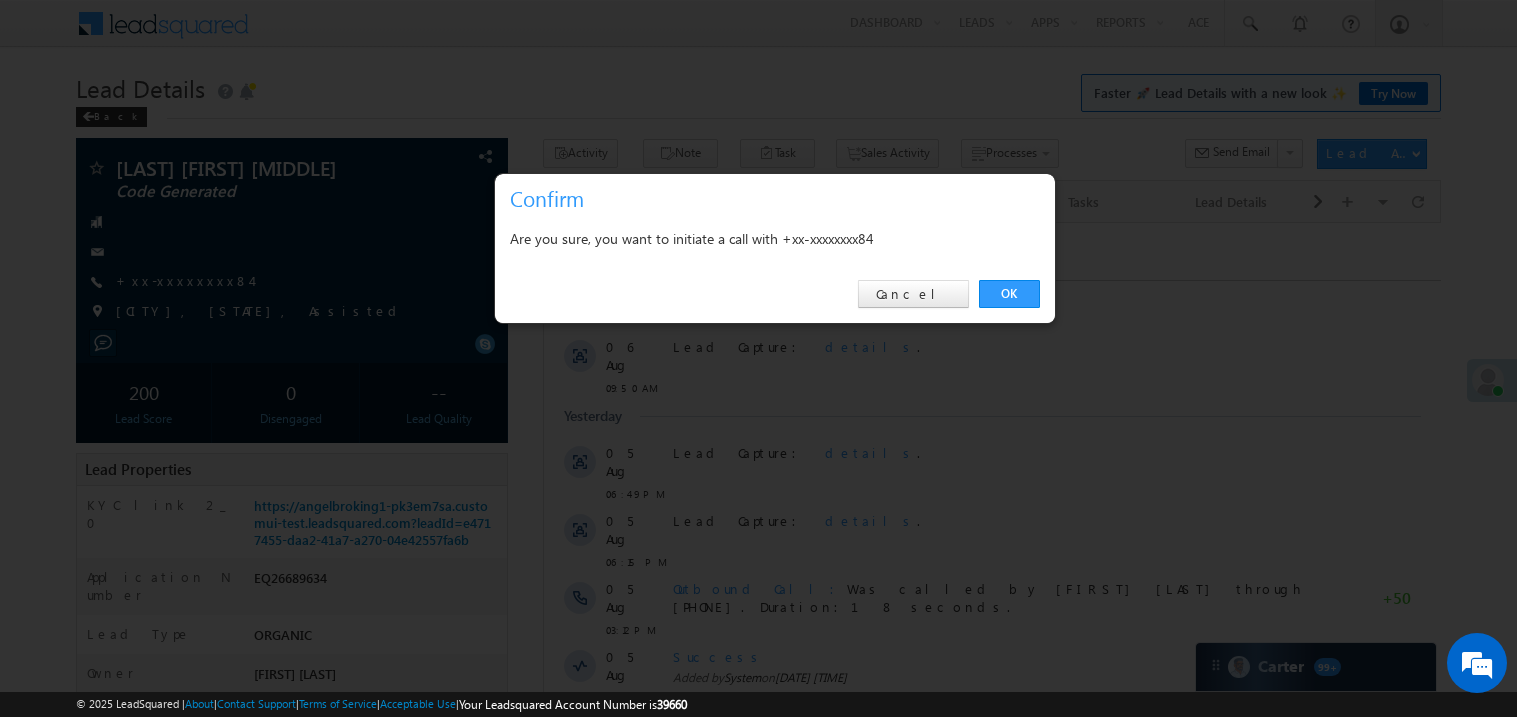 scroll, scrollTop: 0, scrollLeft: 0, axis: both 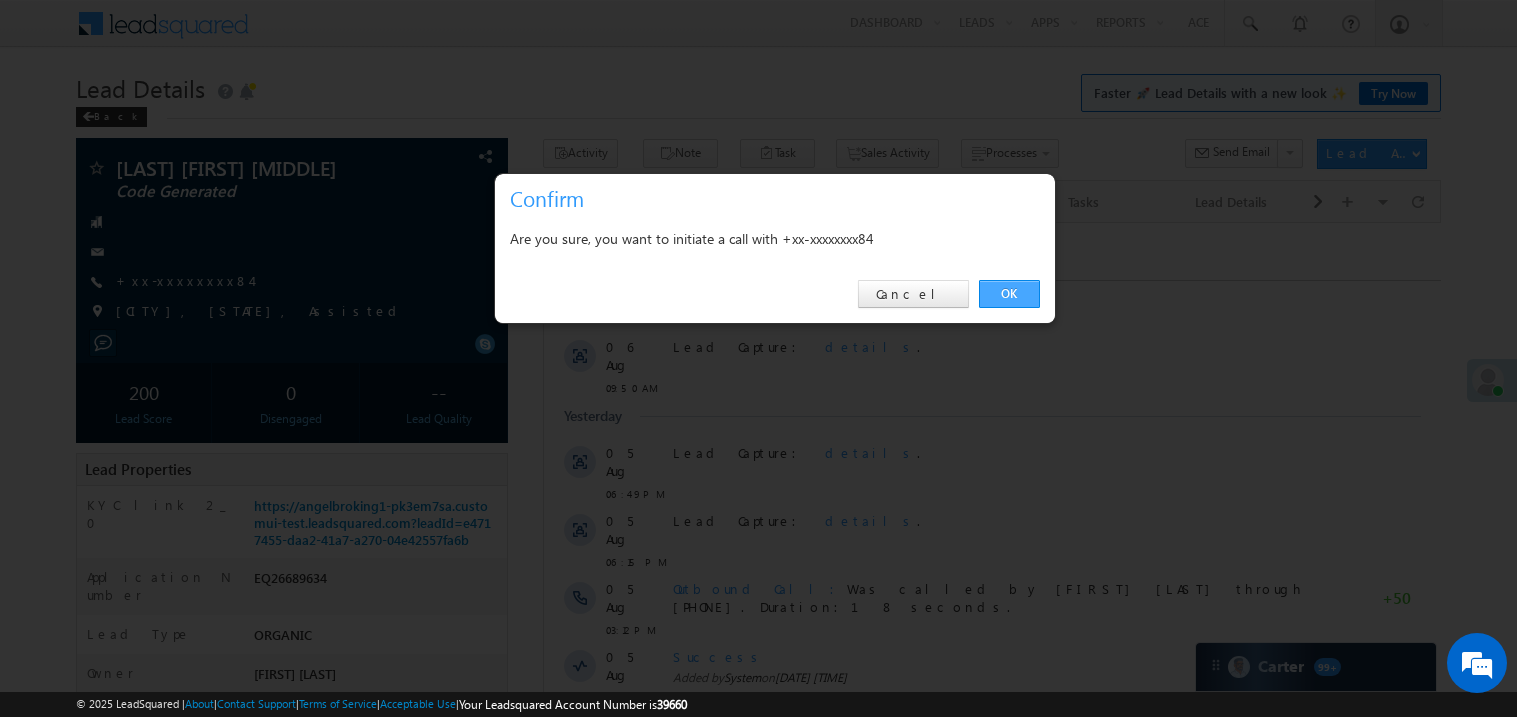 click on "OK" at bounding box center (1009, 294) 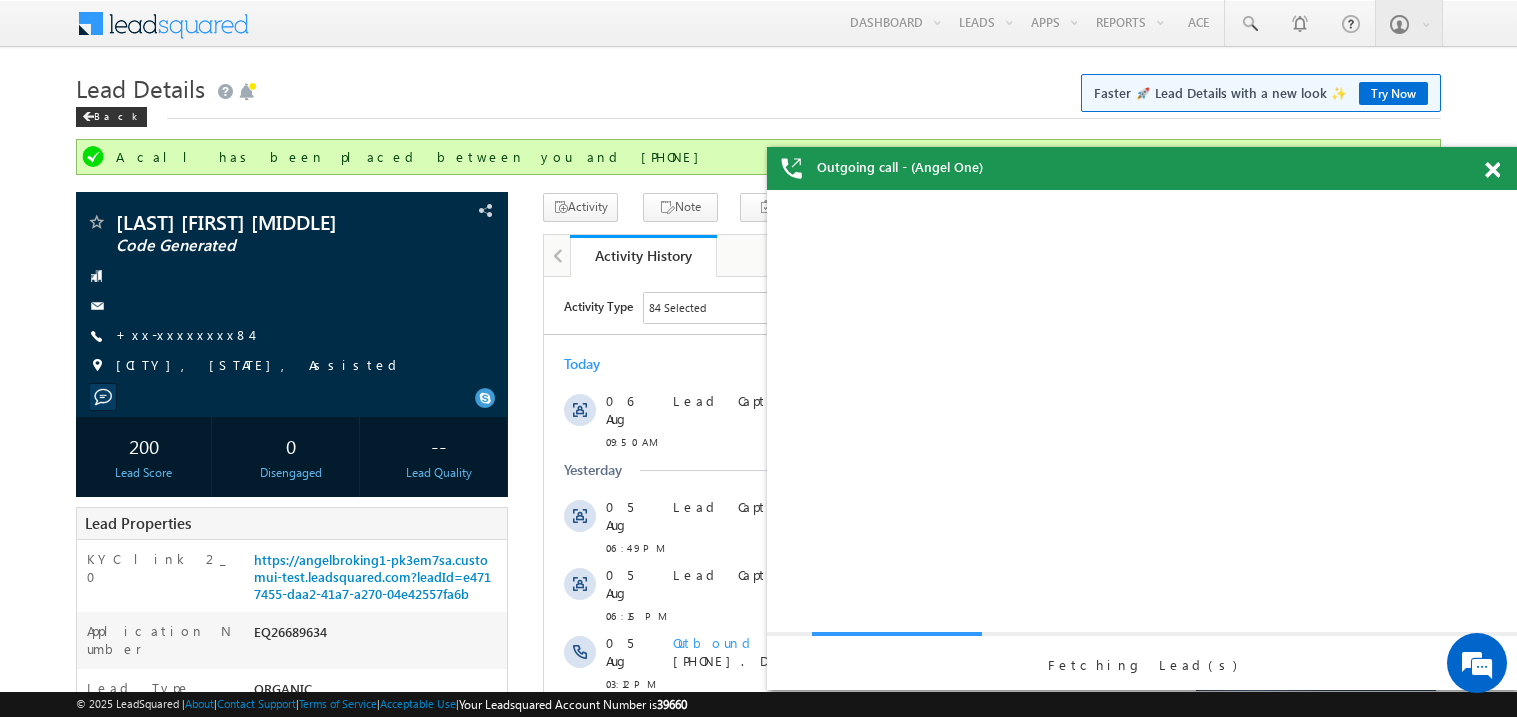 scroll, scrollTop: 0, scrollLeft: 0, axis: both 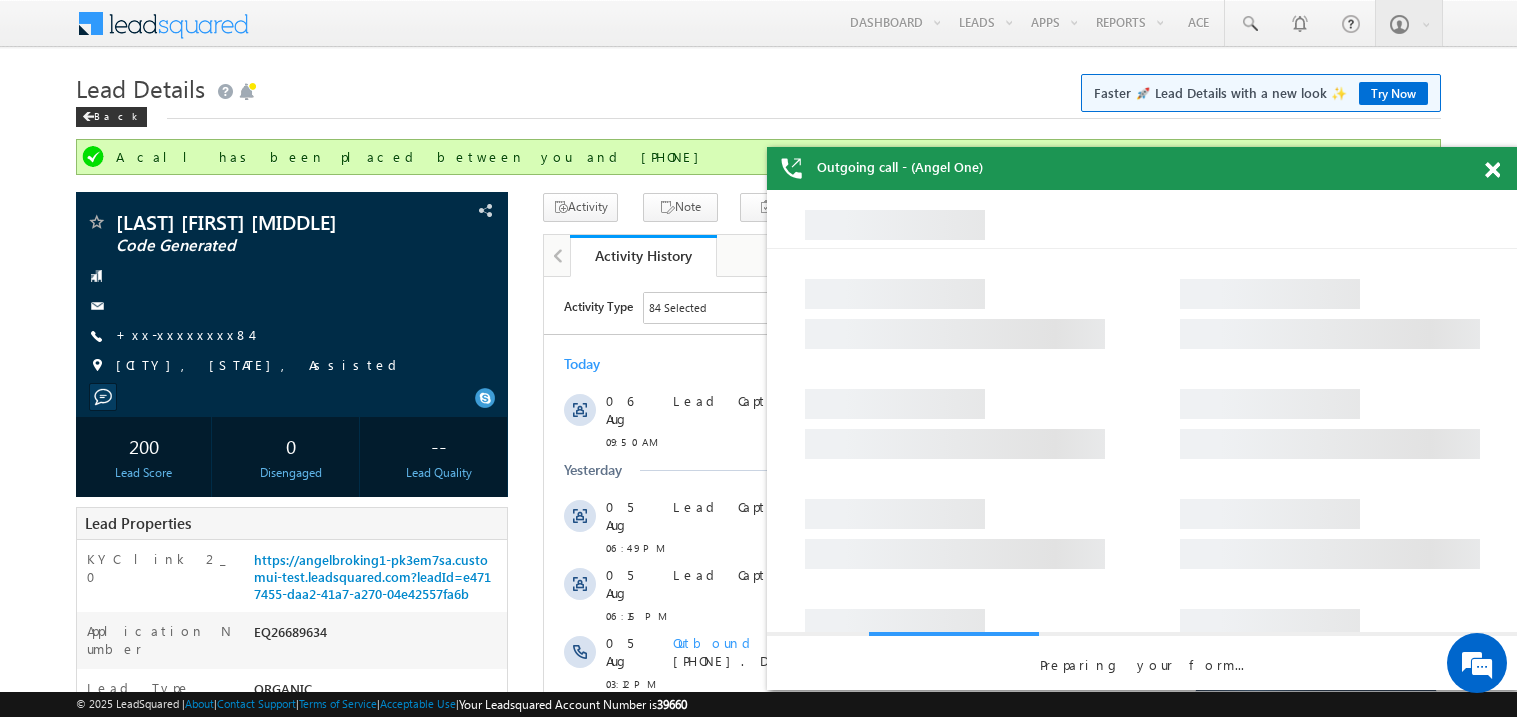click at bounding box center (1492, 170) 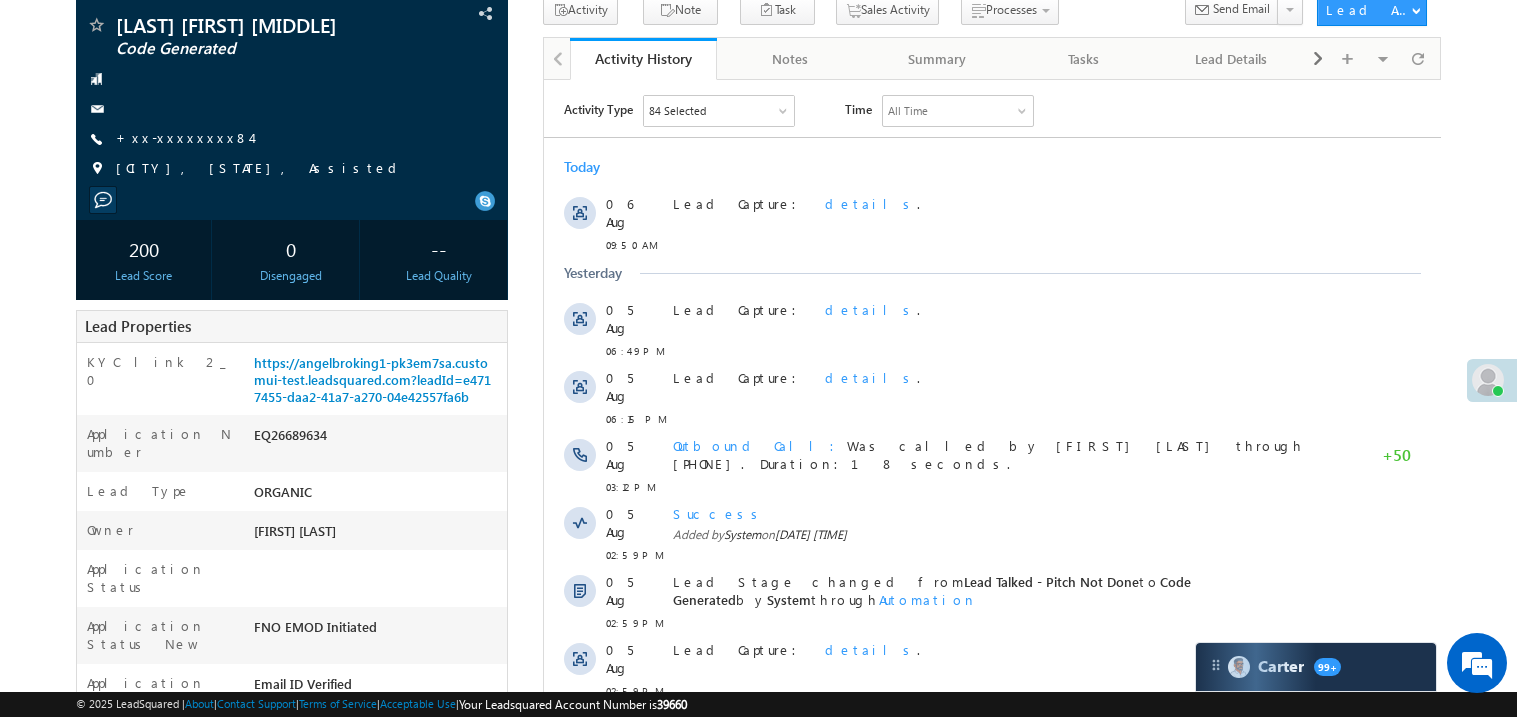 scroll, scrollTop: 199, scrollLeft: 0, axis: vertical 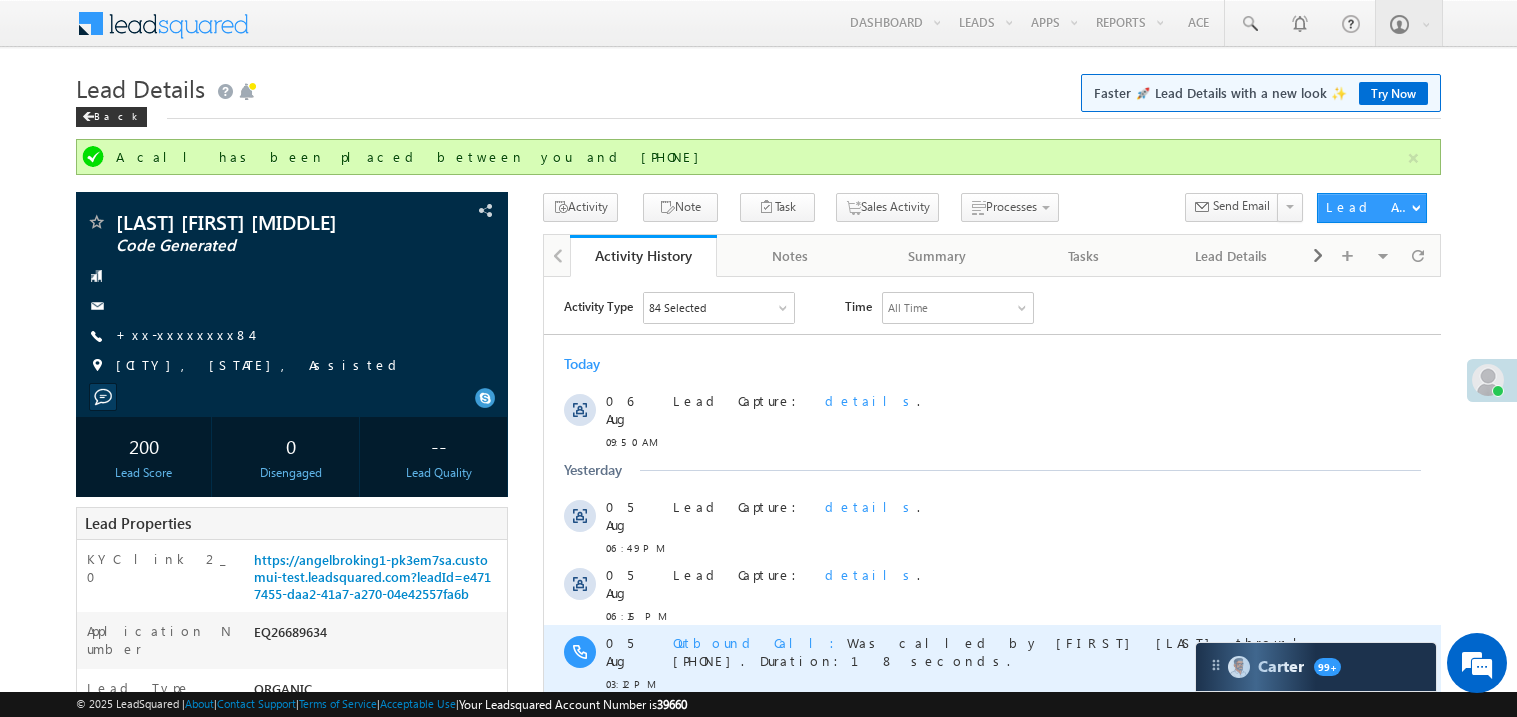 click at bounding box center [1300, 654] 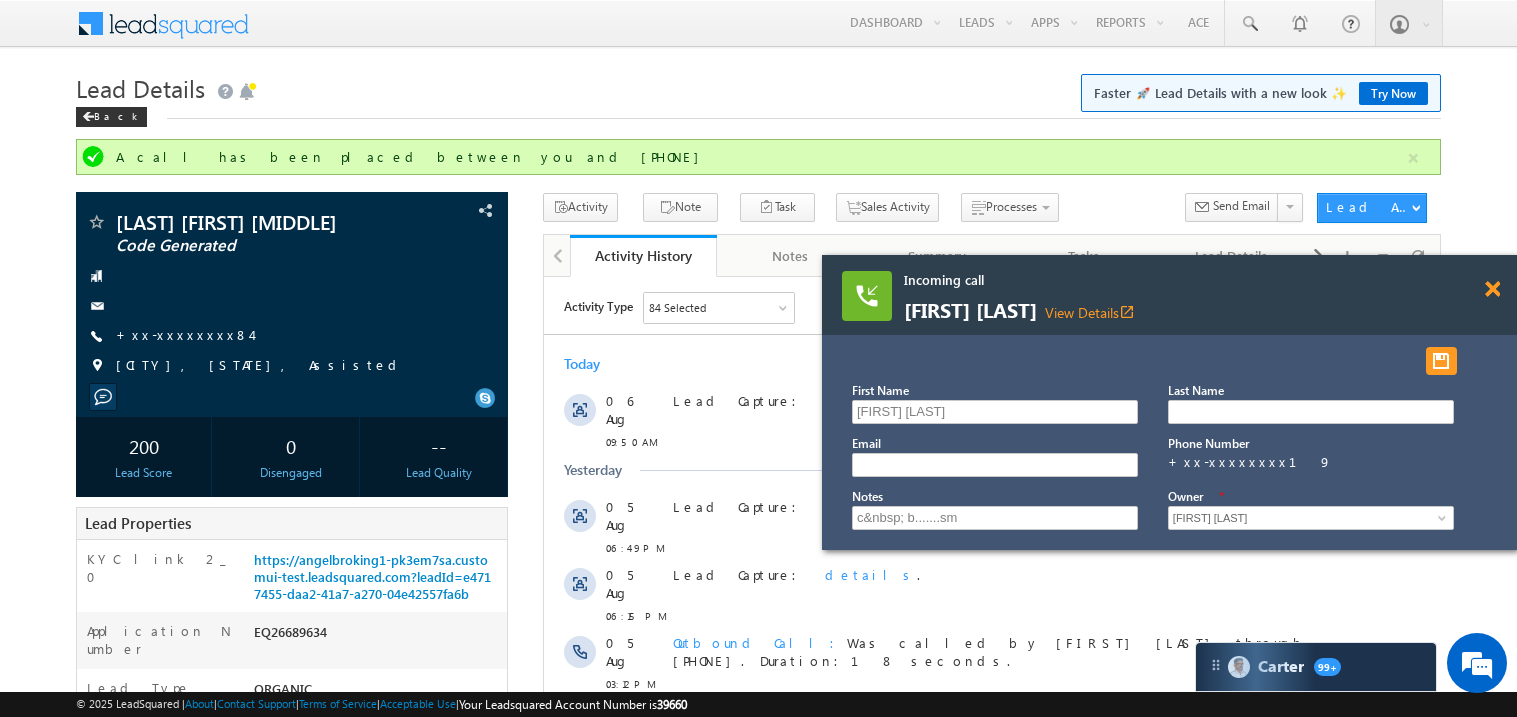 click at bounding box center [1492, 289] 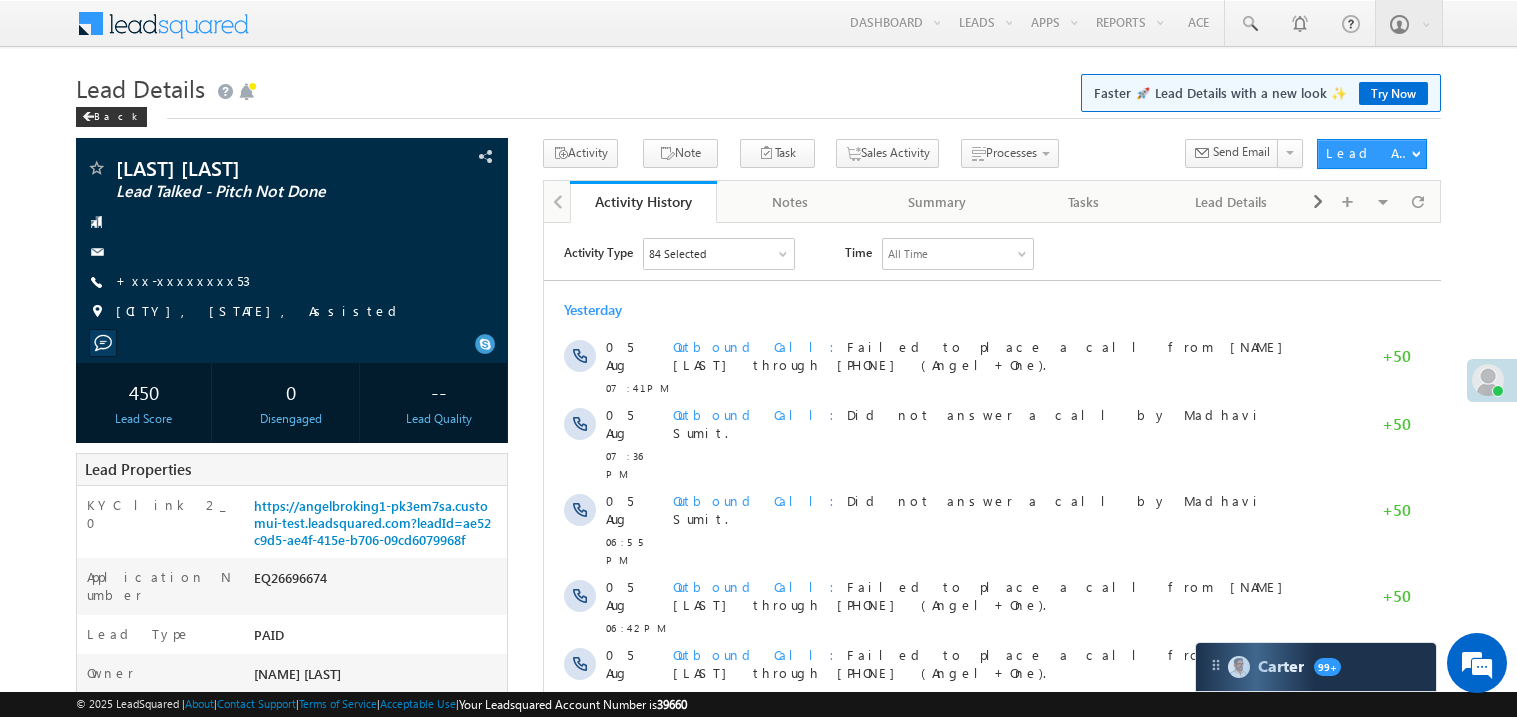 scroll, scrollTop: 0, scrollLeft: 0, axis: both 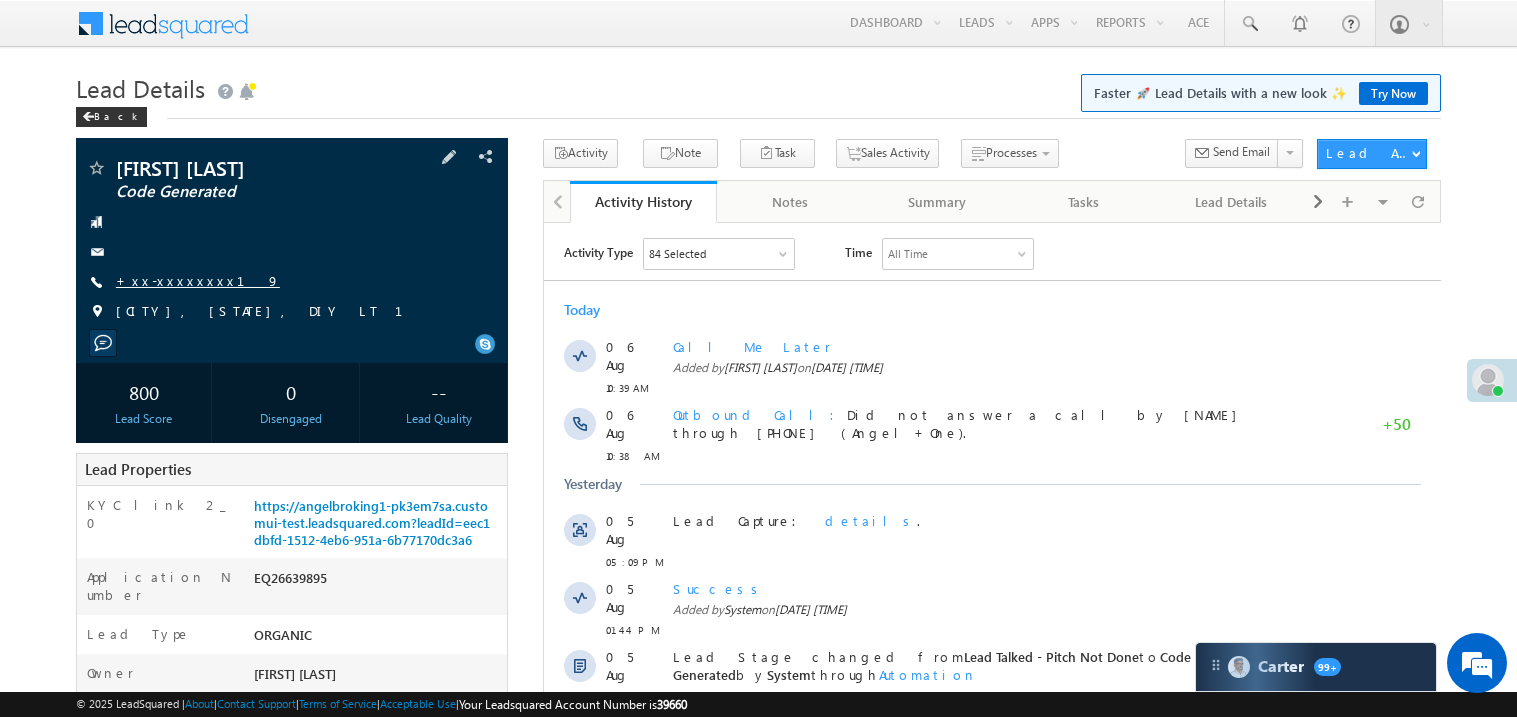 click on "+xx-xxxxxxxx19" at bounding box center (198, 280) 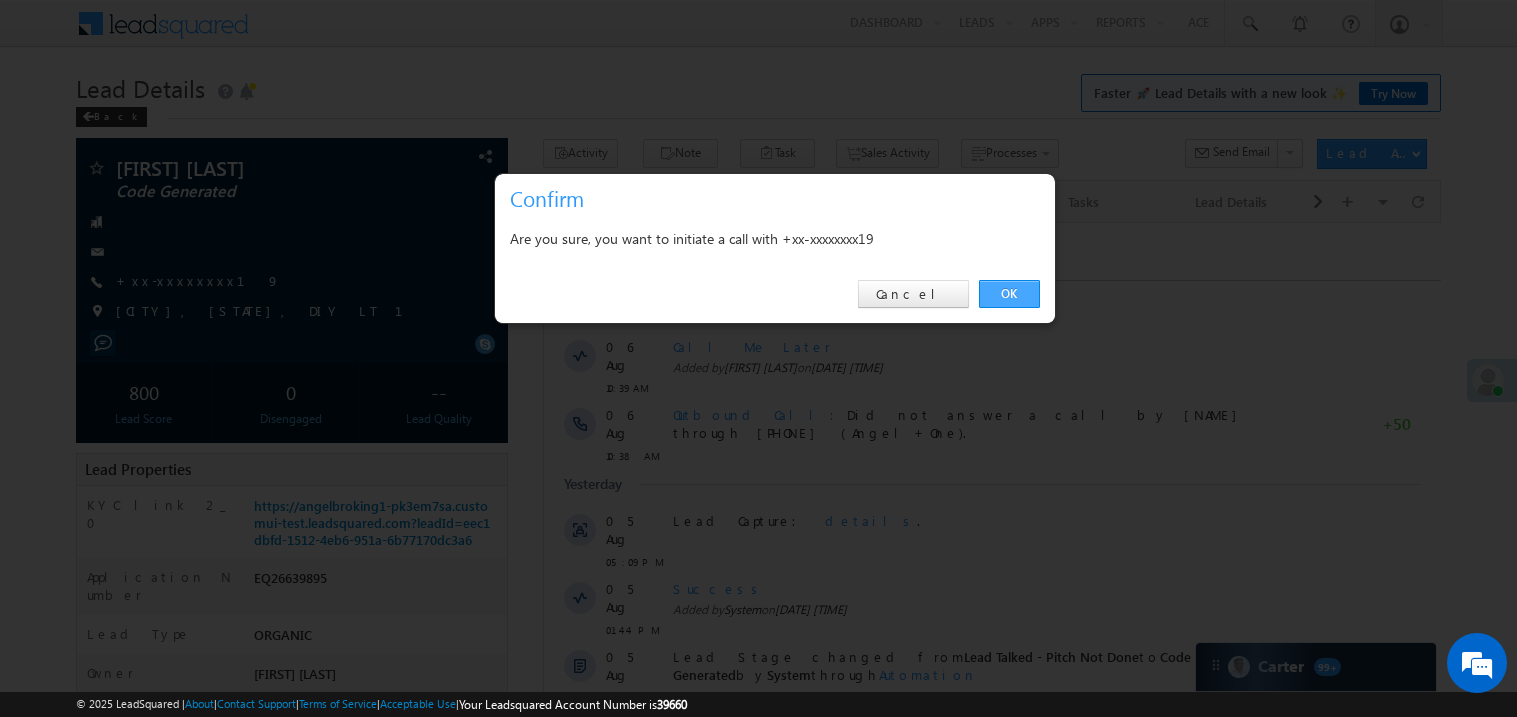 click on "OK" at bounding box center [1009, 294] 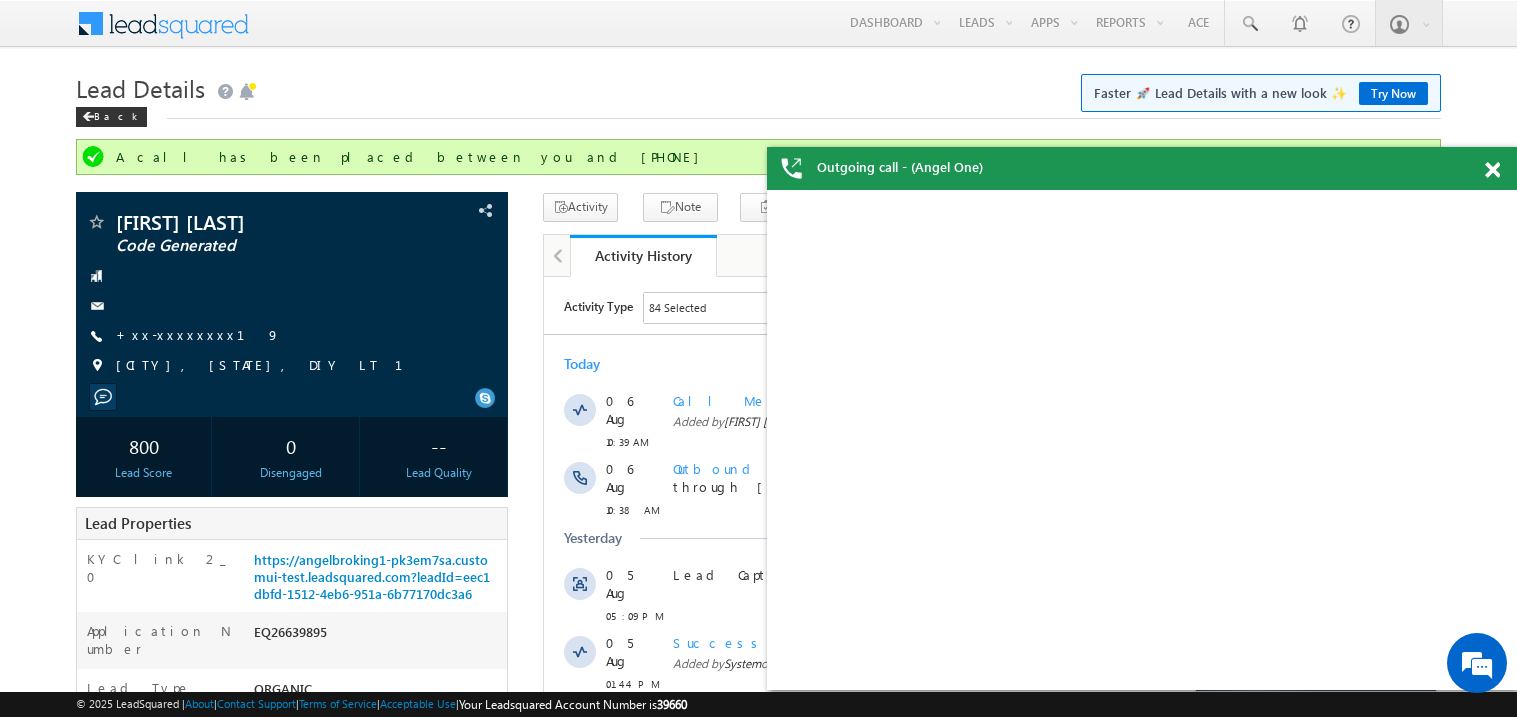 scroll, scrollTop: 0, scrollLeft: 0, axis: both 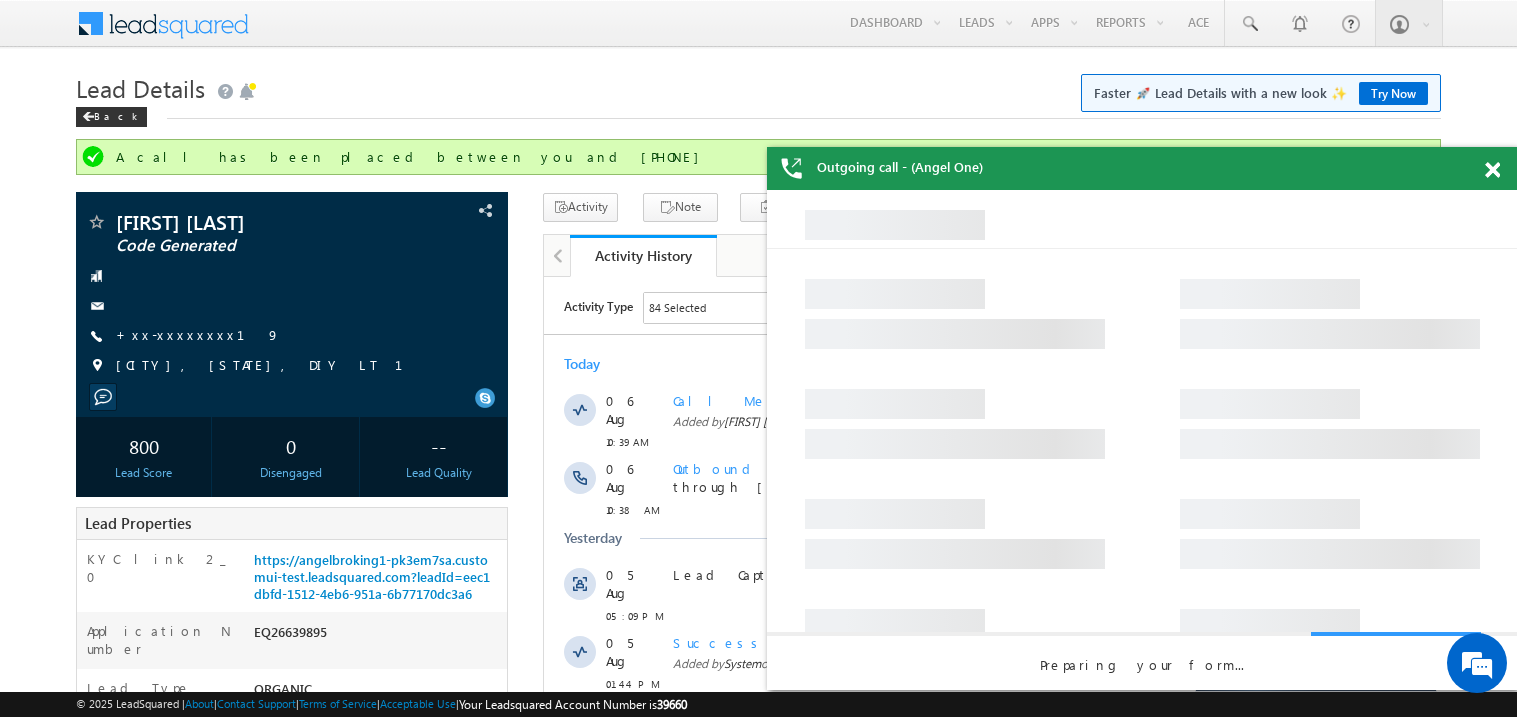 click at bounding box center [1492, 170] 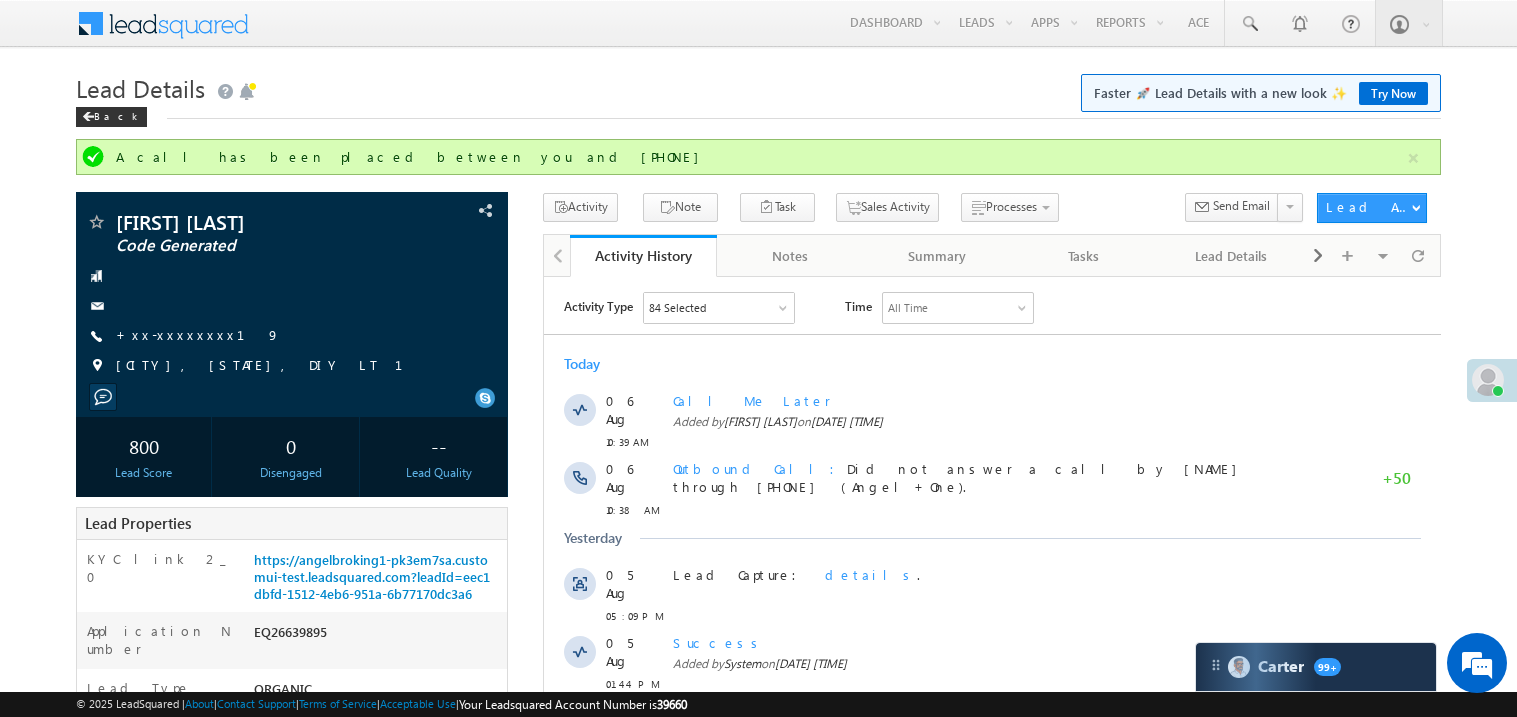 scroll, scrollTop: 0, scrollLeft: 0, axis: both 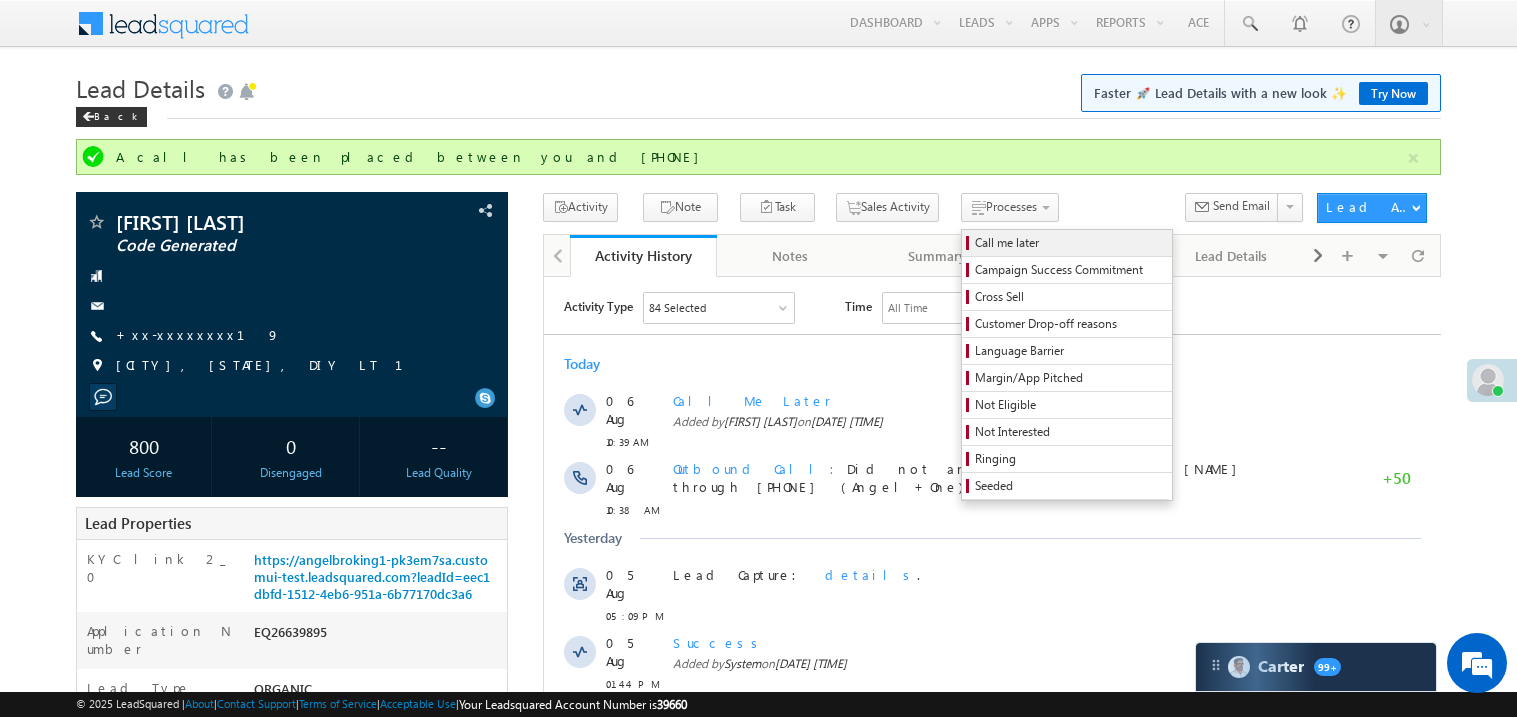 click on "Call me later" at bounding box center [1070, 243] 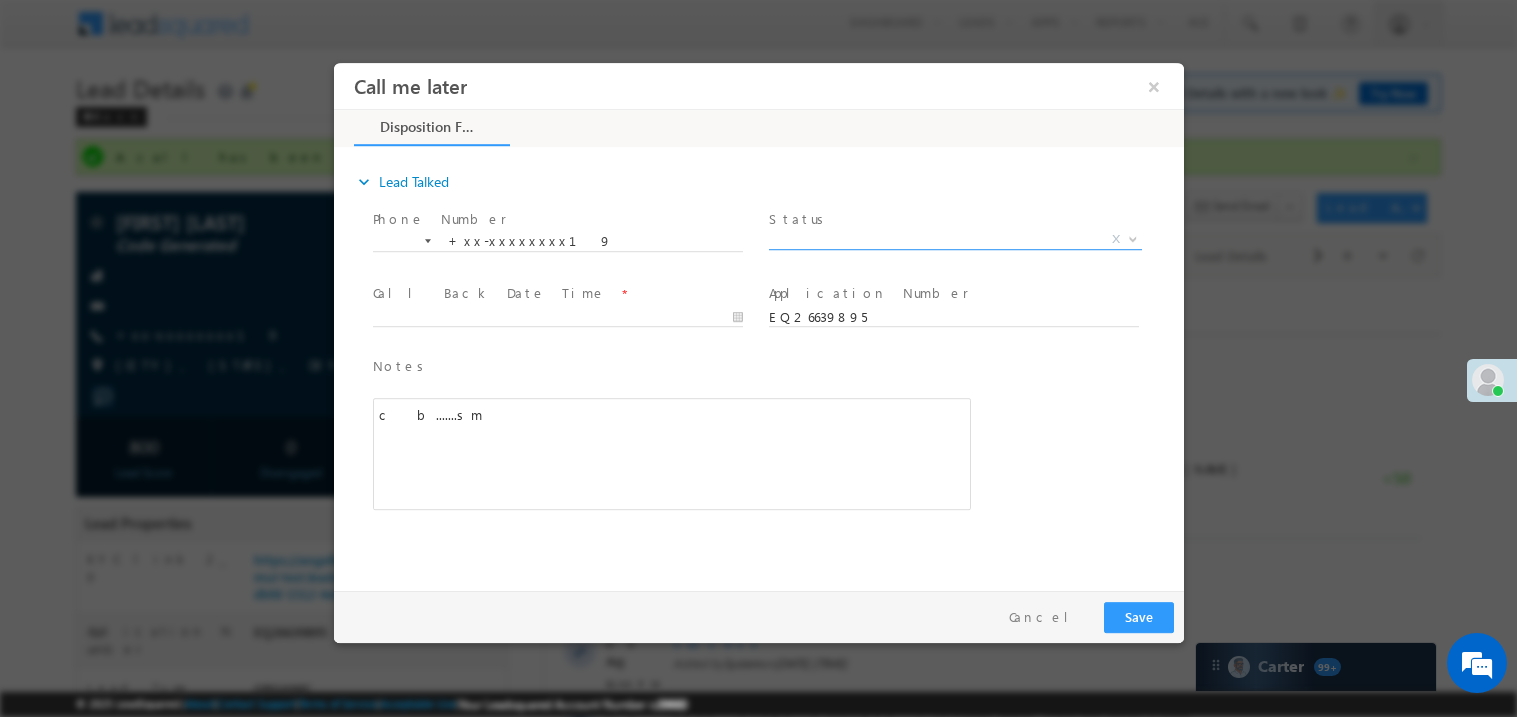 scroll, scrollTop: 0, scrollLeft: 0, axis: both 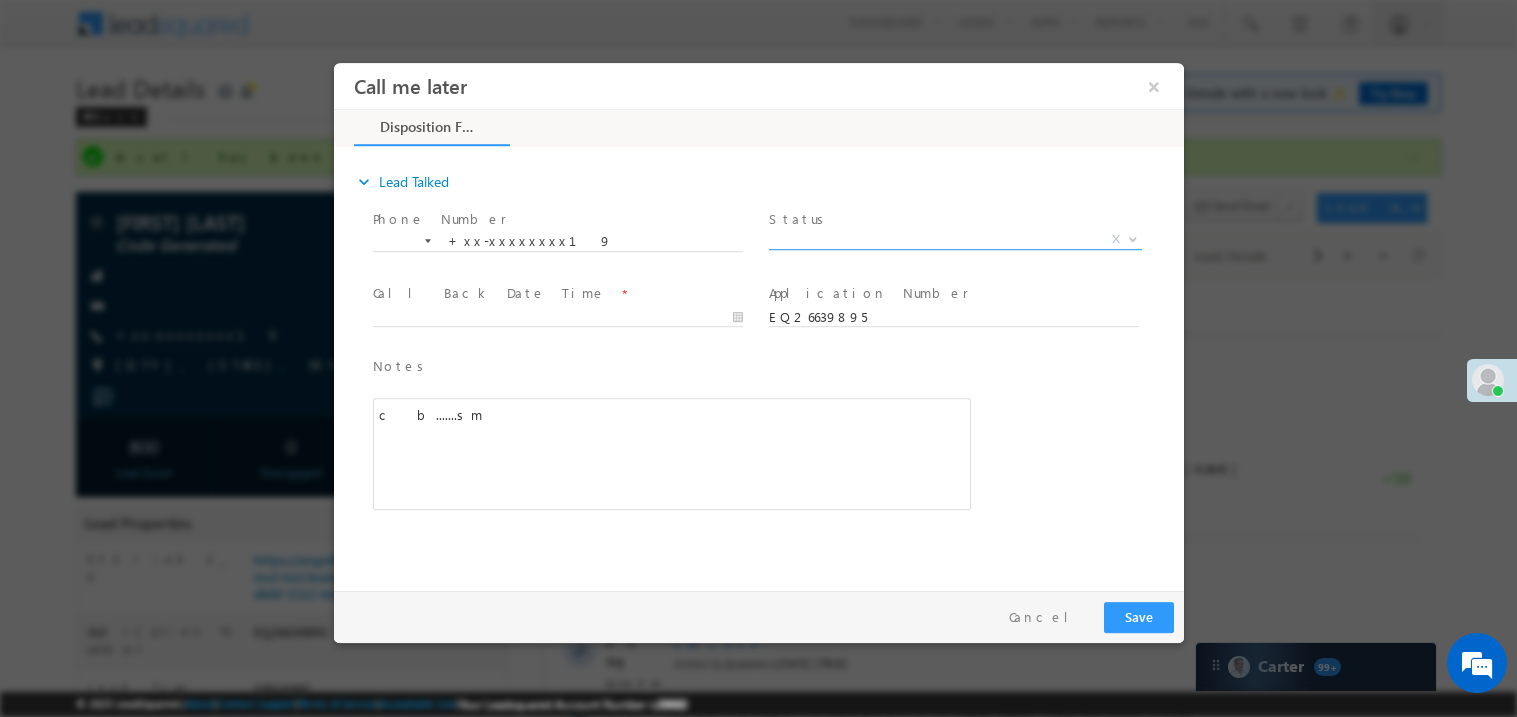 click on "X" at bounding box center [954, 239] 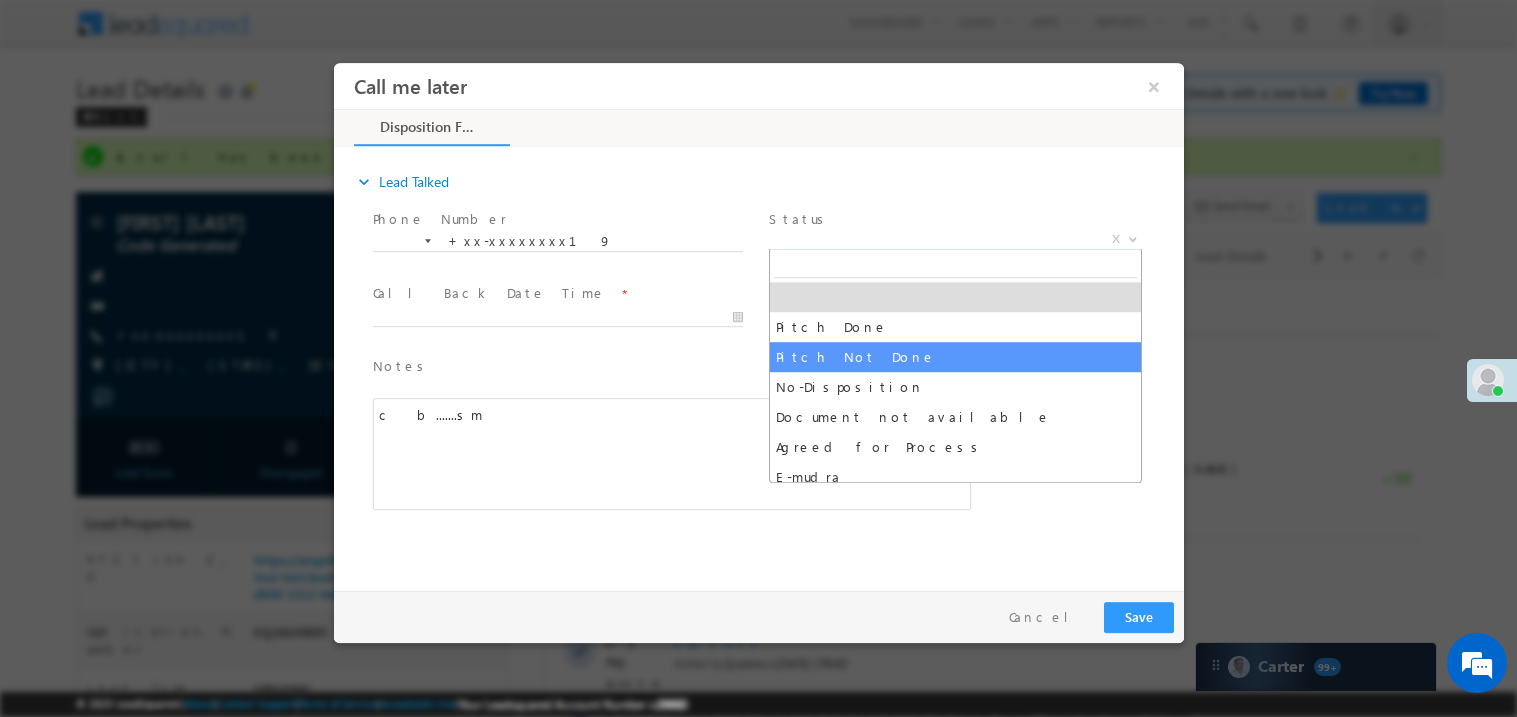 select on "Pitch Not Done" 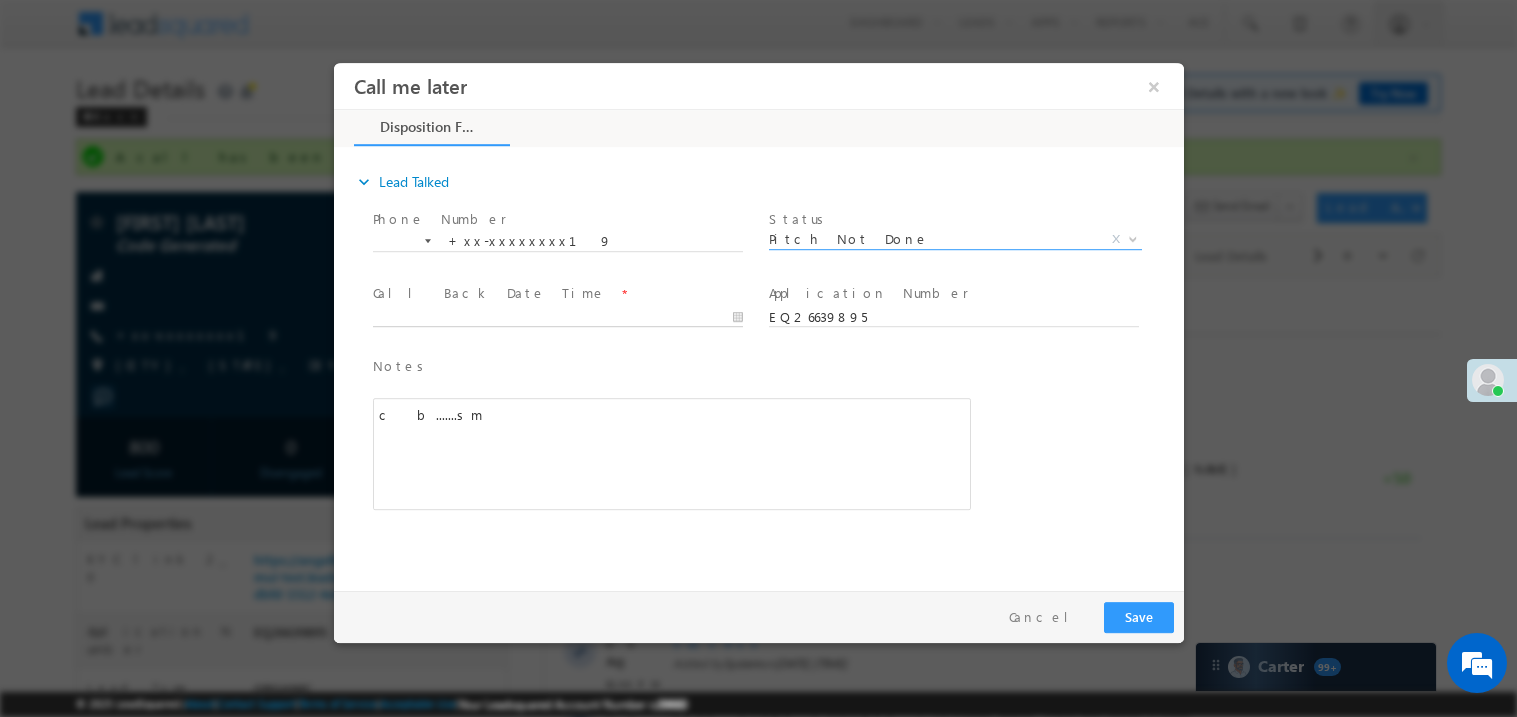 click on "Call me later
×" at bounding box center [758, 321] 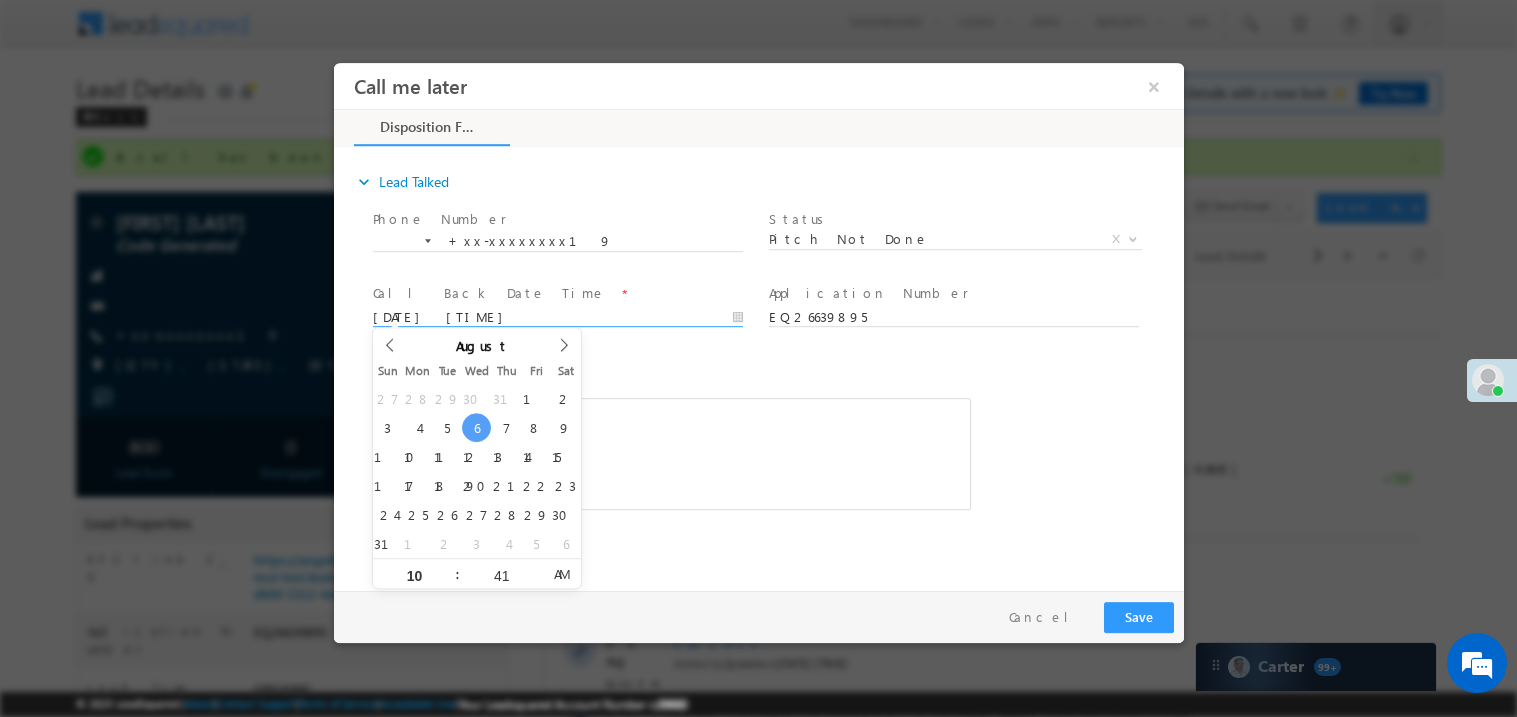click on "c  b.......sm" at bounding box center (671, 453) 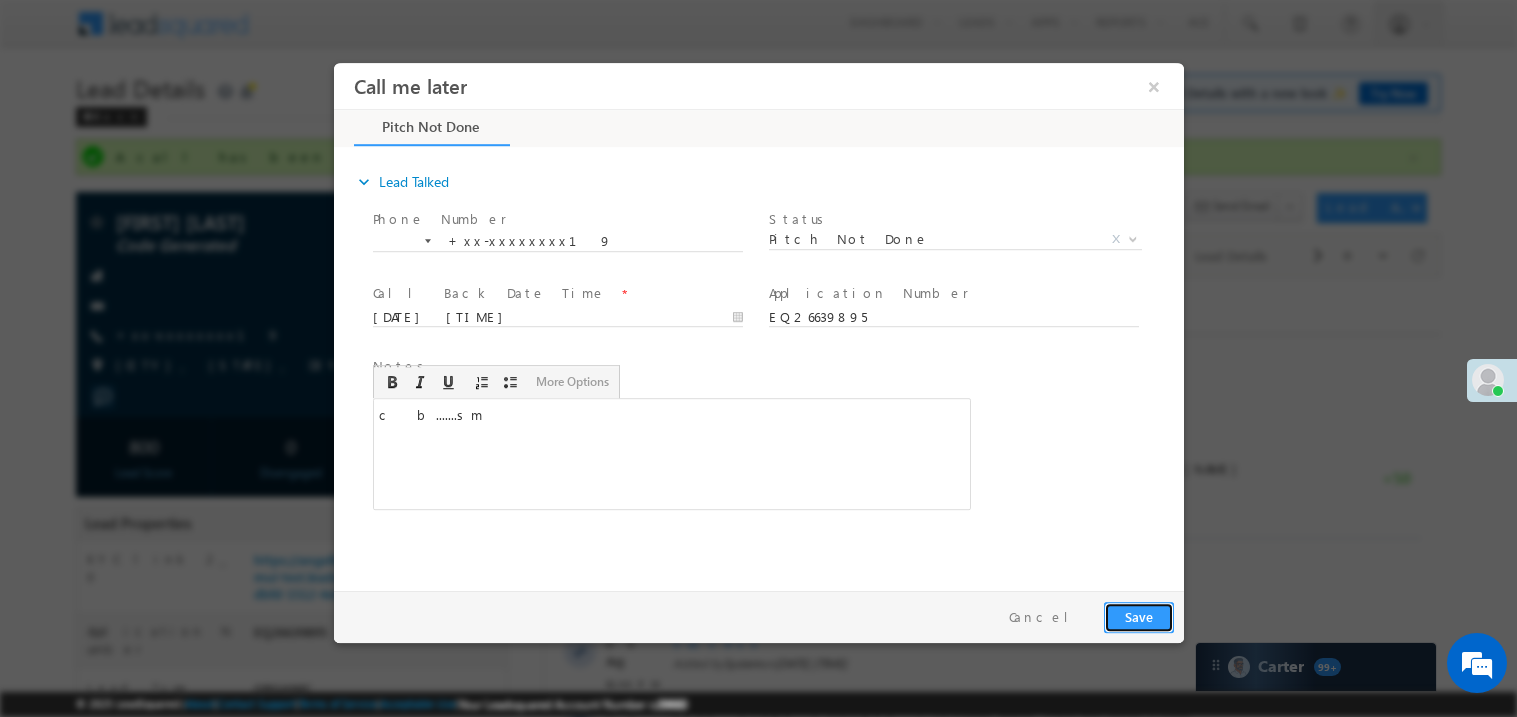 click on "Save" at bounding box center [1138, 616] 